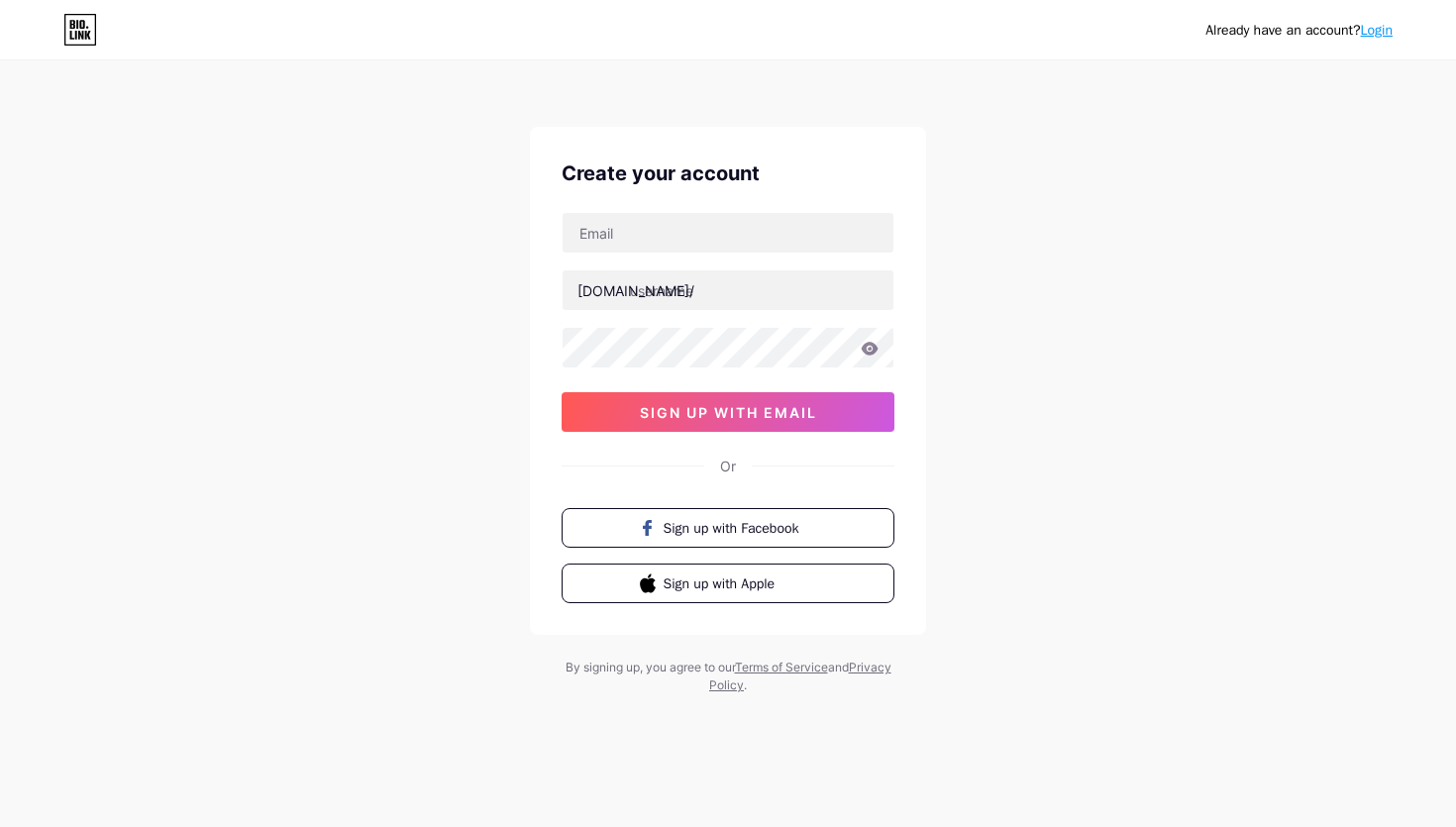 scroll, scrollTop: 0, scrollLeft: 0, axis: both 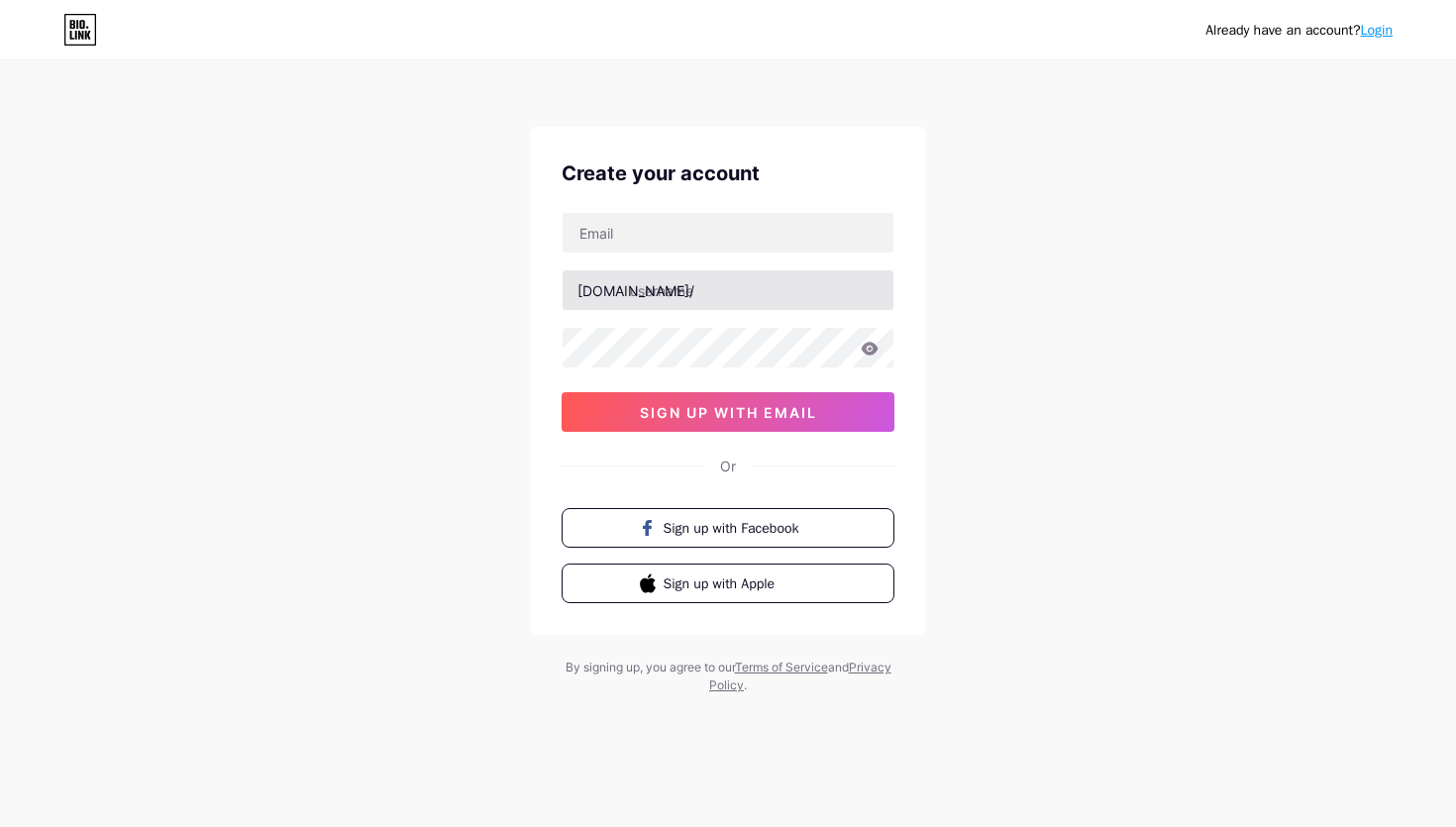 type on "[EMAIL_ADDRESS][DOMAIN_NAME]" 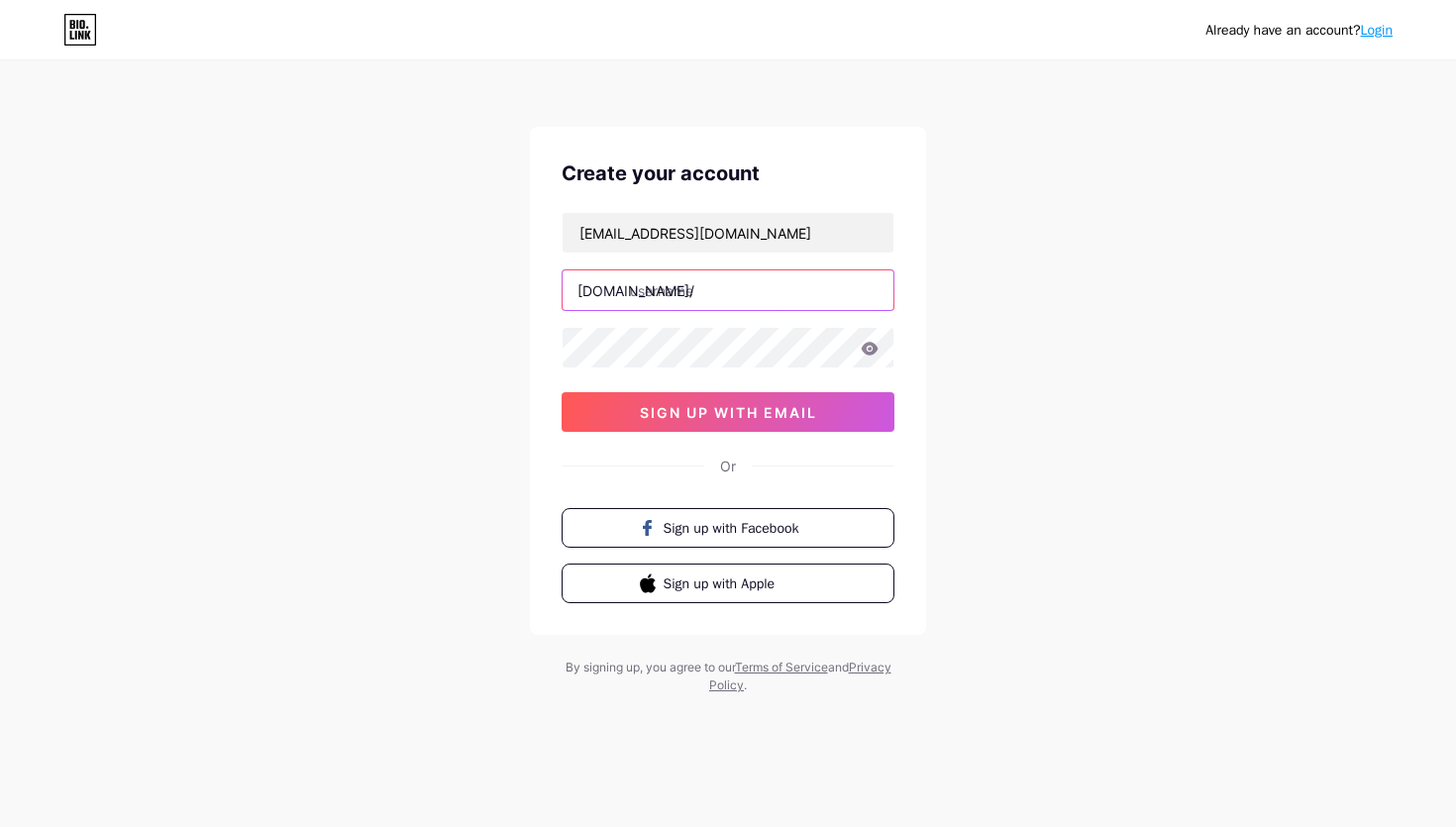 click at bounding box center (728, 290) 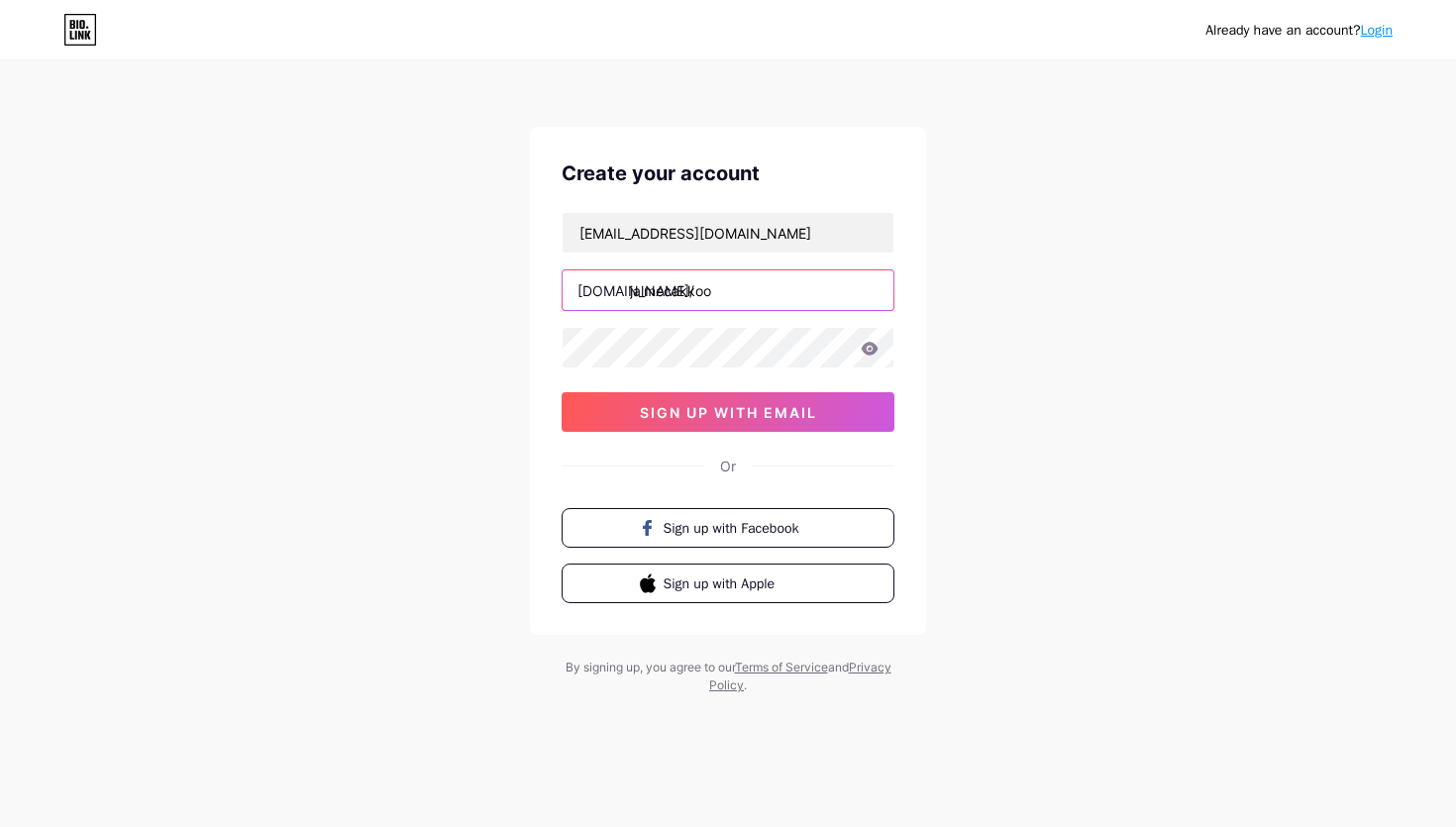 type on "jalmecakkoo" 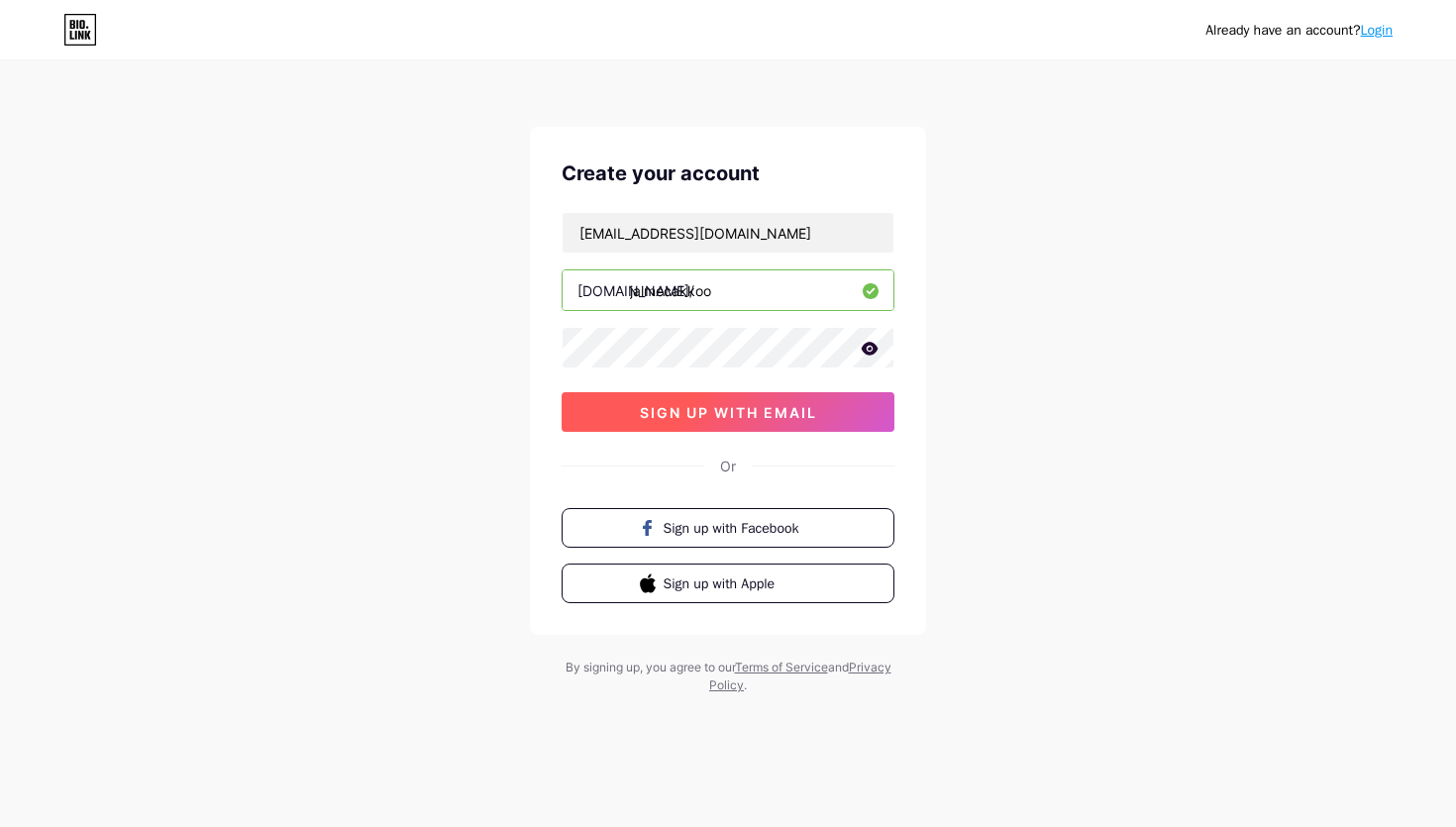 click on "sign up with email" at bounding box center (728, 412) 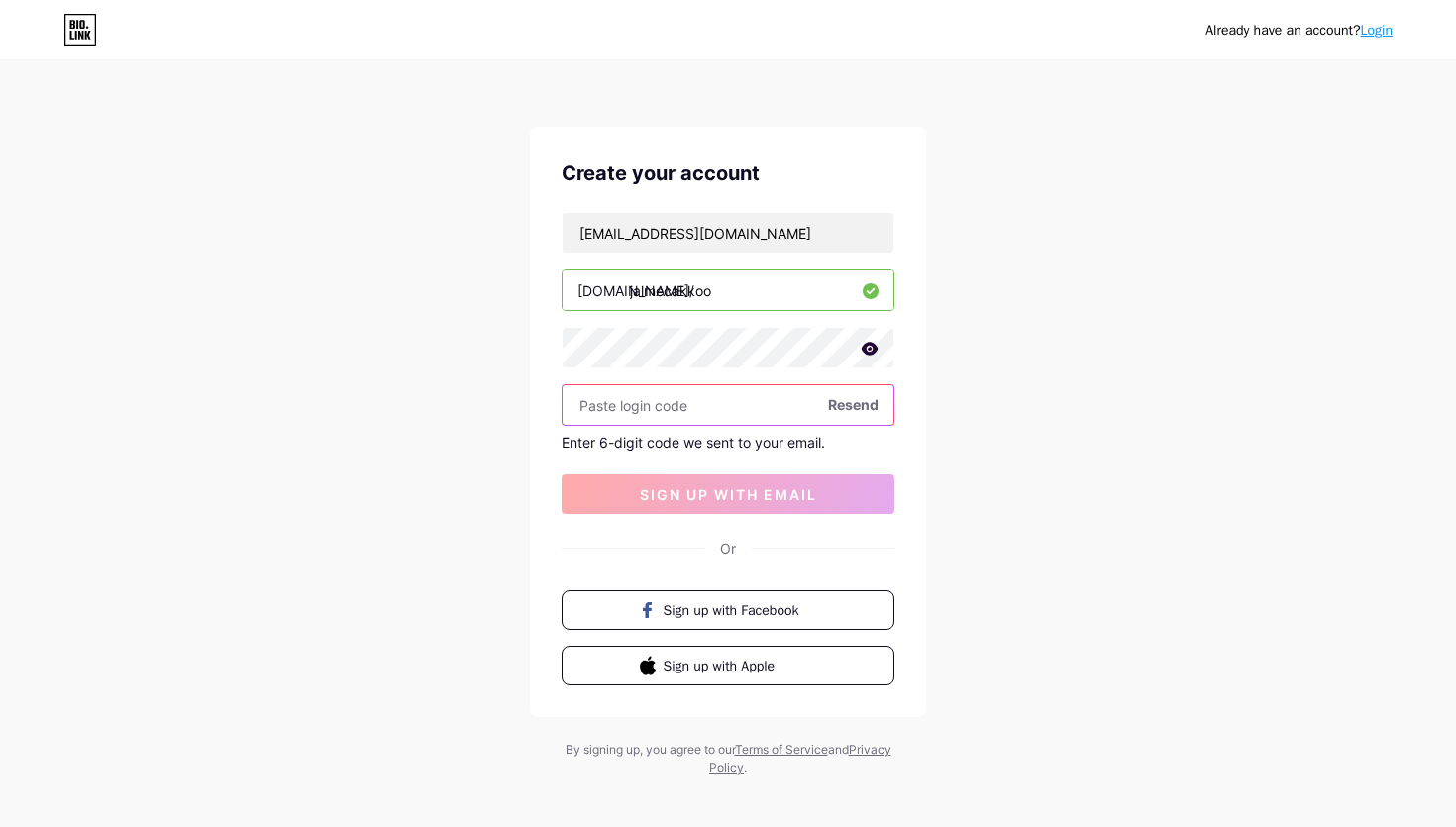 paste on "333389" 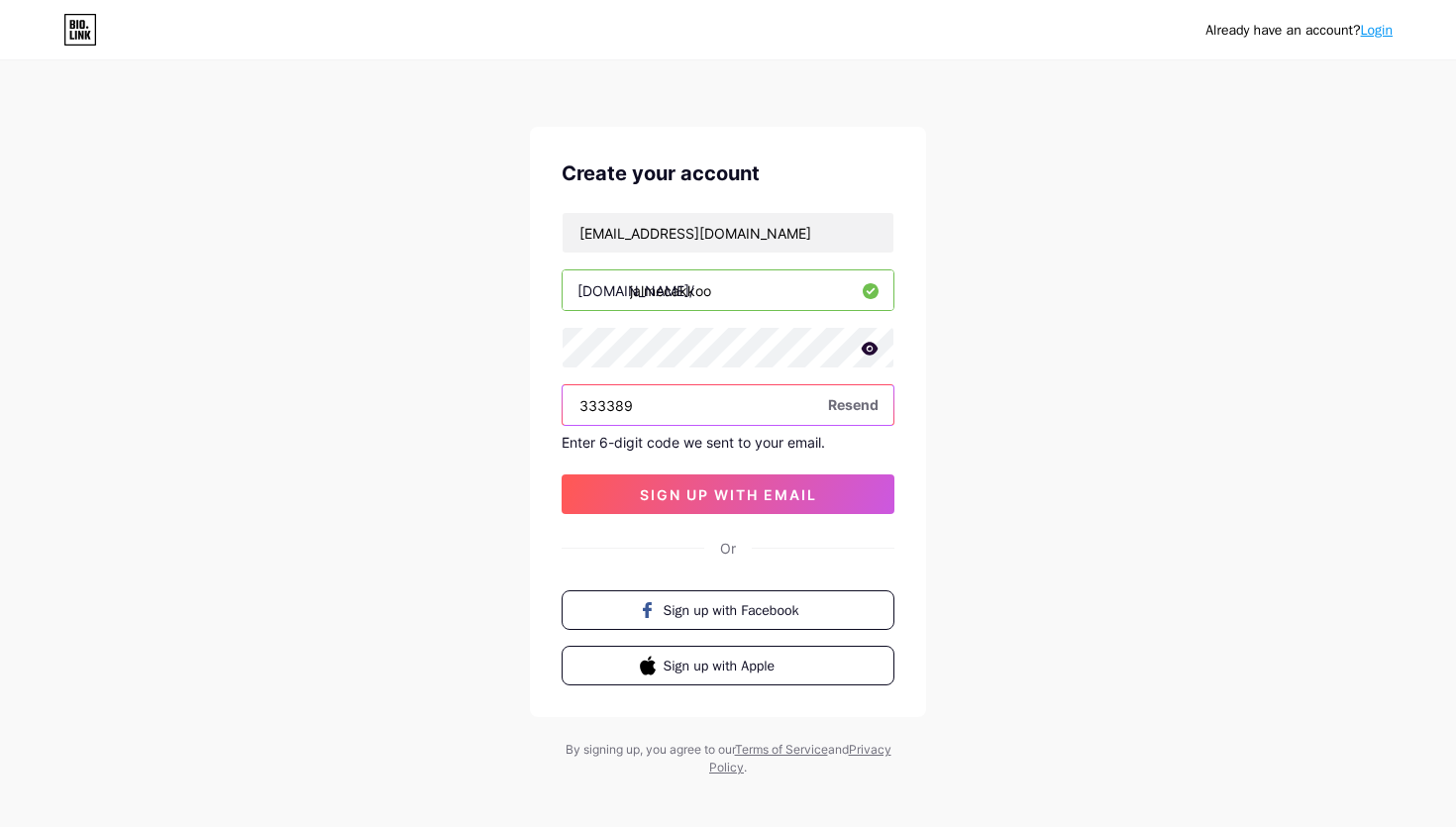 type on "333389" 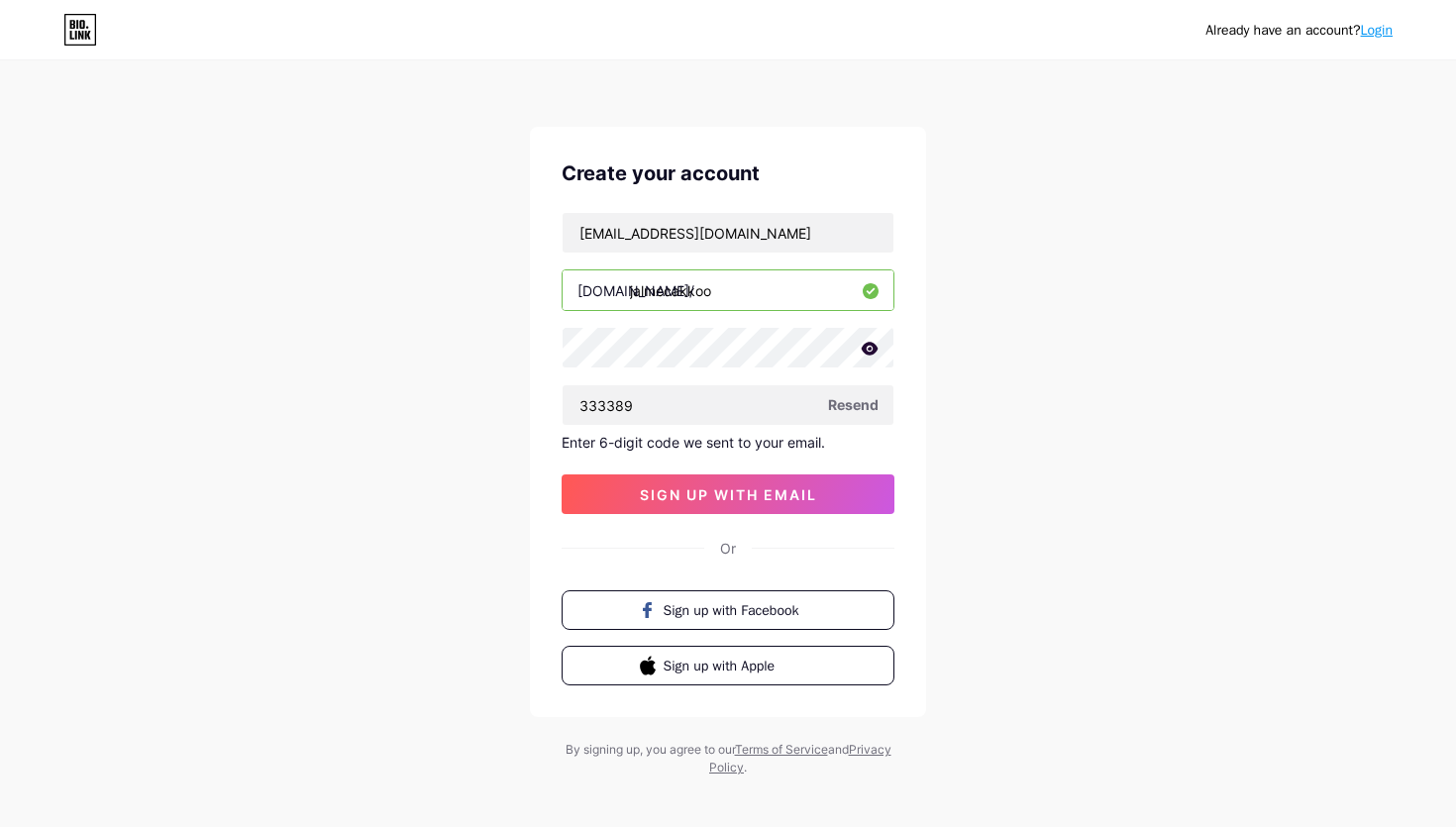 click on "Create your account     [EMAIL_ADDRESS][DOMAIN_NAME]     [DOMAIN_NAME]/   jalmecakkoo               333389   Resend     Enter 6-digit code we sent to your email.         sign up with email         Or       Sign up with Facebook
Sign up with Apple" at bounding box center (728, 422) 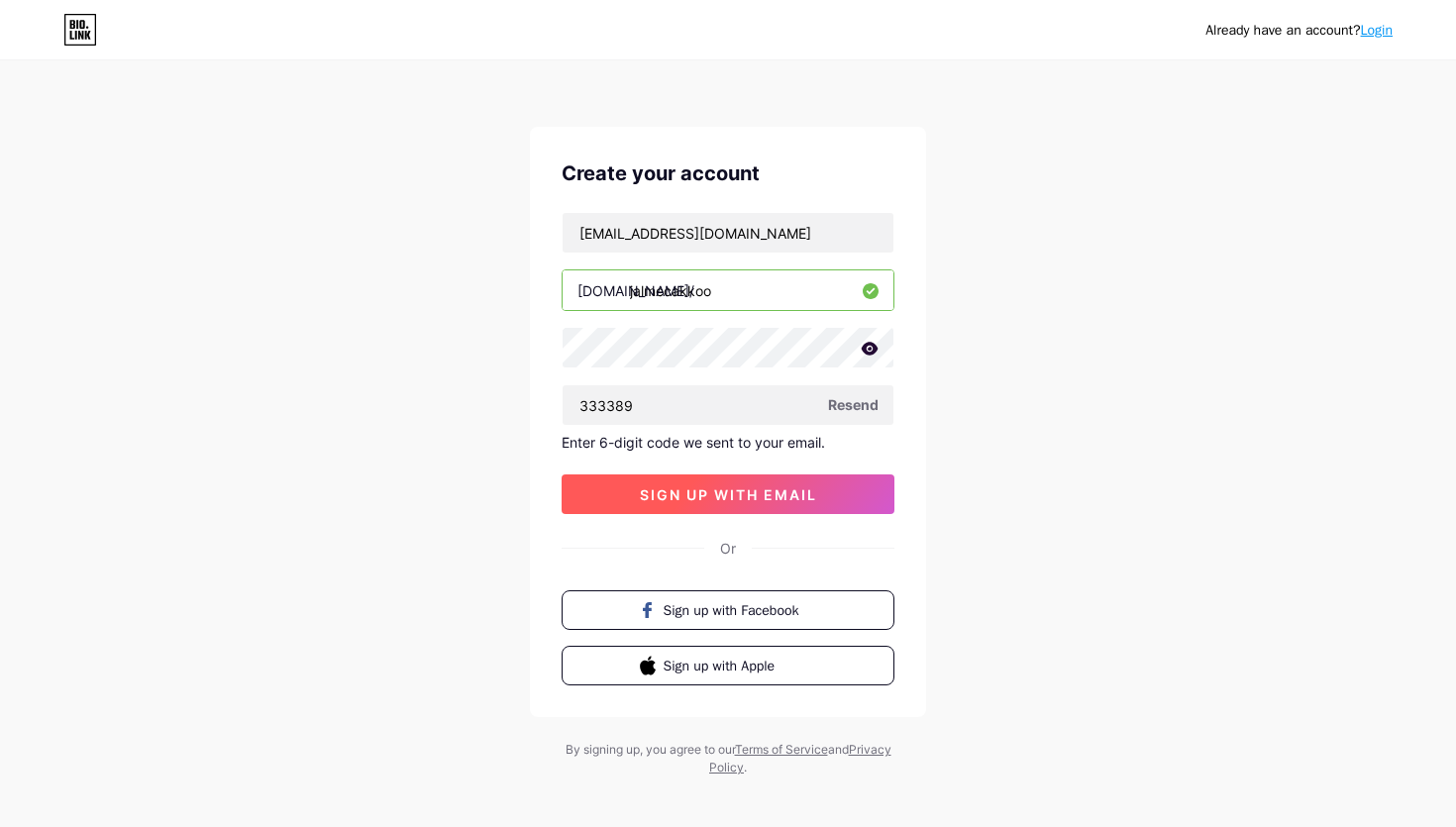 click on "sign up with email" at bounding box center (728, 494) 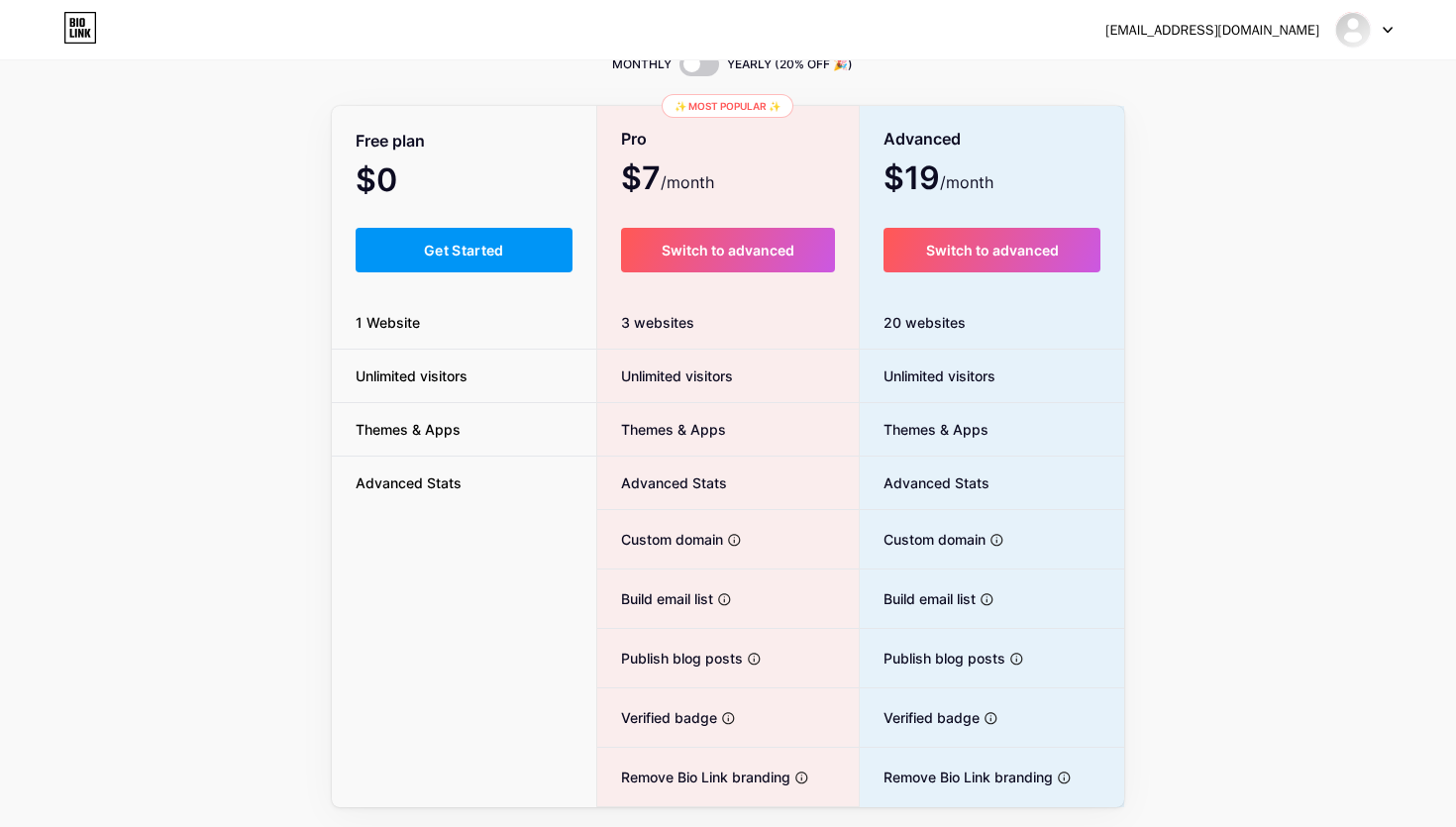 scroll, scrollTop: 100, scrollLeft: 0, axis: vertical 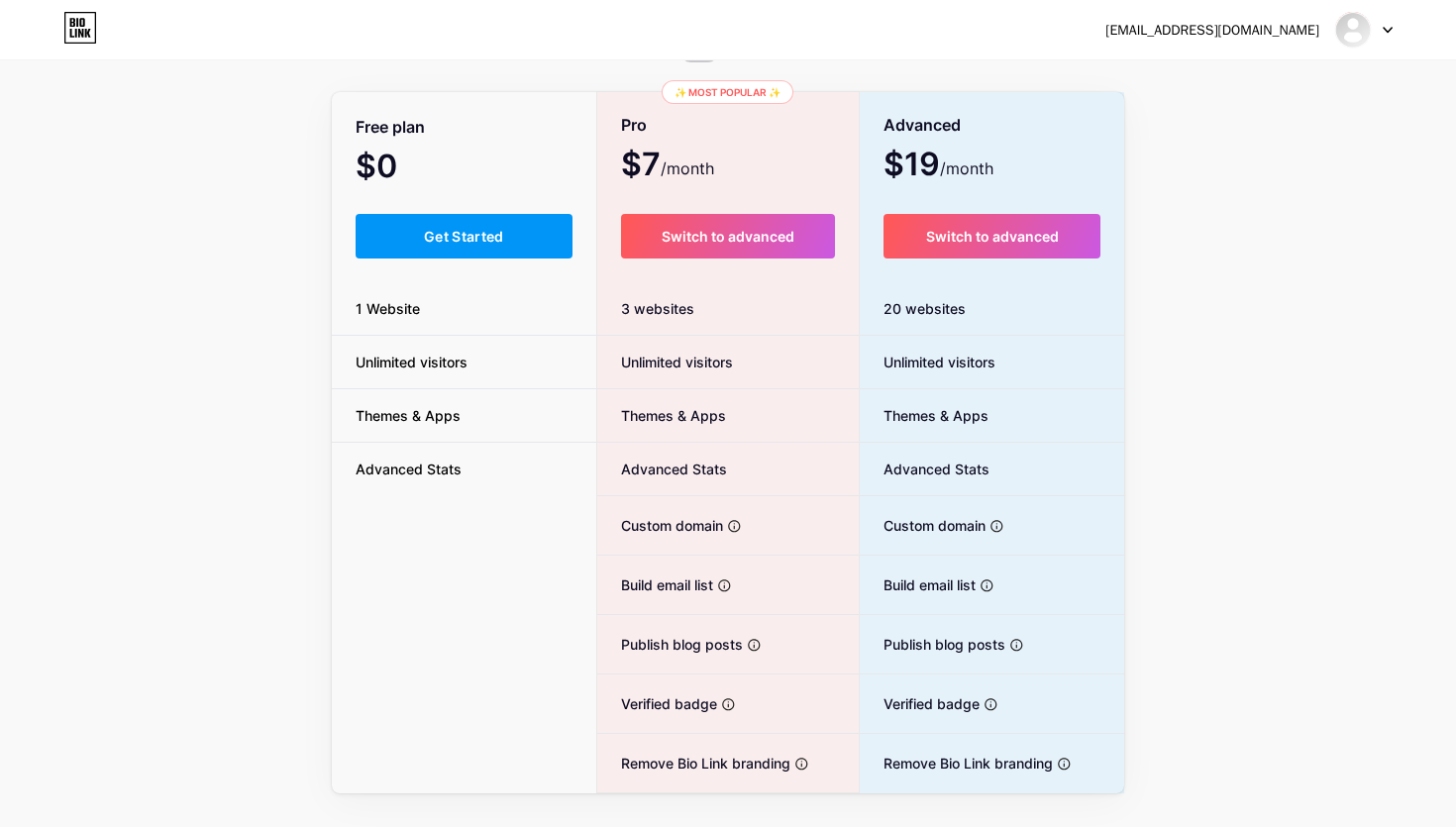 click on "Free plan   $0   /month   Get Started     1 Website Unlimited visitors Themes & Apps Advanced Stats" at bounding box center [464, 444] 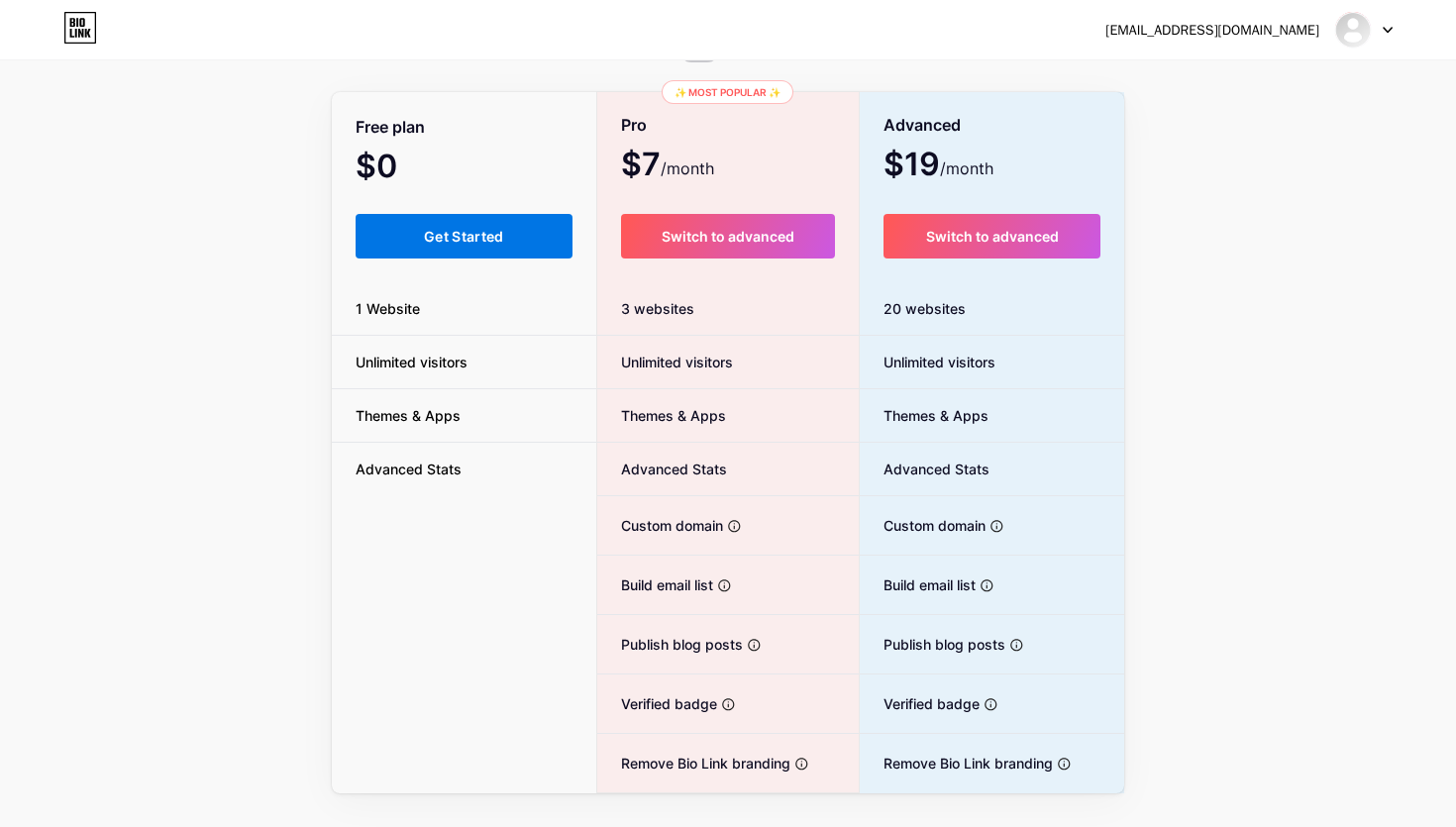click on "Get Started" at bounding box center [464, 236] 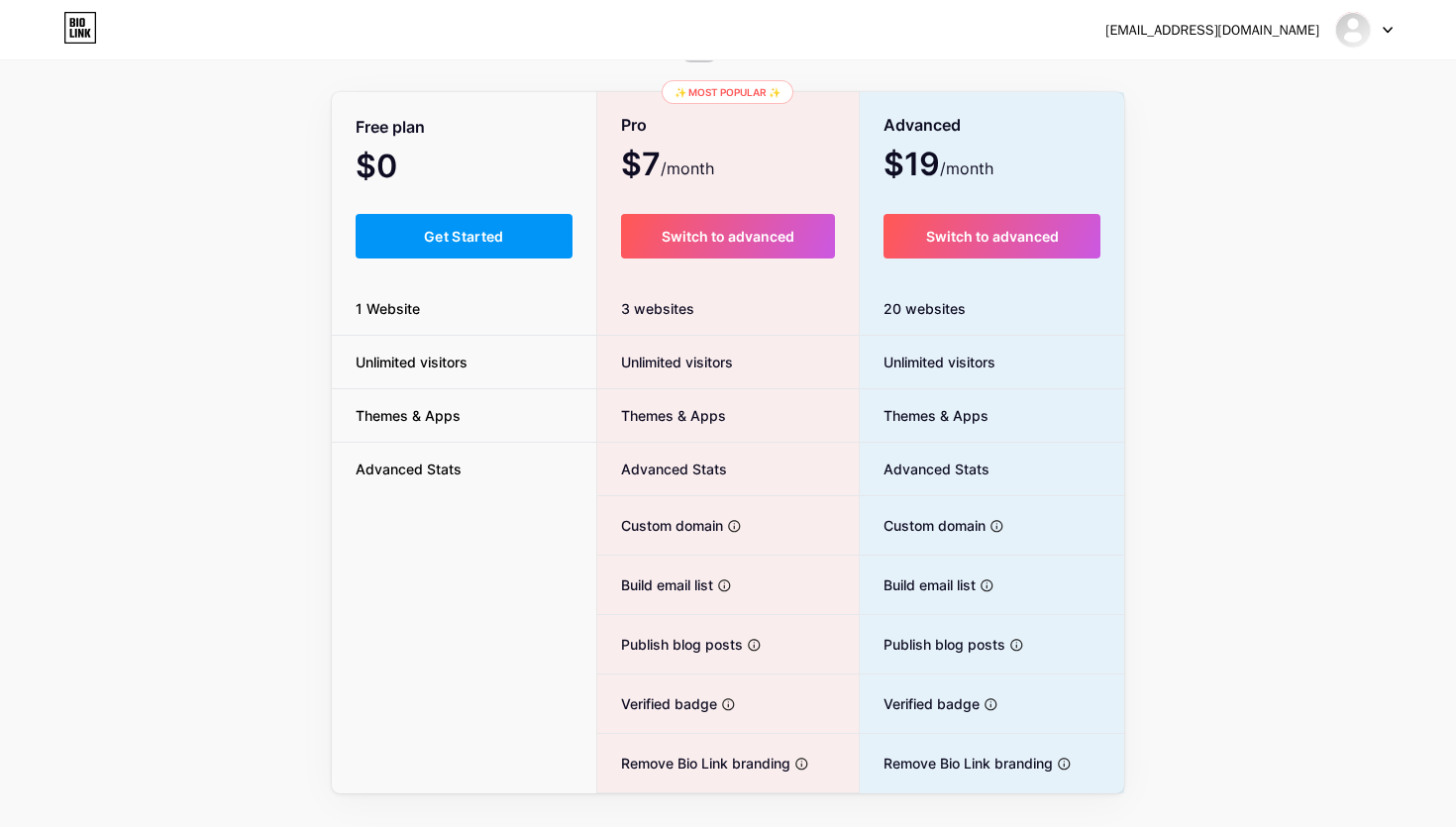 scroll, scrollTop: 0, scrollLeft: 0, axis: both 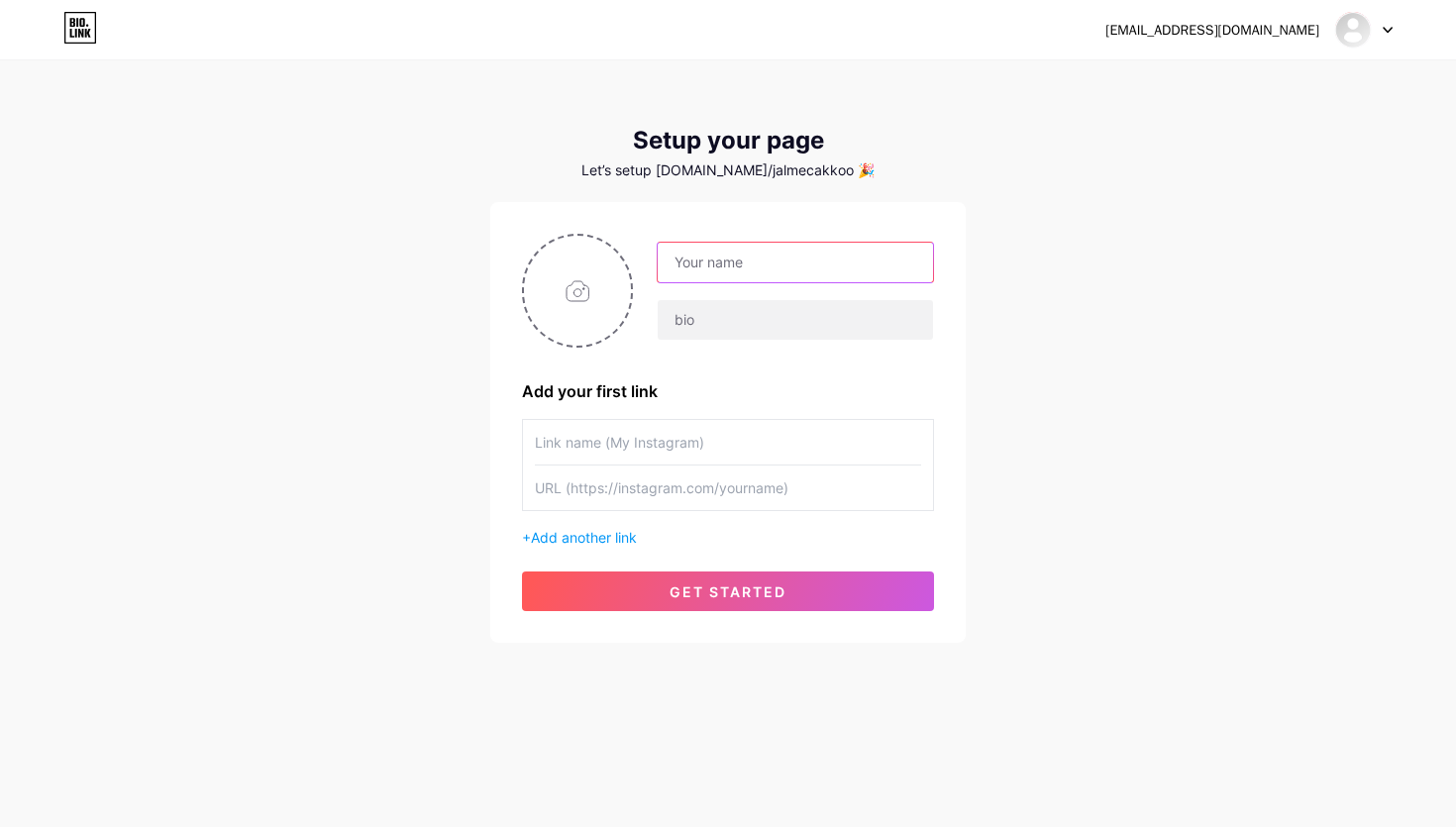 click at bounding box center [795, 262] 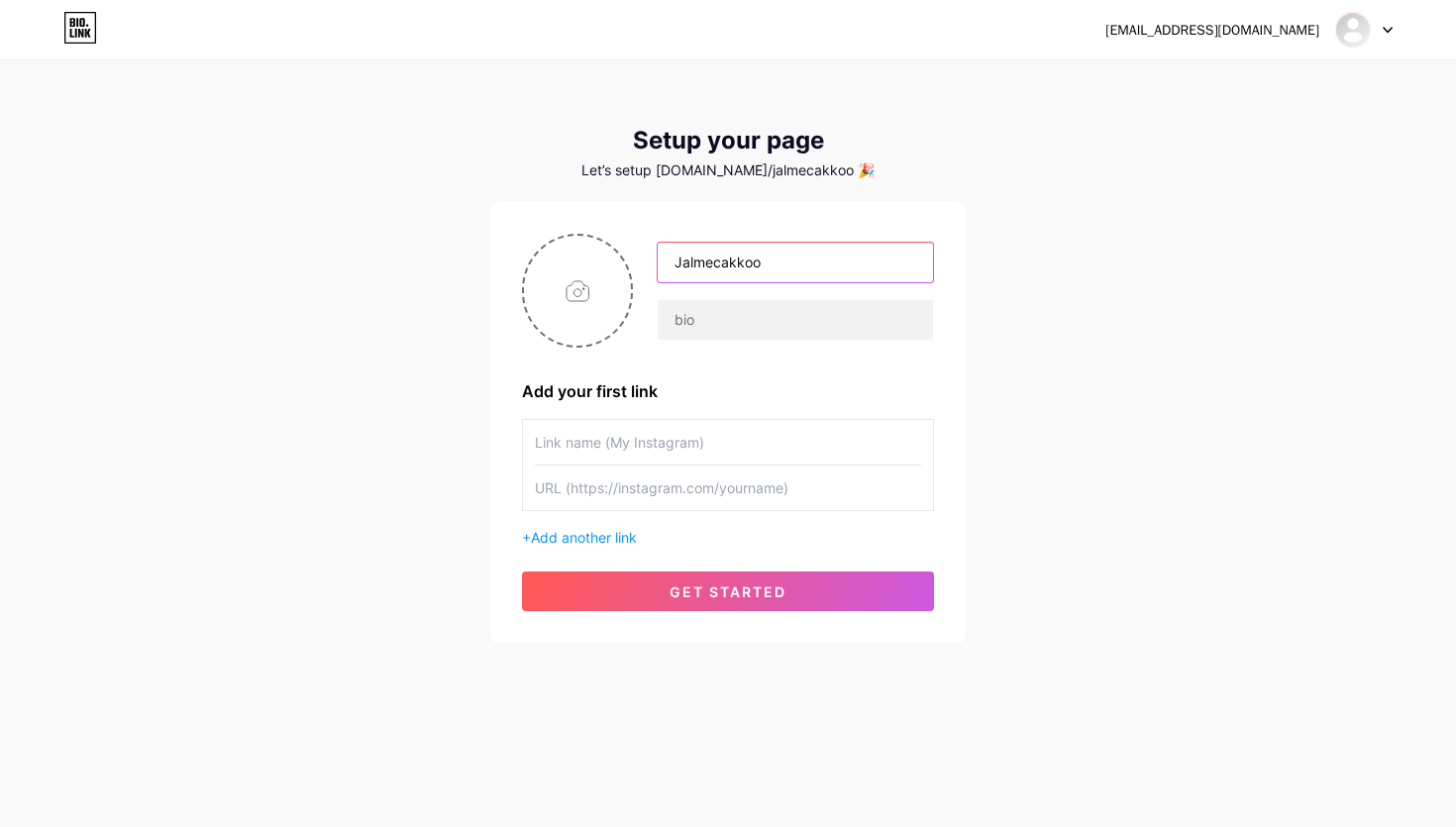 type on "Jalmecakkoo" 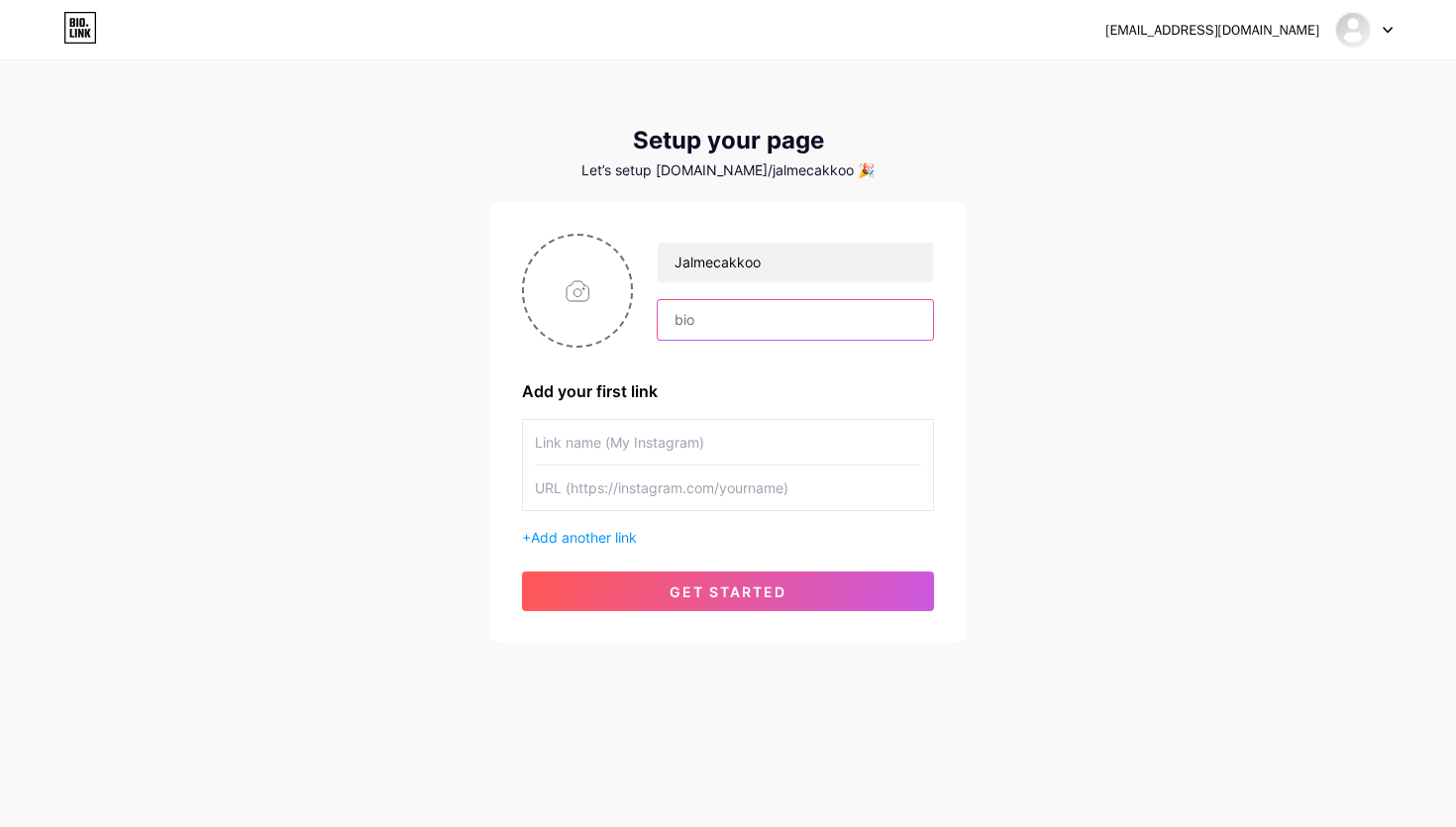 paste on "19 🎂 • Live late nights on CB 🌙" 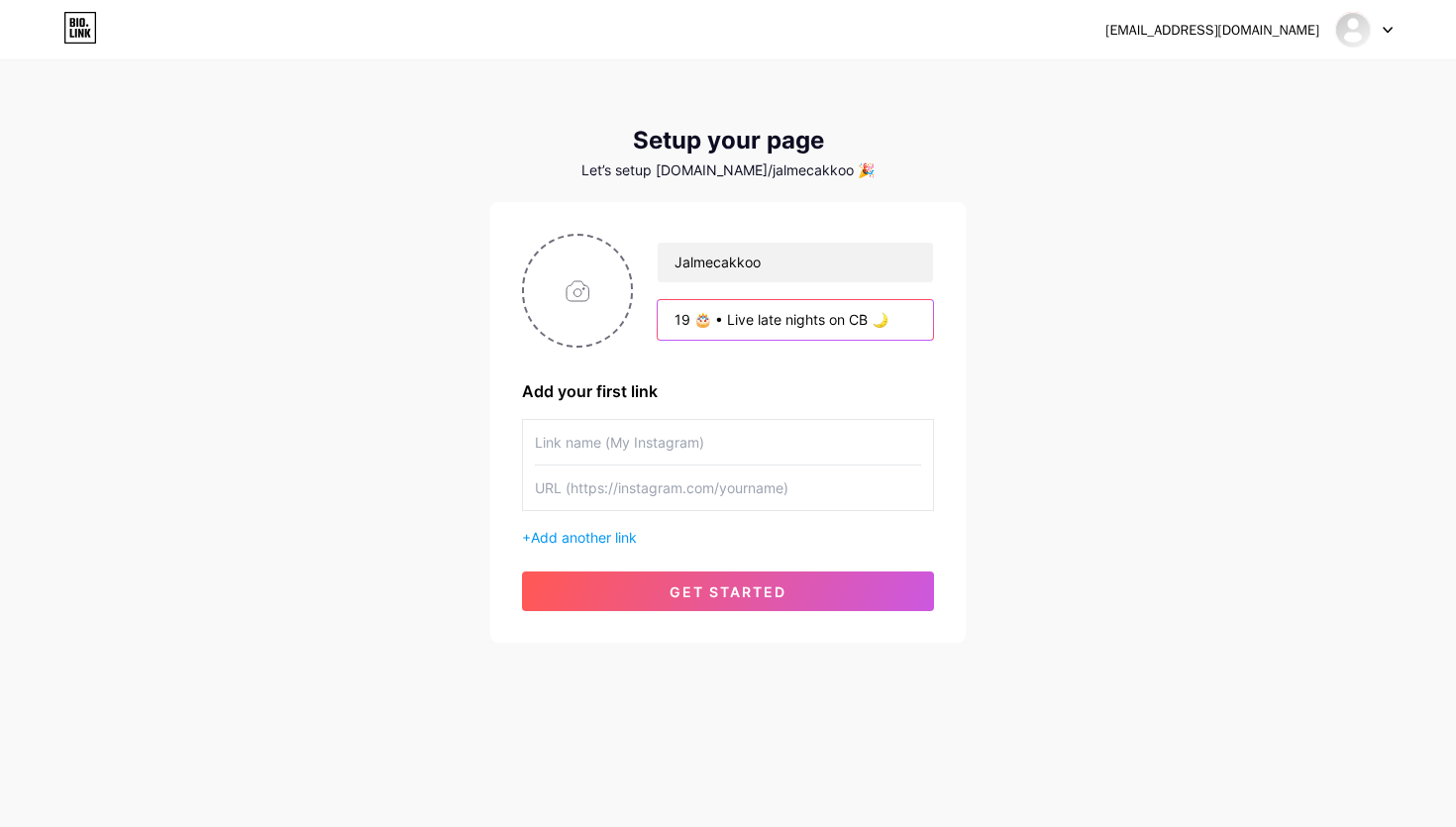 type on "19 🎂 • Live late nights on CB 🌙" 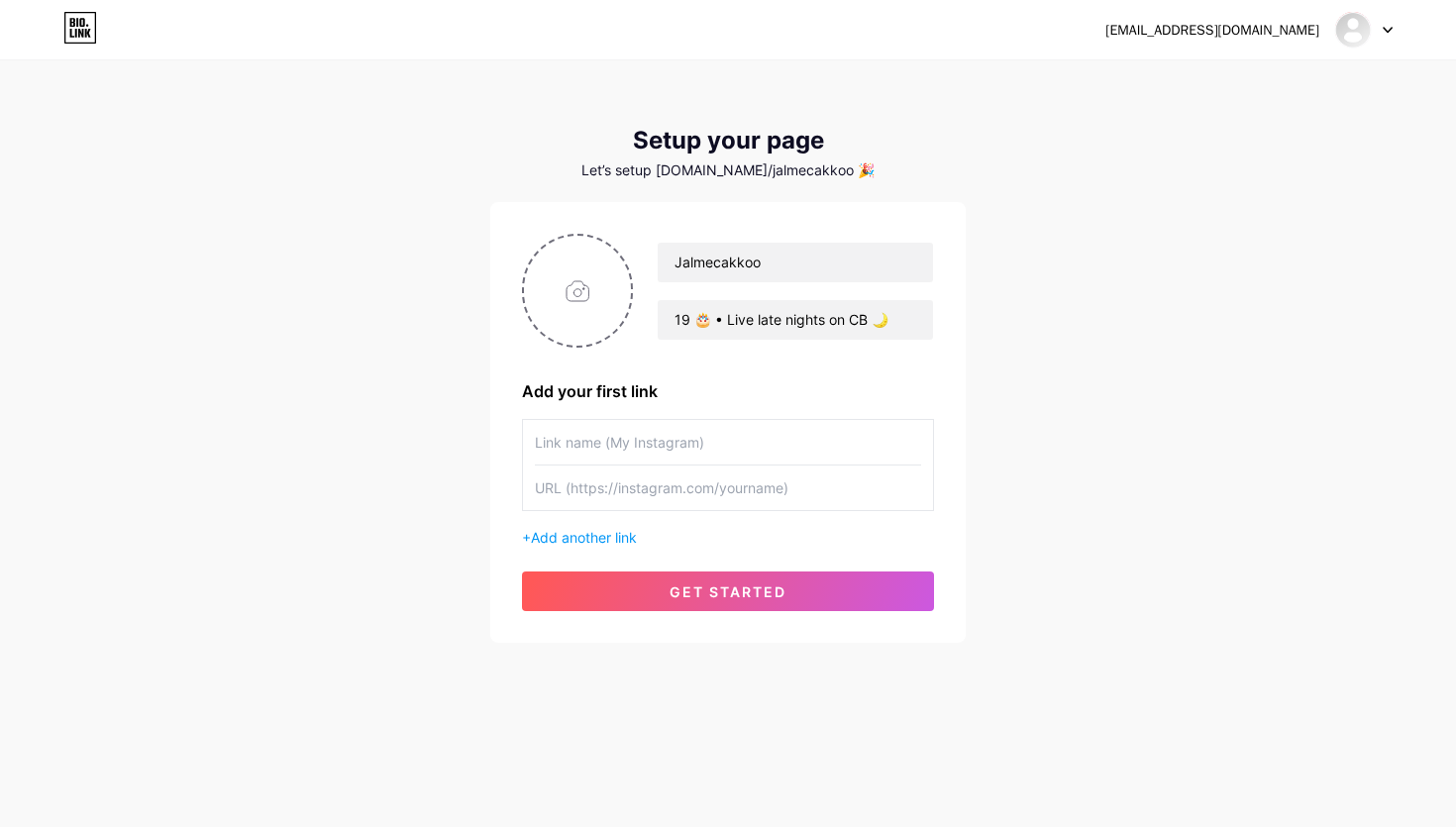 click at bounding box center (728, 442) 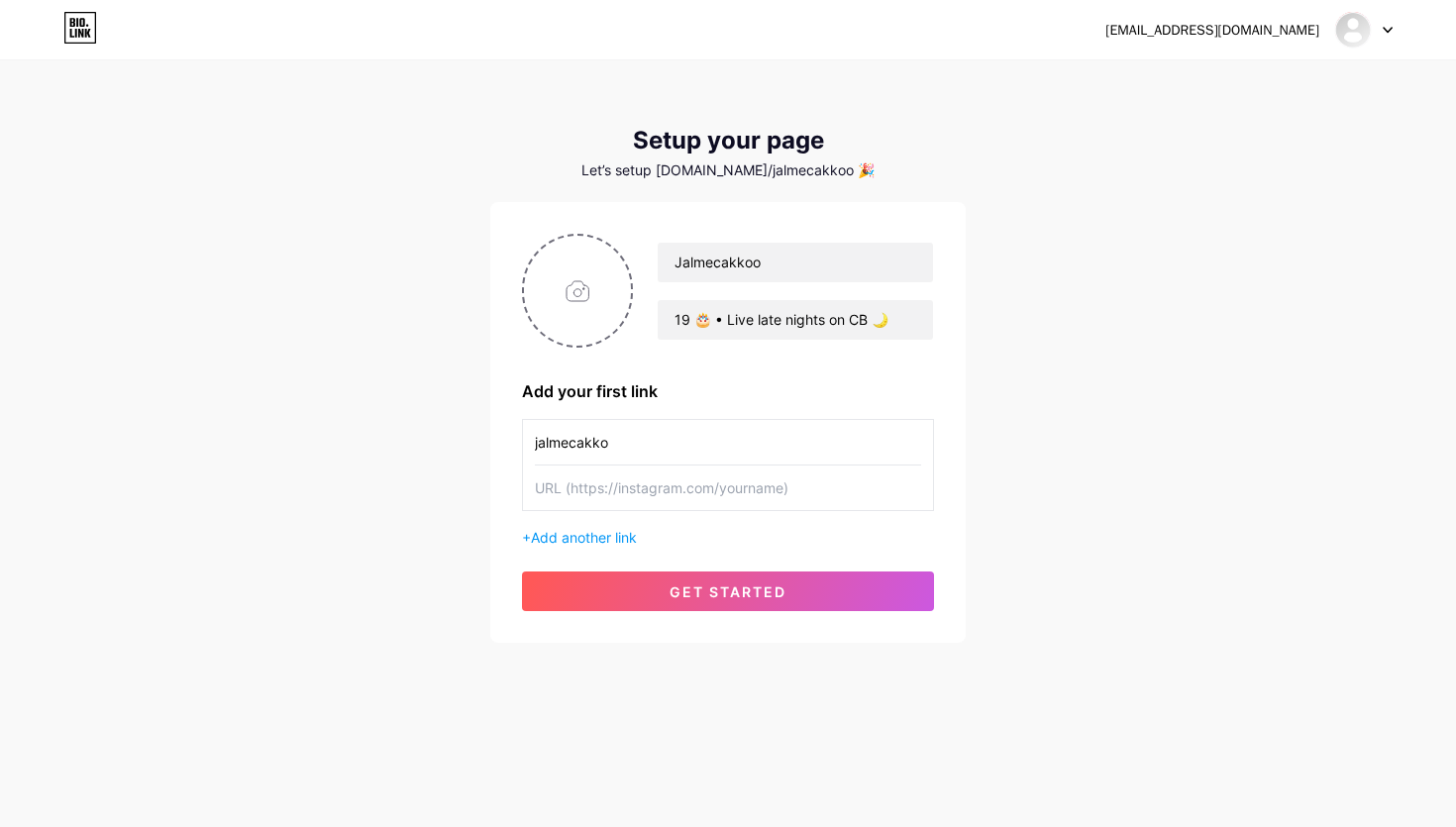 type on "jalmecakkoo" 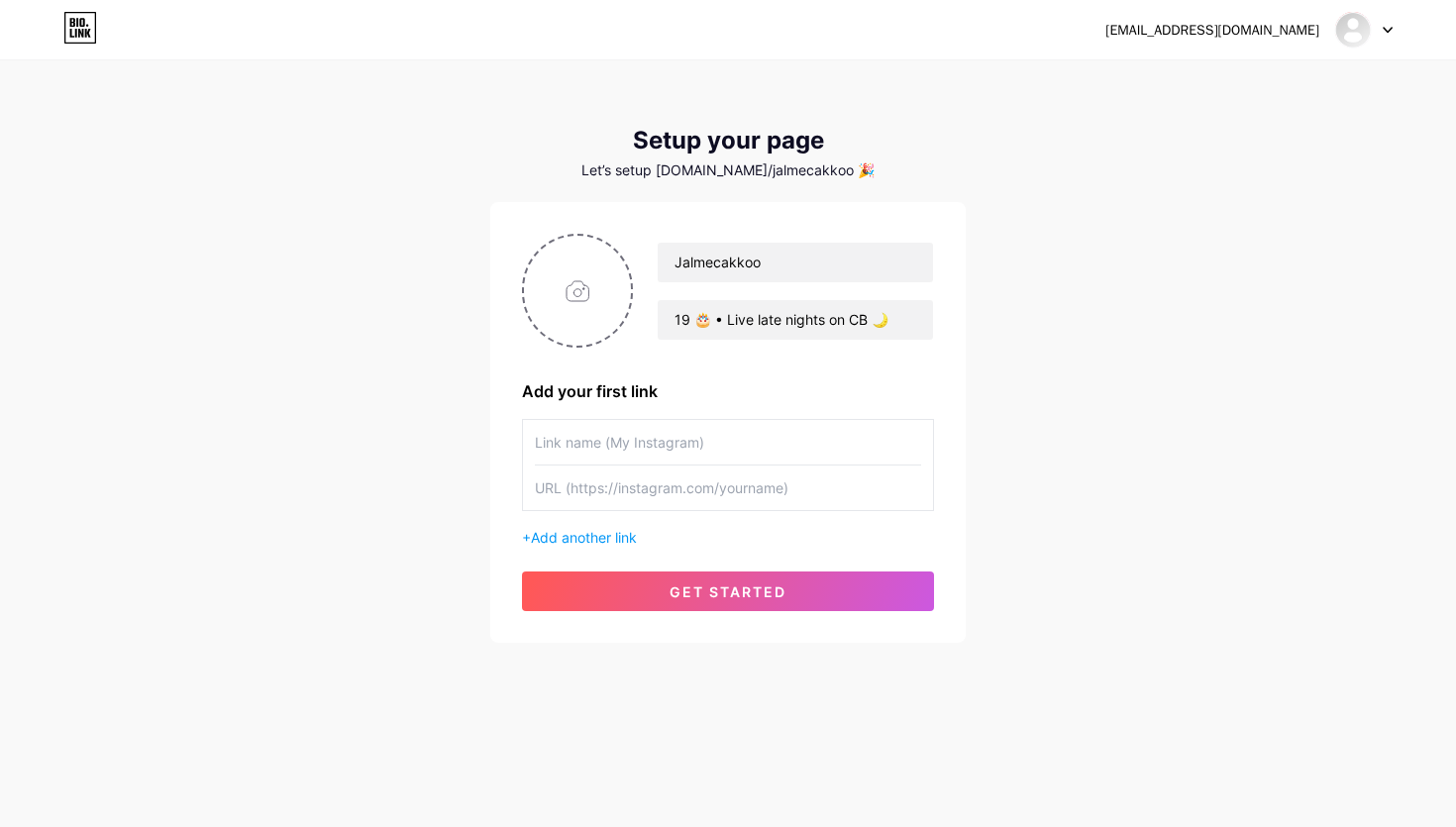 paste on "[URL][DOMAIN_NAME]" 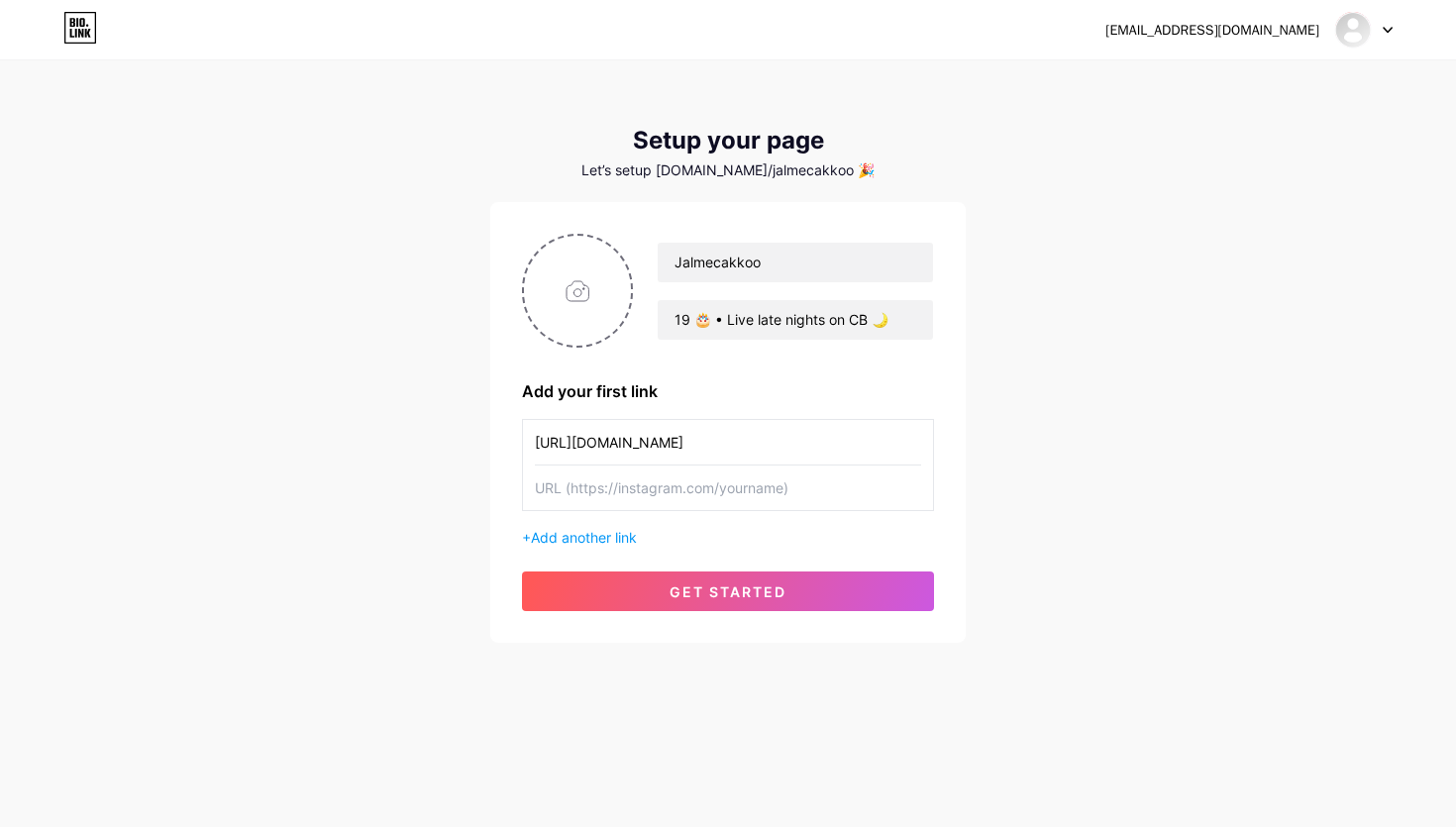scroll, scrollTop: 0, scrollLeft: 220, axis: horizontal 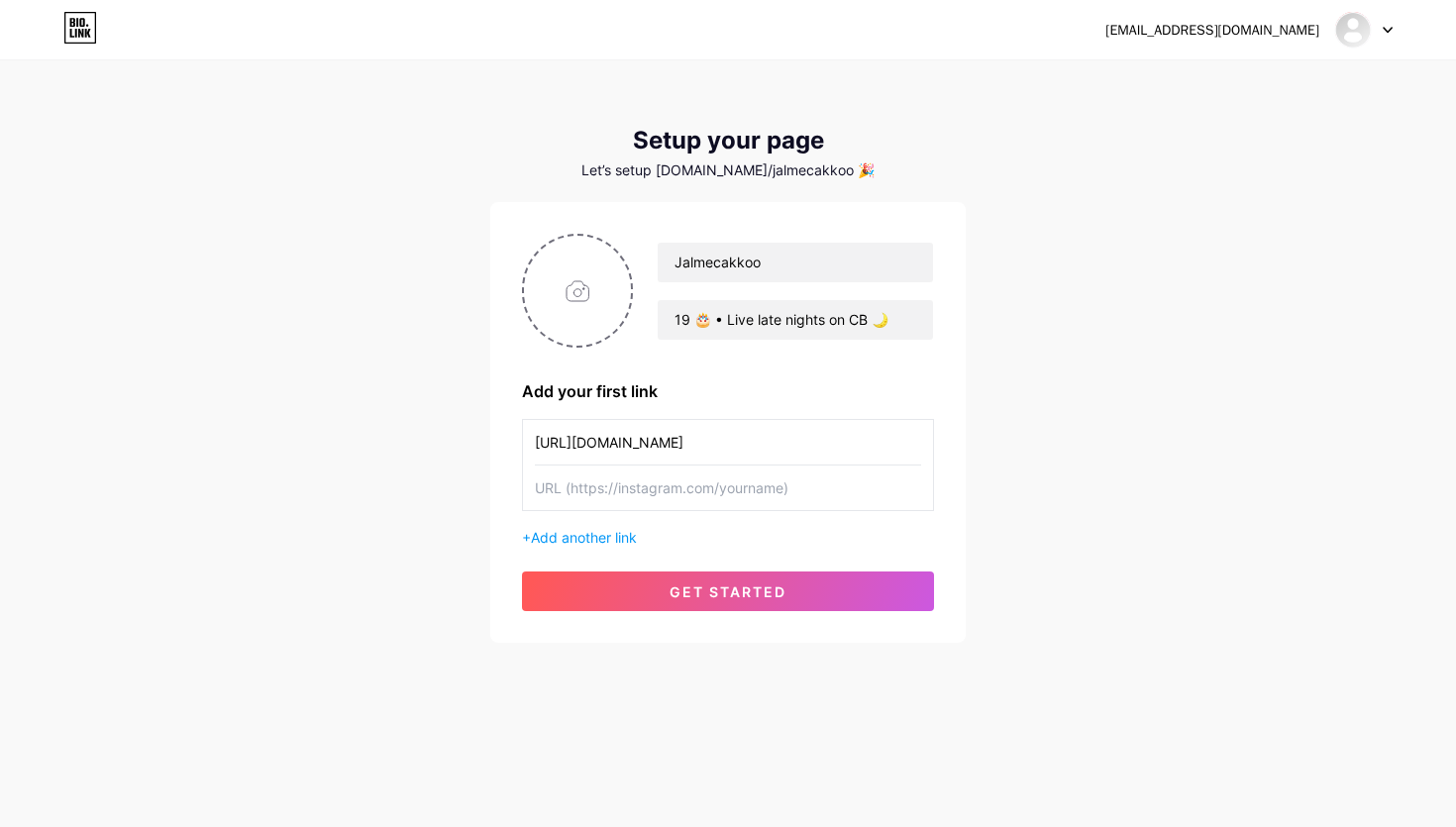 type on "[URL][DOMAIN_NAME]" 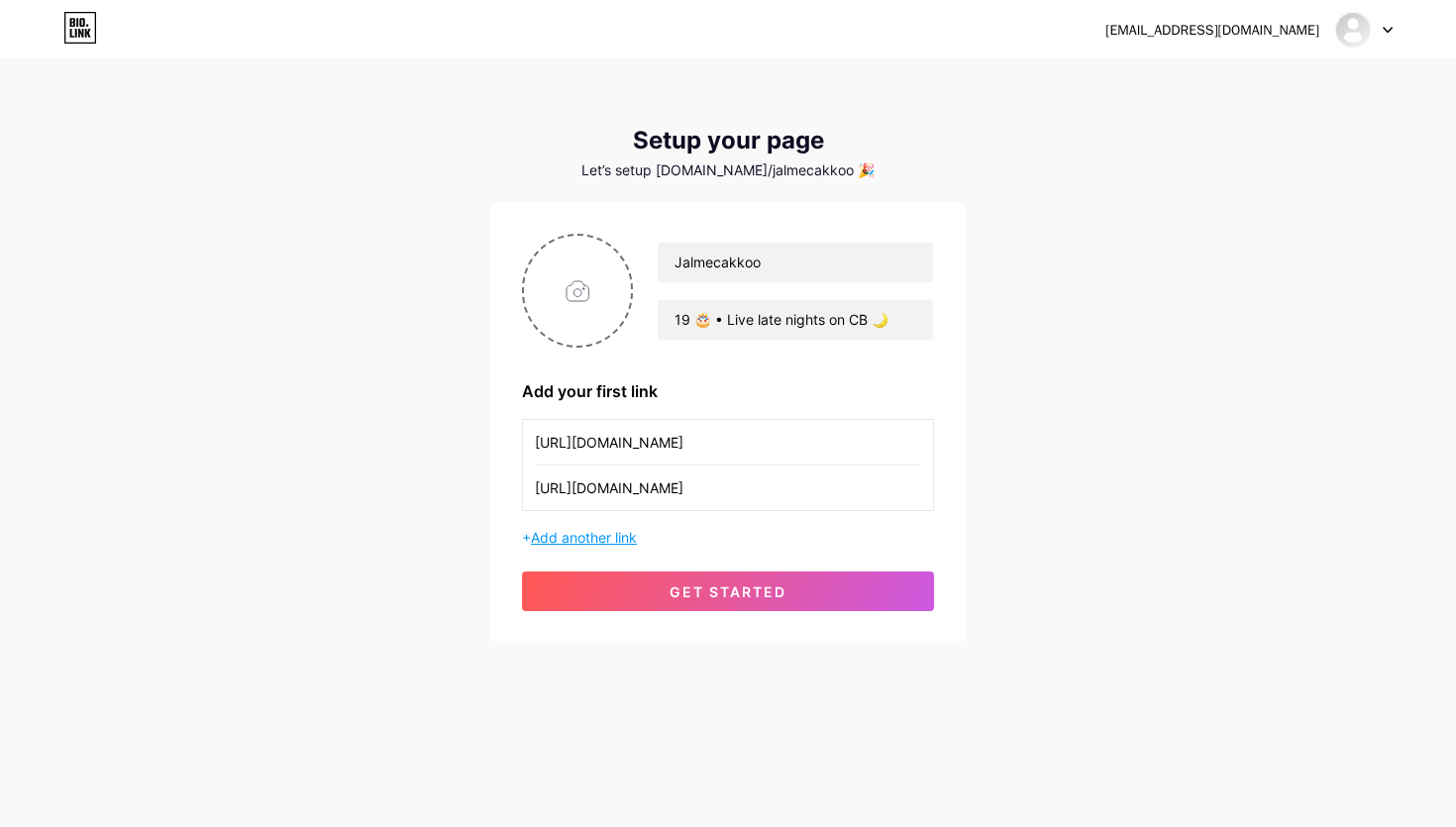 type on "[URL][DOMAIN_NAME]" 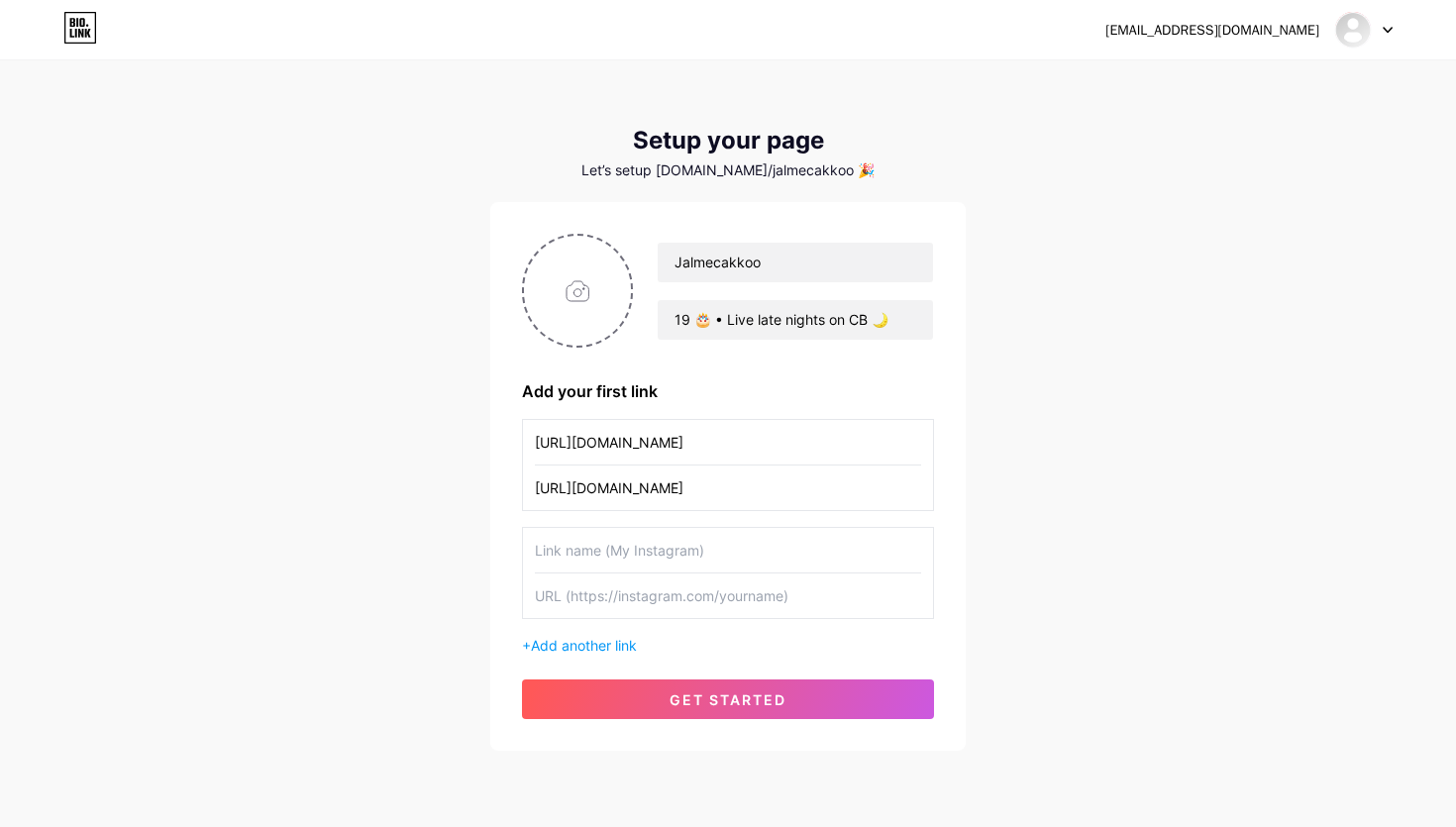 click on "[URL][DOMAIN_NAME]" at bounding box center [728, 442] 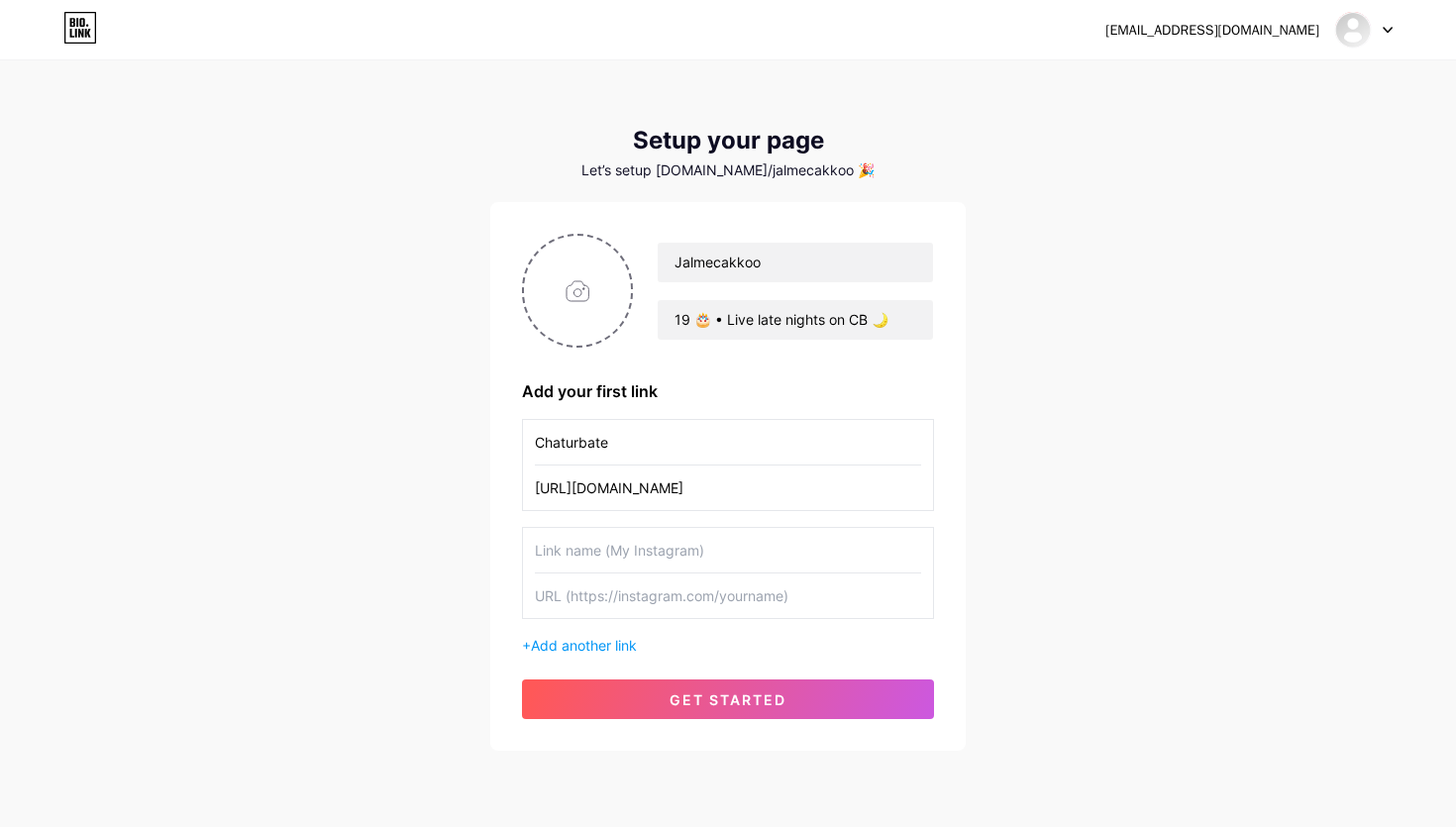 type on "Chaturbate" 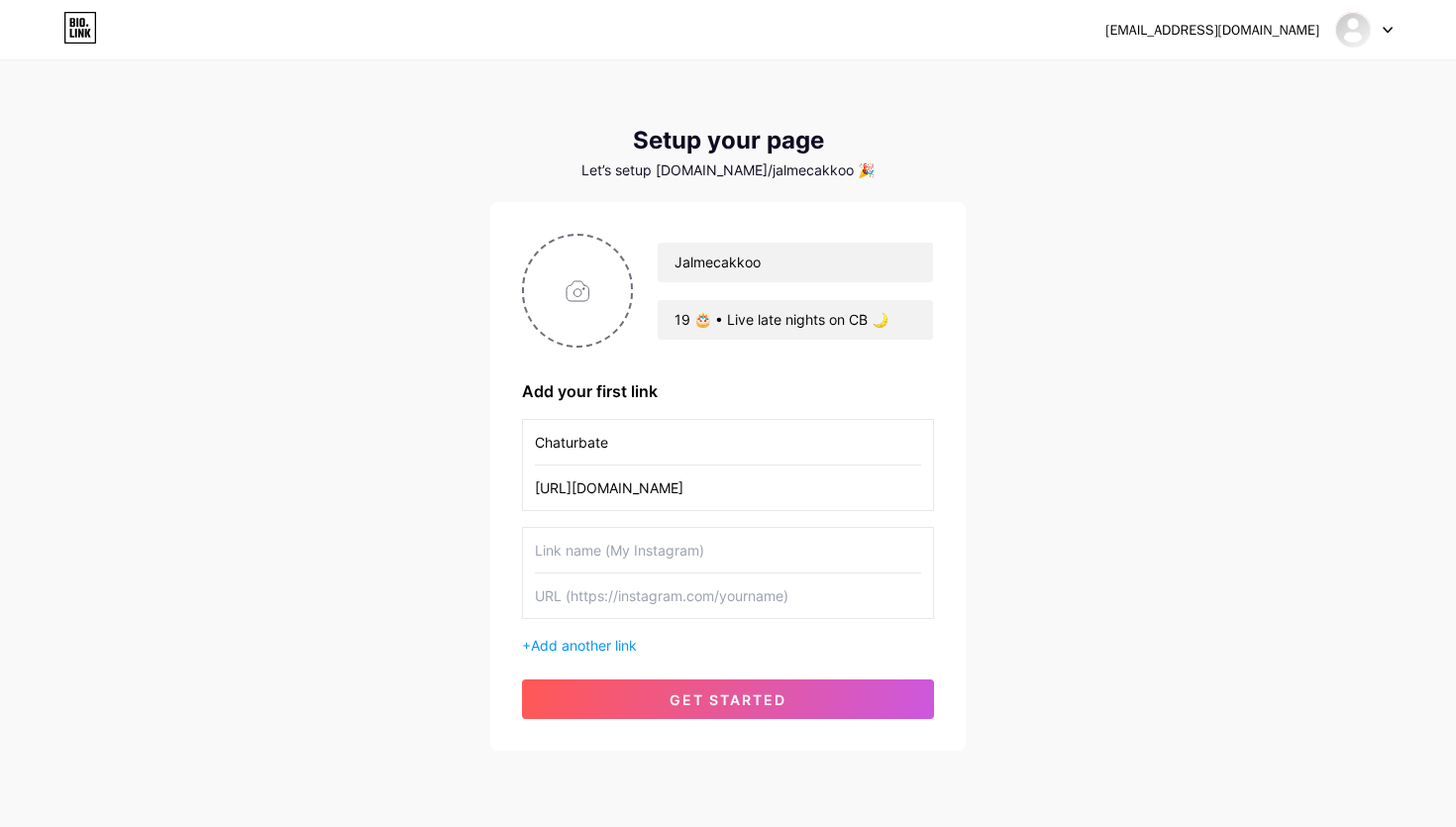 paste on "[DOMAIN_NAME][URL]" 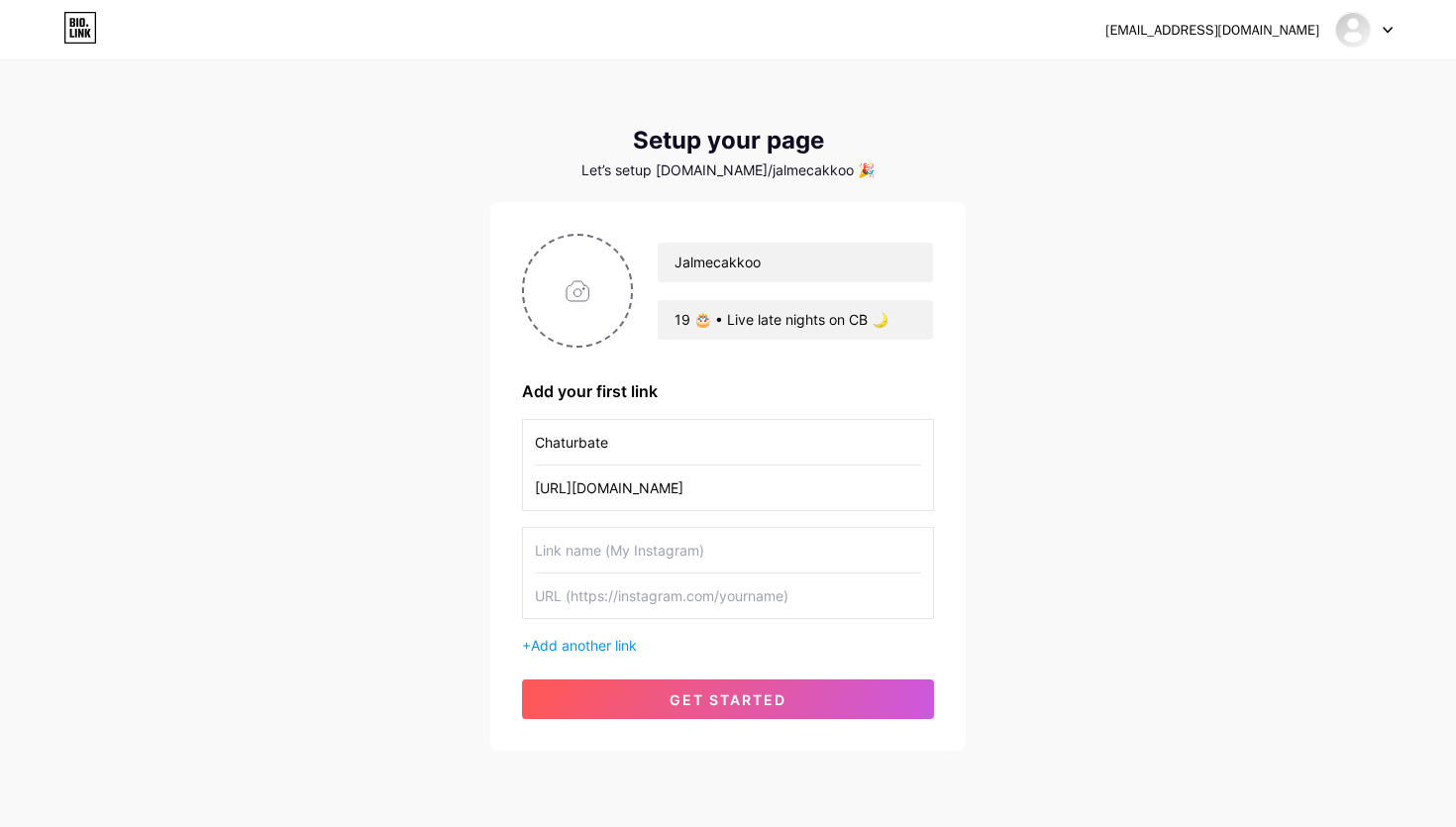 type on "[URL][DOMAIN_NAME]" 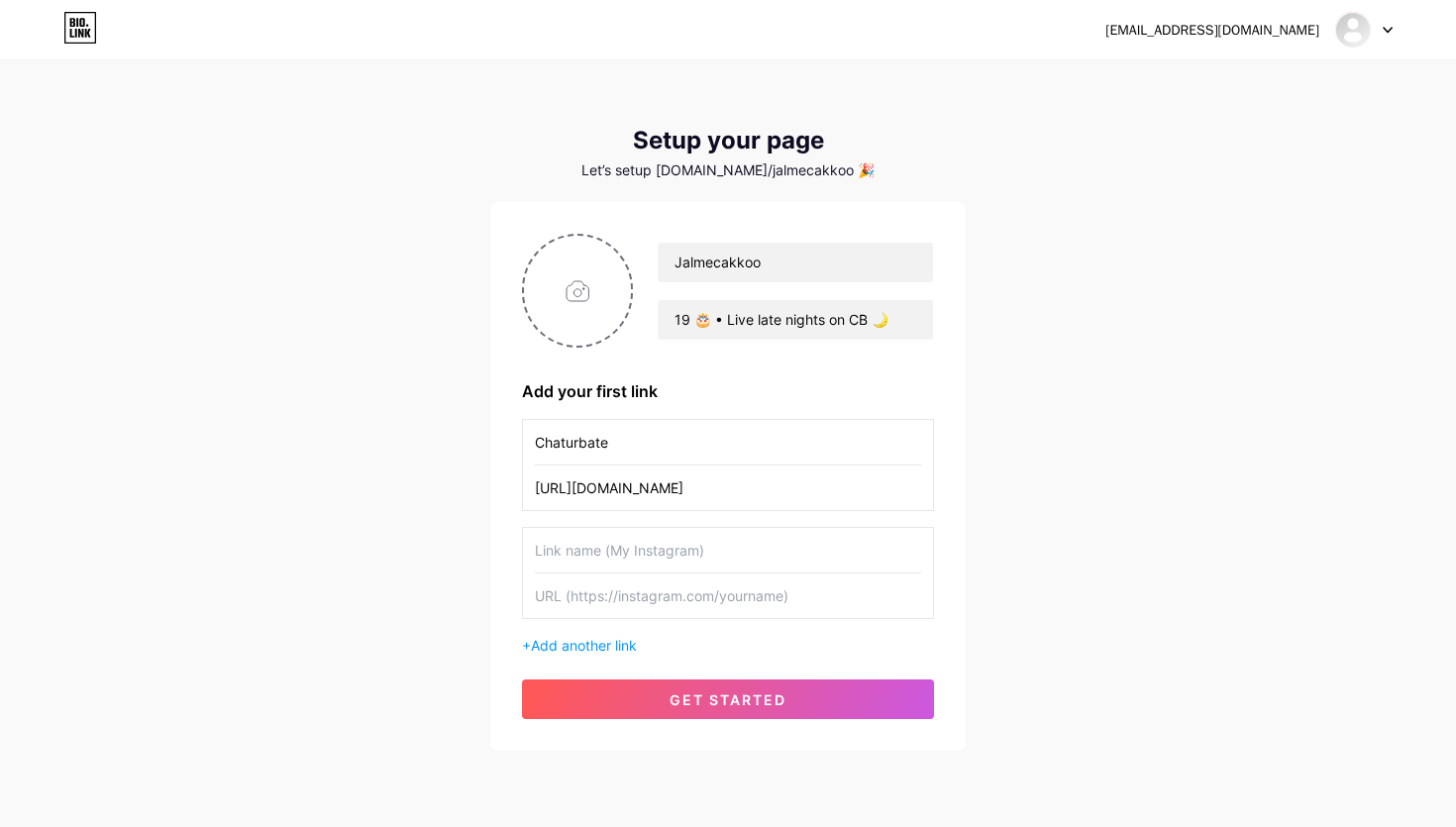 scroll, scrollTop: 0, scrollLeft: 0, axis: both 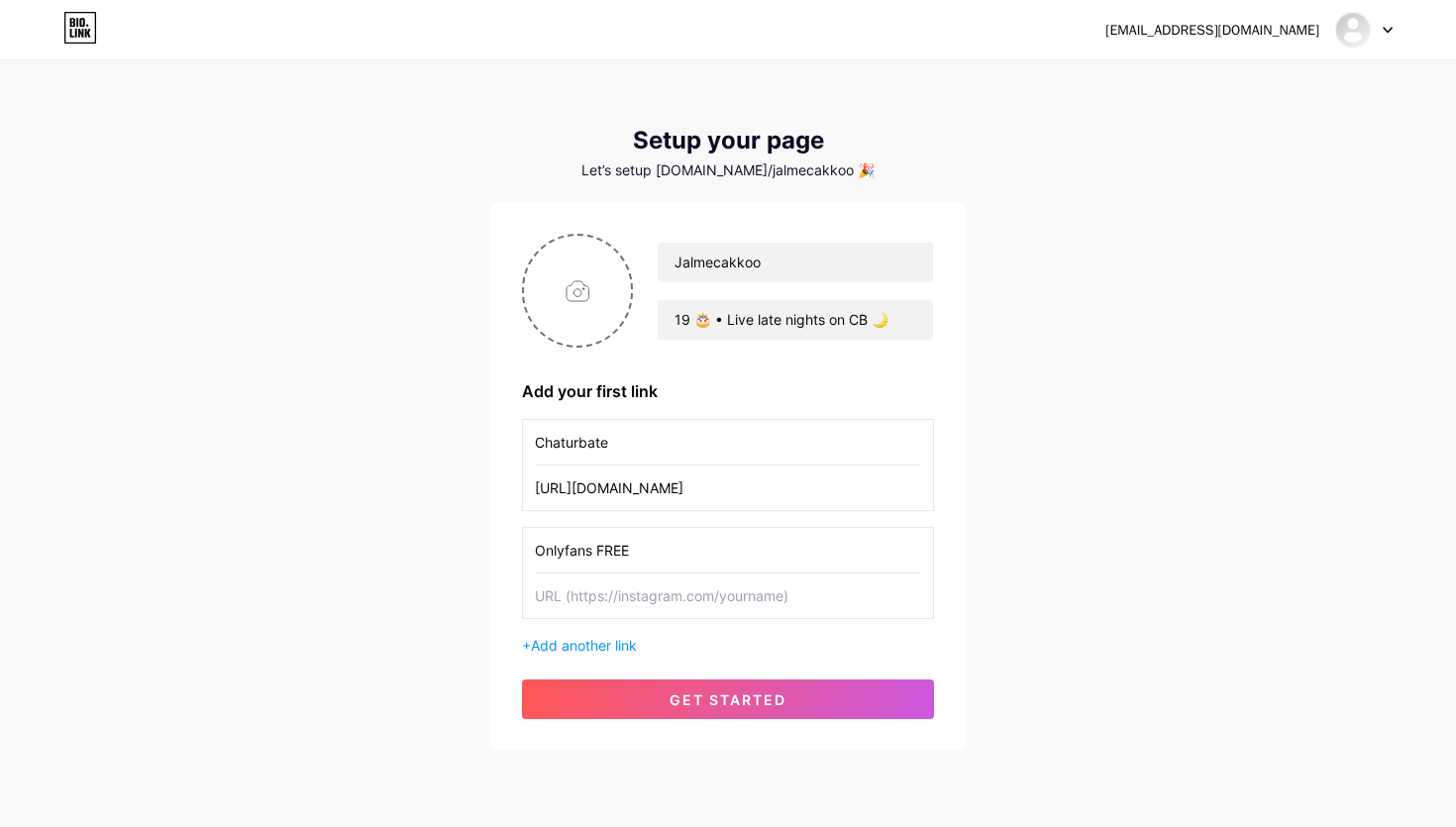 type on "Onlyfans FREE" 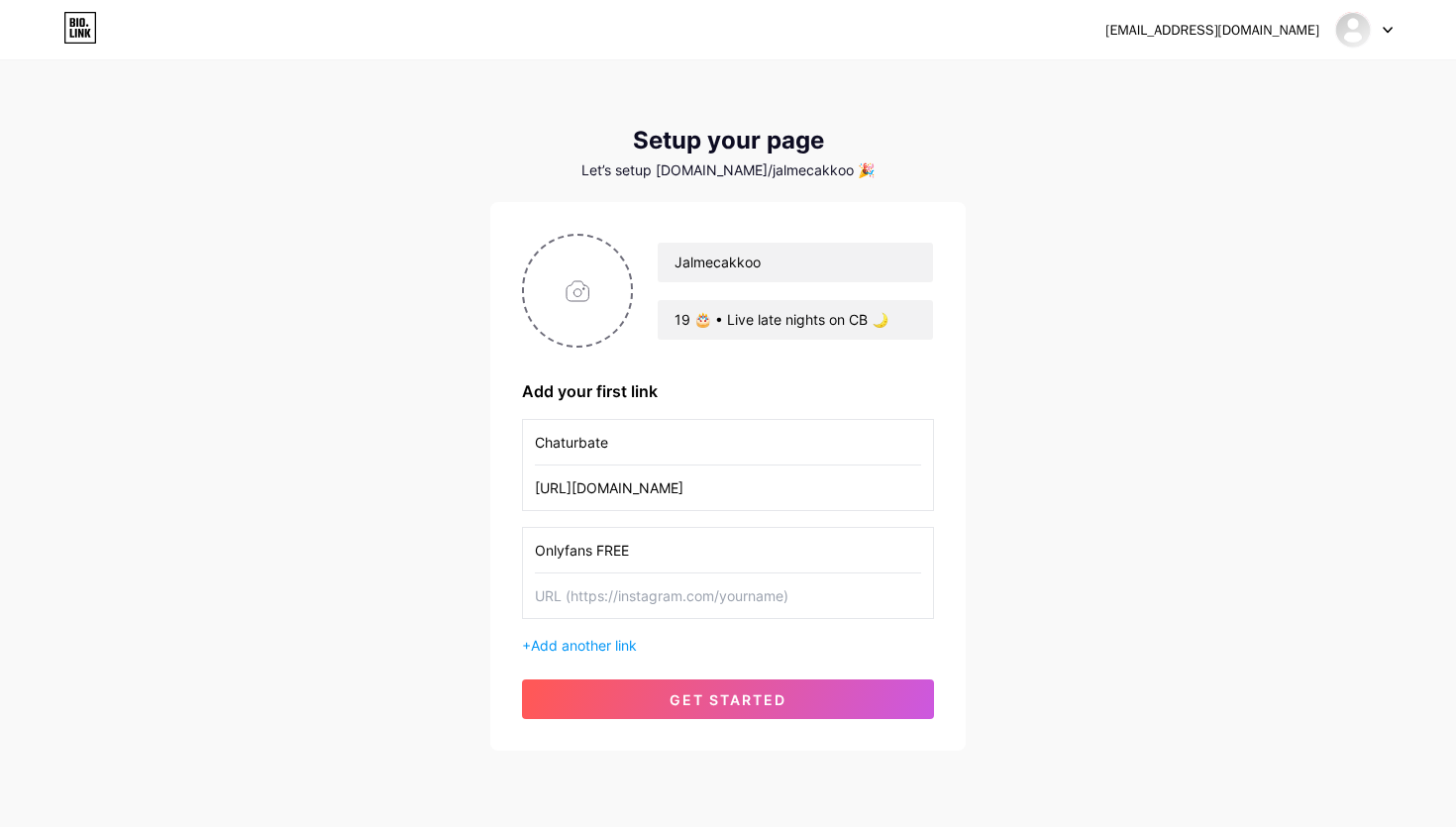 paste on "[URL][DOMAIN_NAME]" 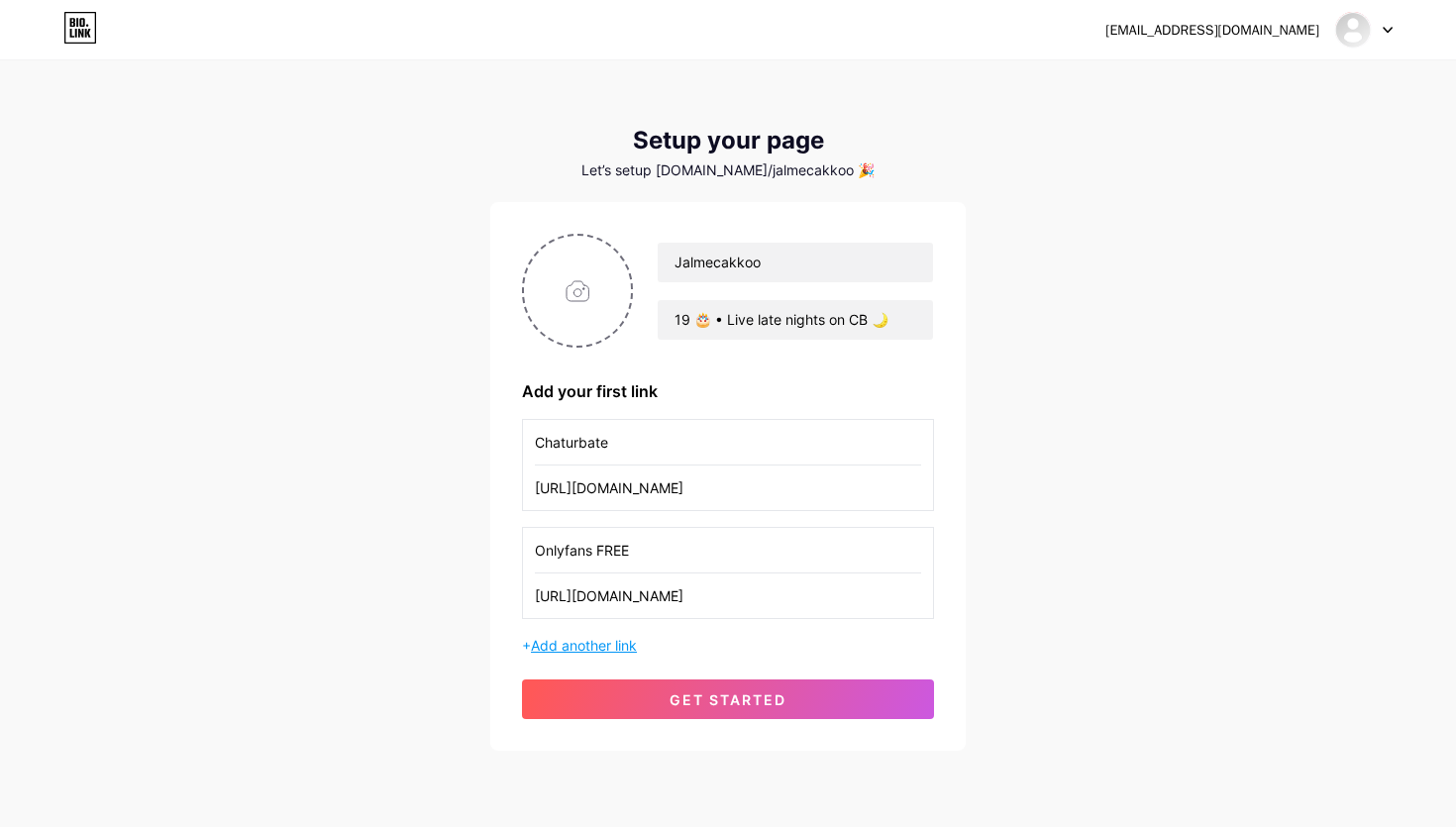 type on "[URL][DOMAIN_NAME]" 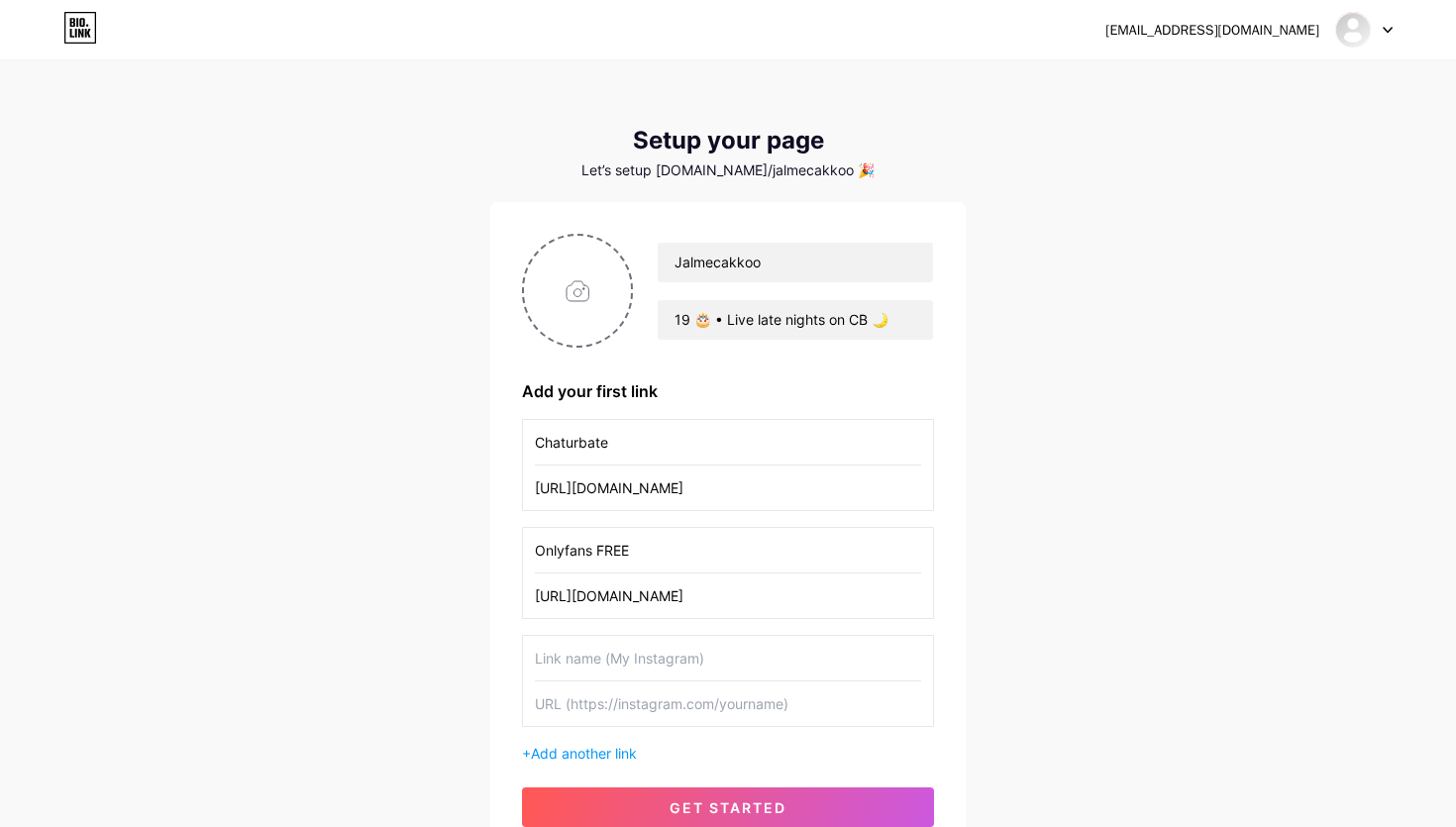 click at bounding box center (728, 658) 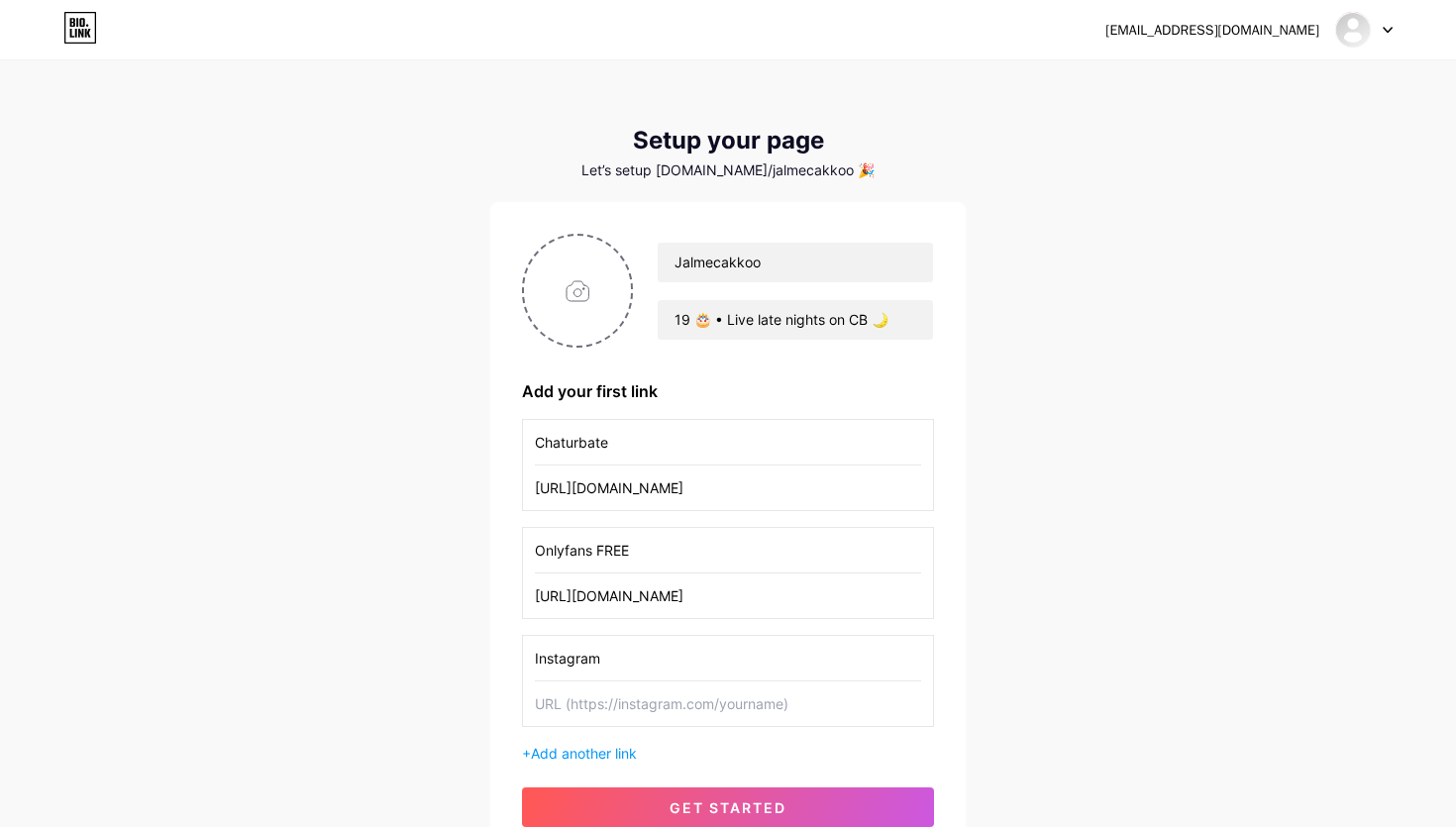 type on "Instagram" 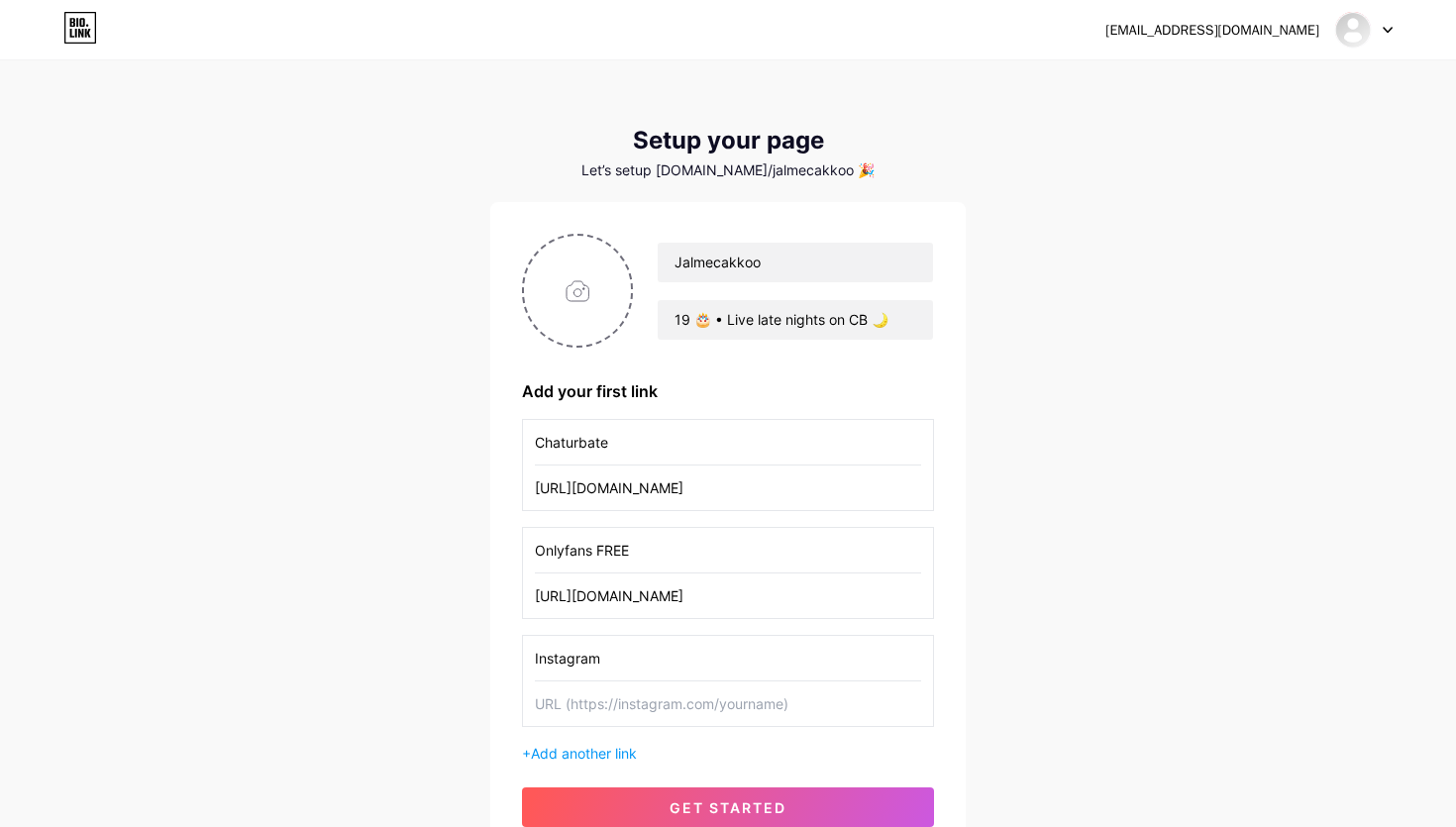 paste on "[URL][DOMAIN_NAME]" 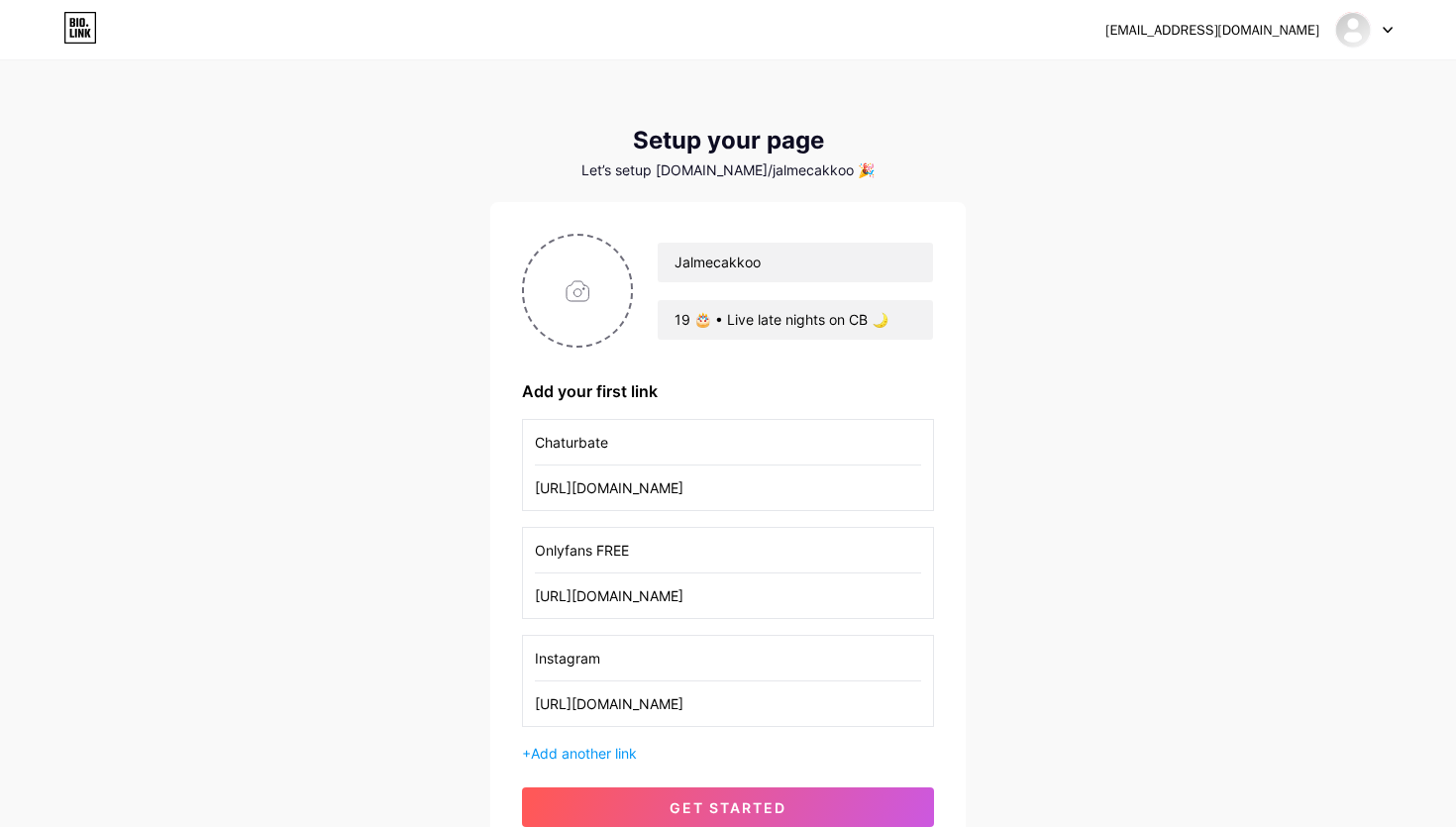 type on "[URL][DOMAIN_NAME]" 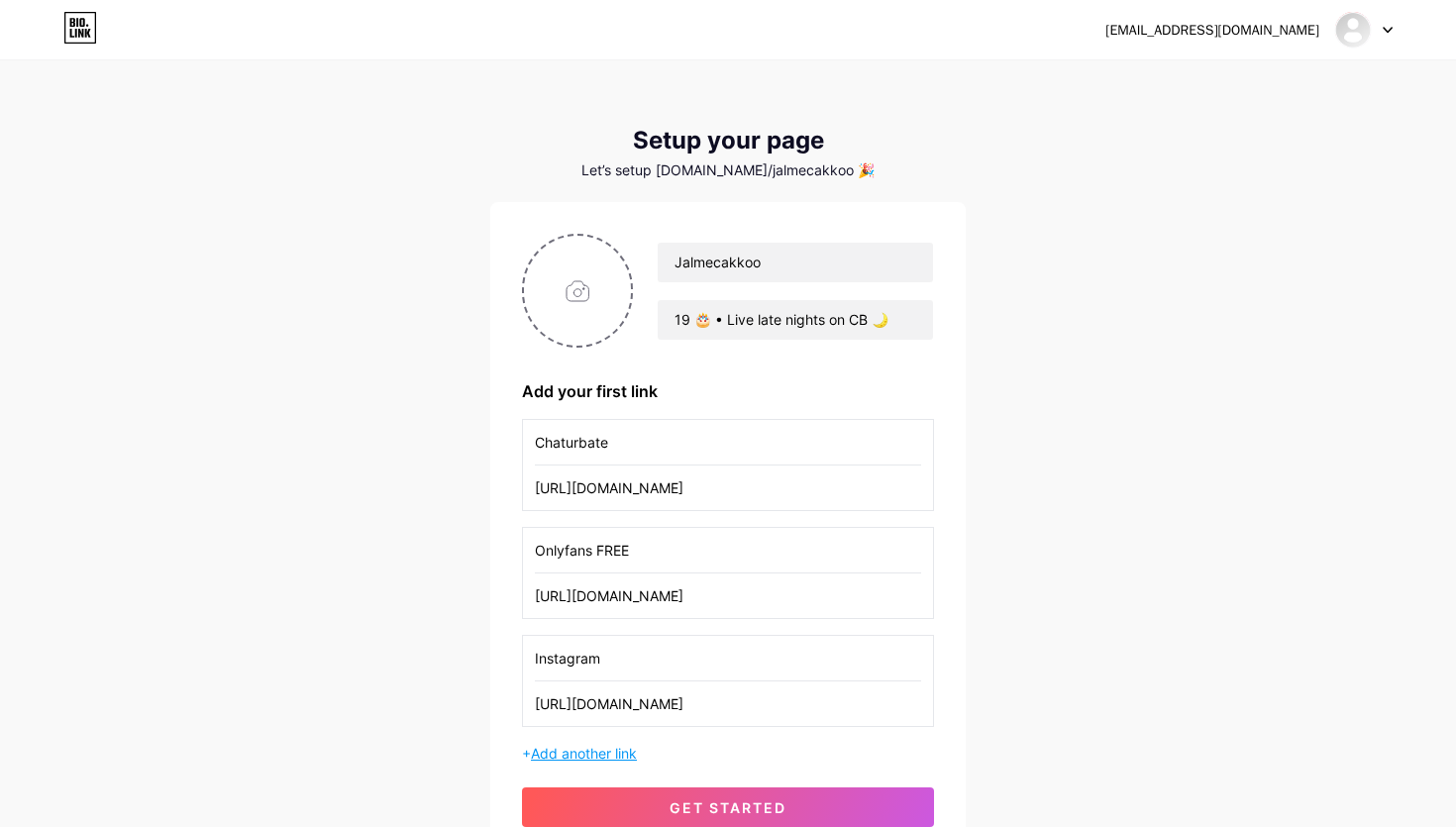 click on "Add another link" at bounding box center [583, 753] 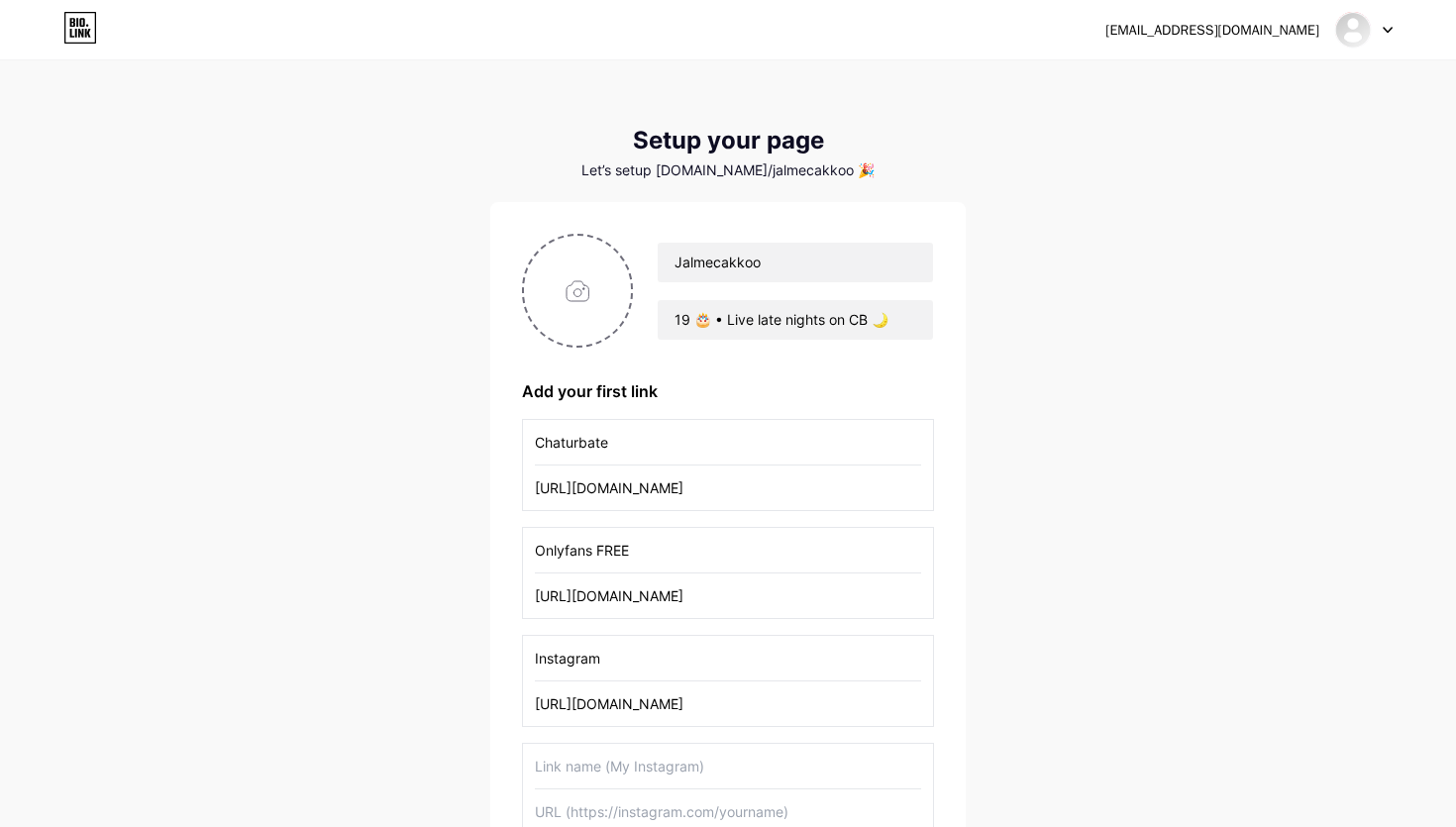 click at bounding box center (728, 766) 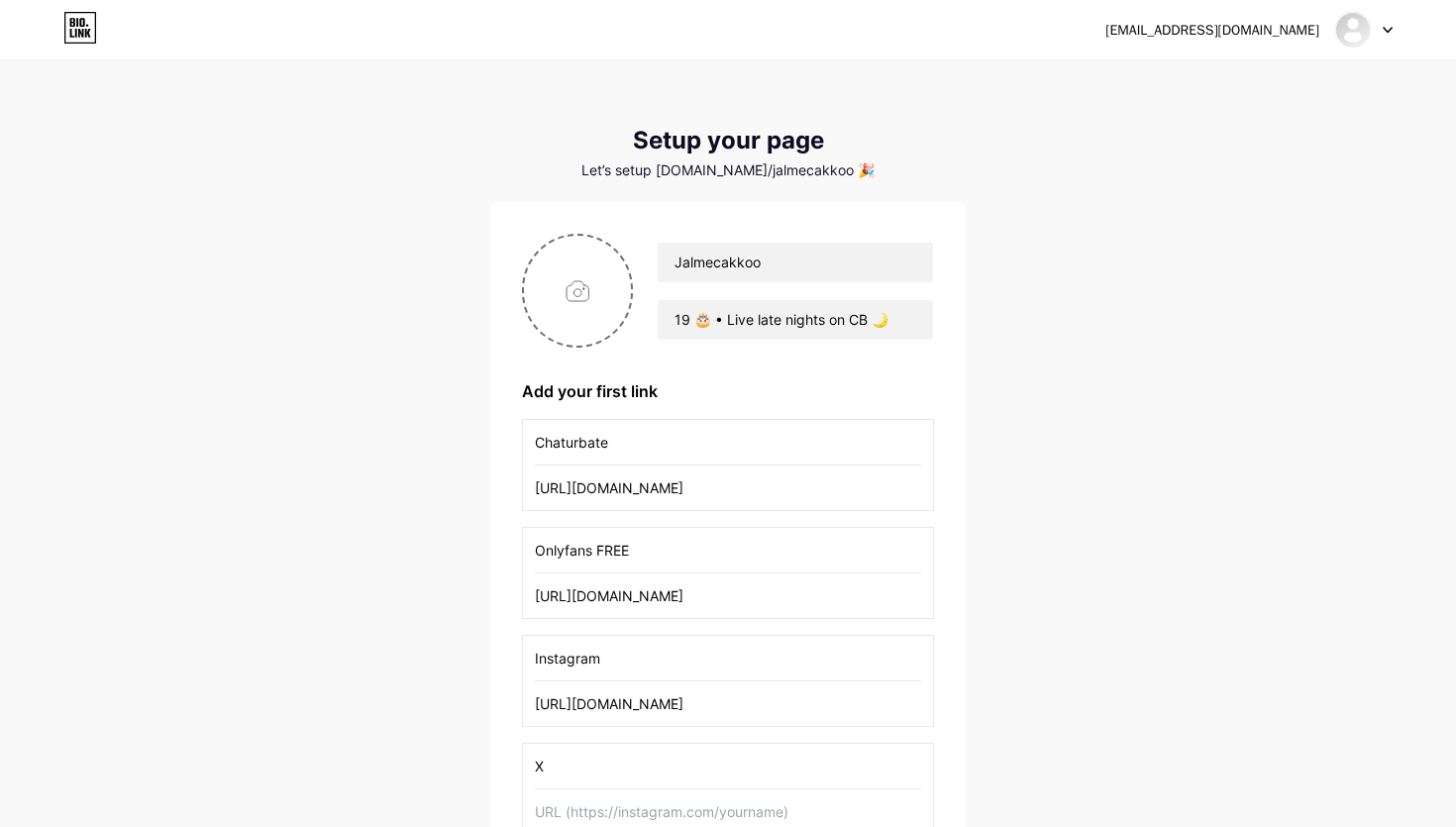 type on "X" 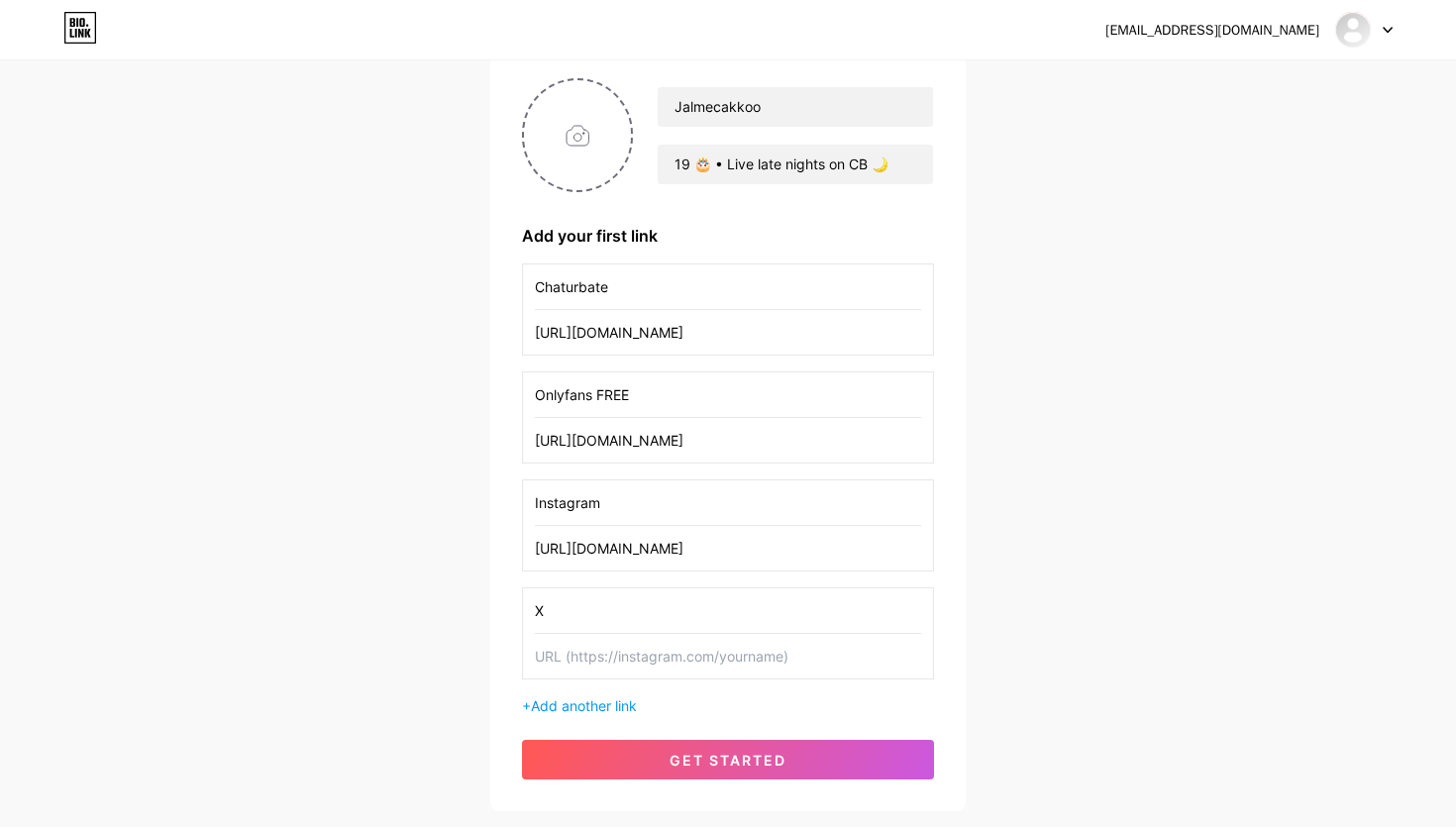 scroll, scrollTop: 227, scrollLeft: 0, axis: vertical 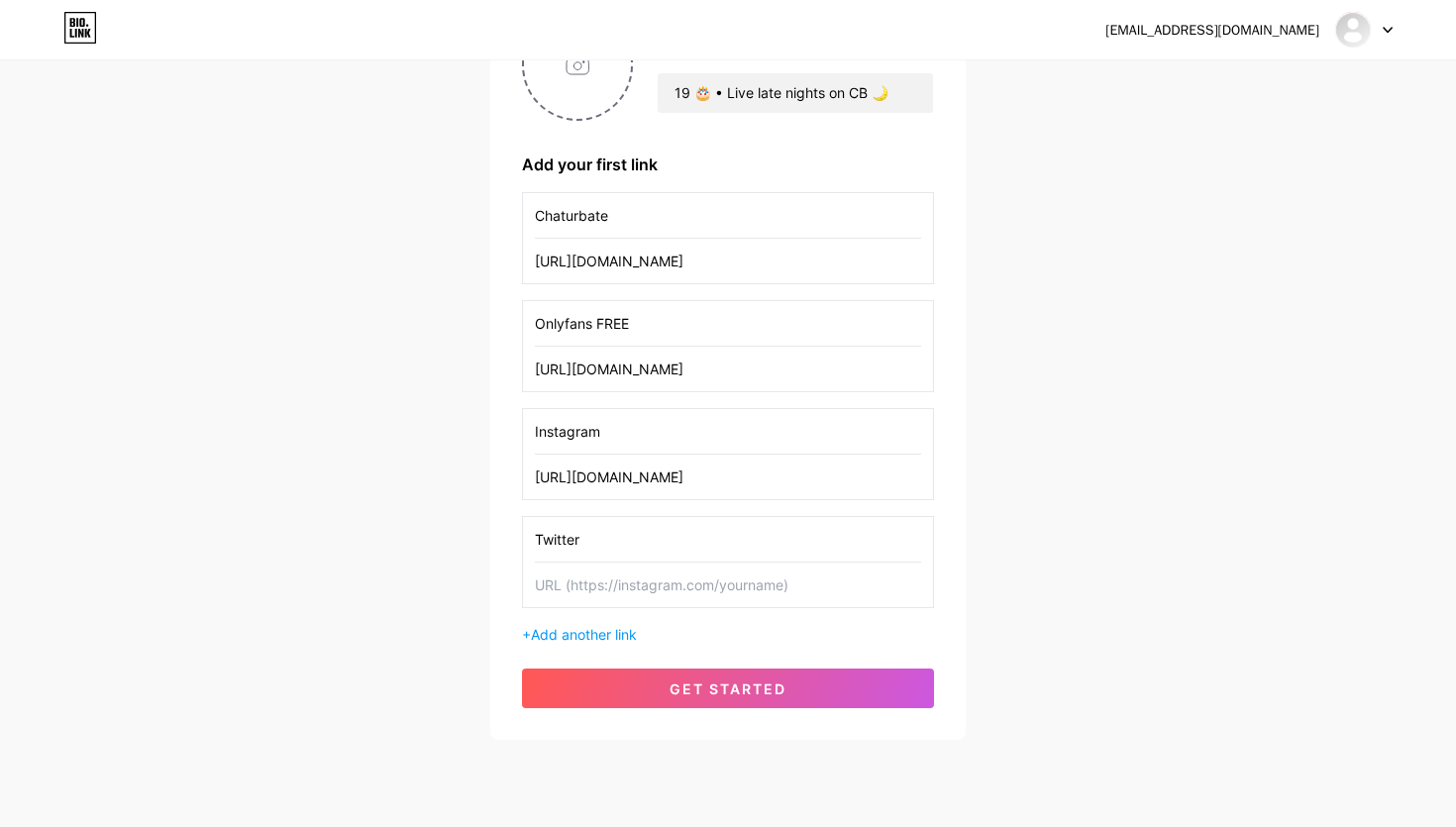 type on "Twitter" 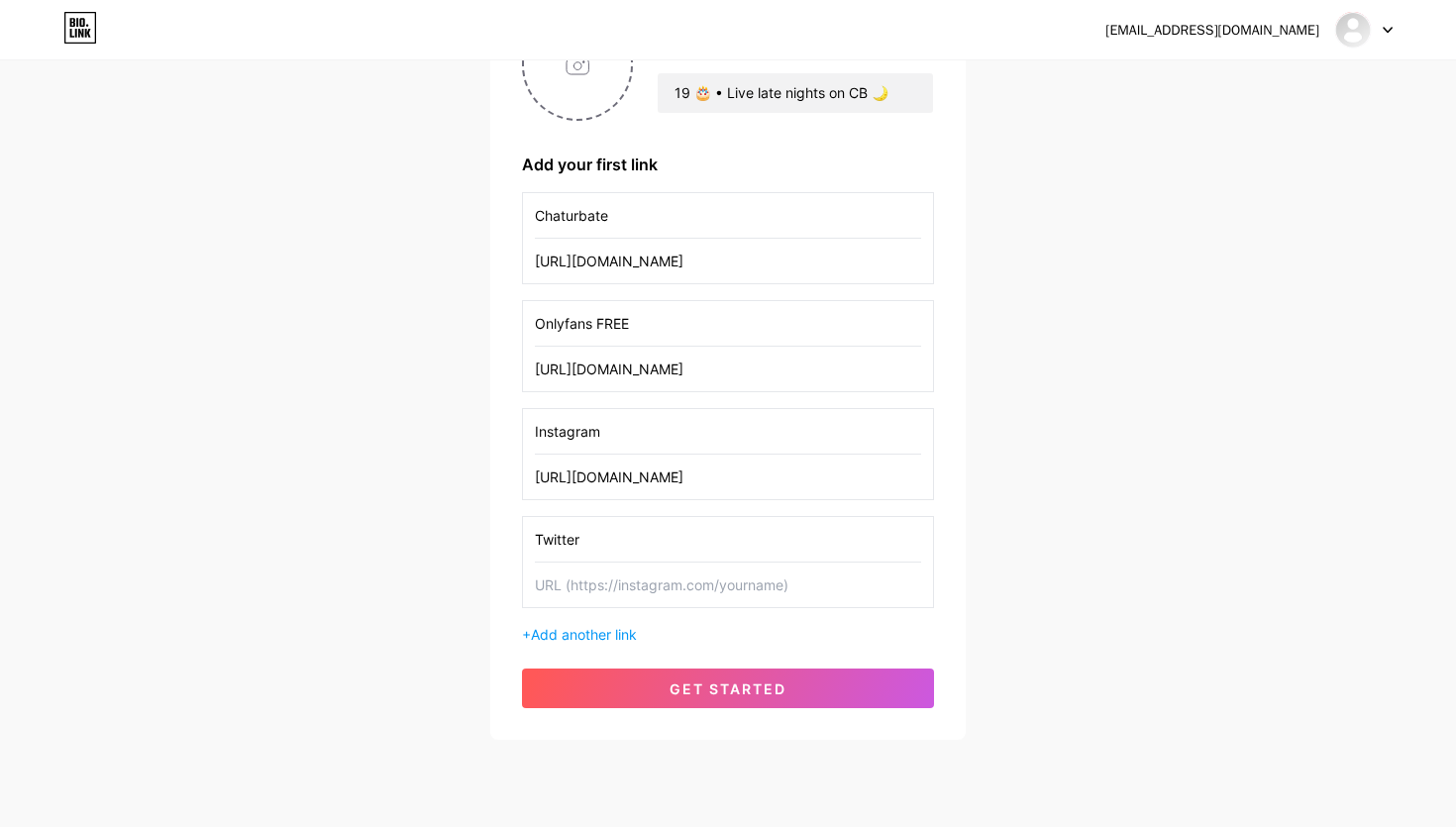 paste on "[URL][DOMAIN_NAME]" 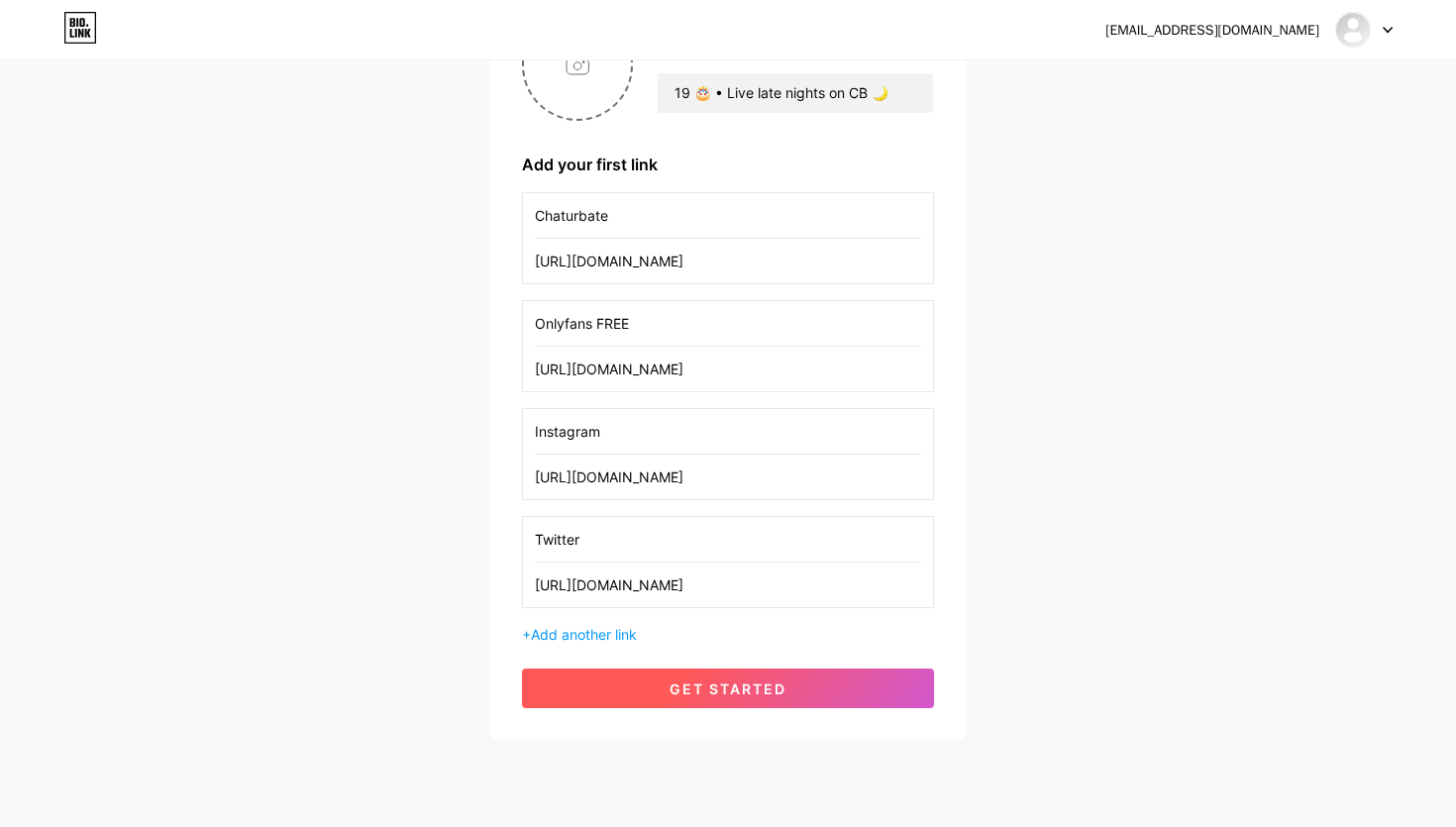 type on "[URL][DOMAIN_NAME]" 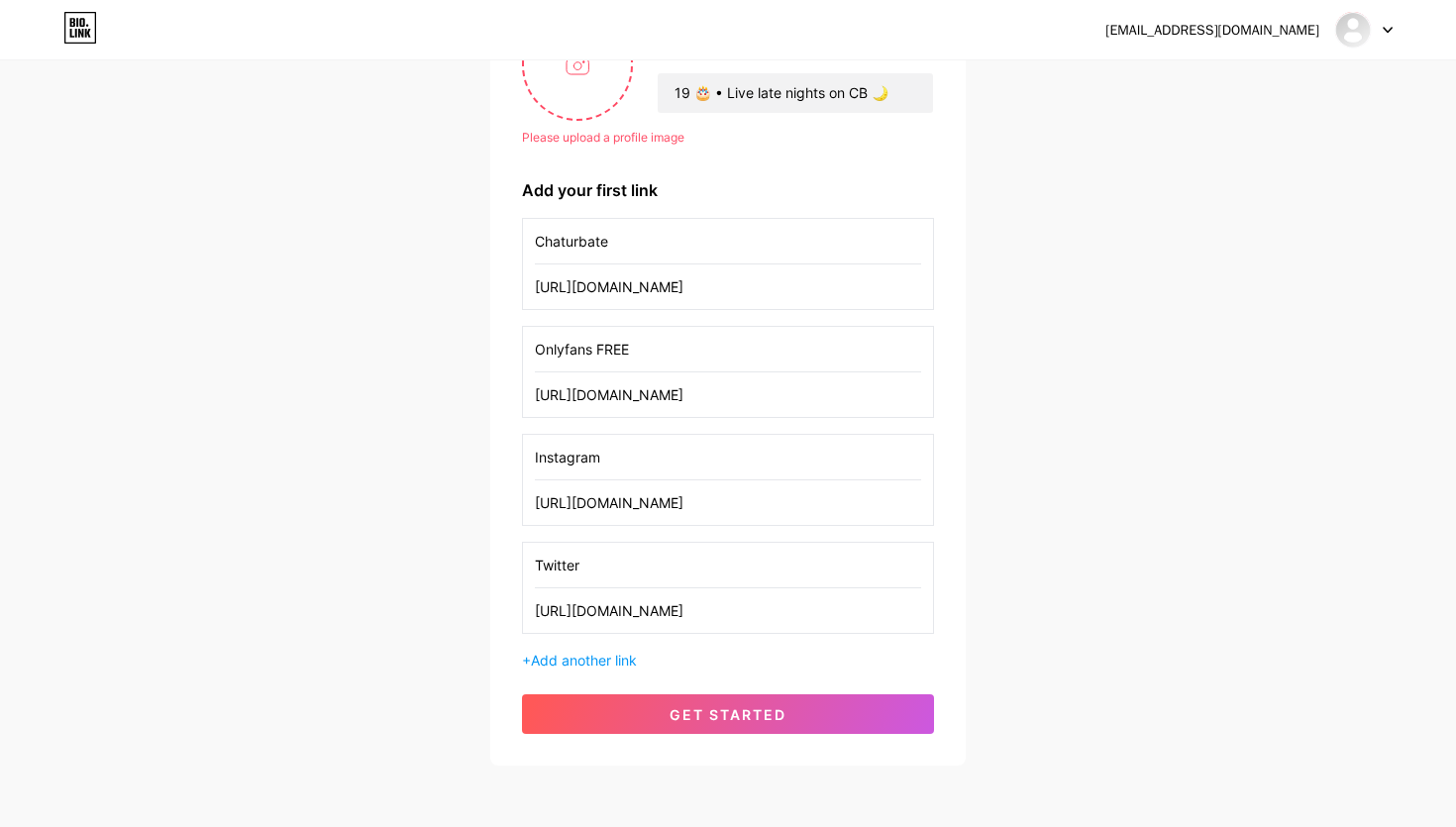 scroll, scrollTop: 17, scrollLeft: 0, axis: vertical 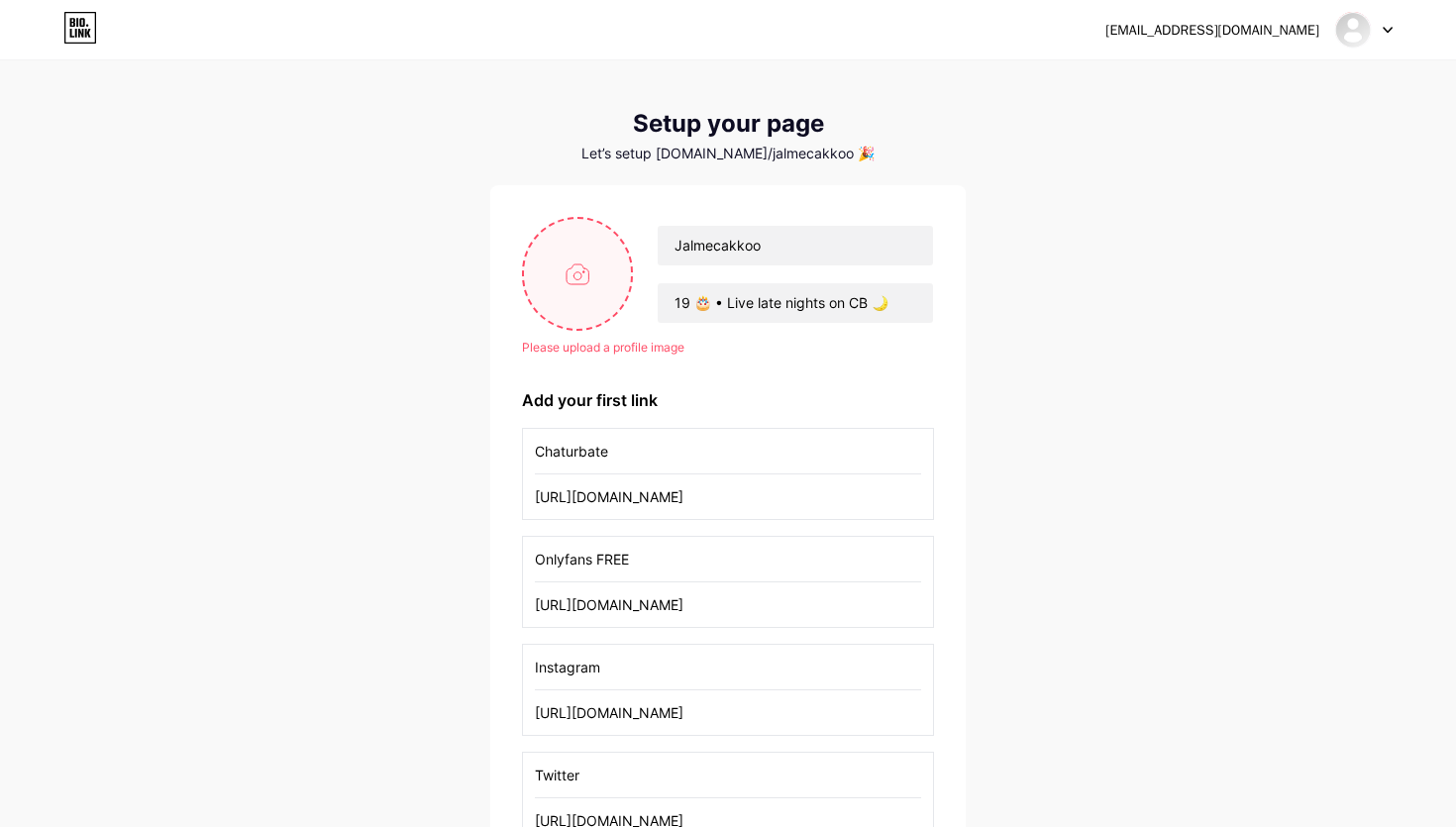 click at bounding box center (577, 273) 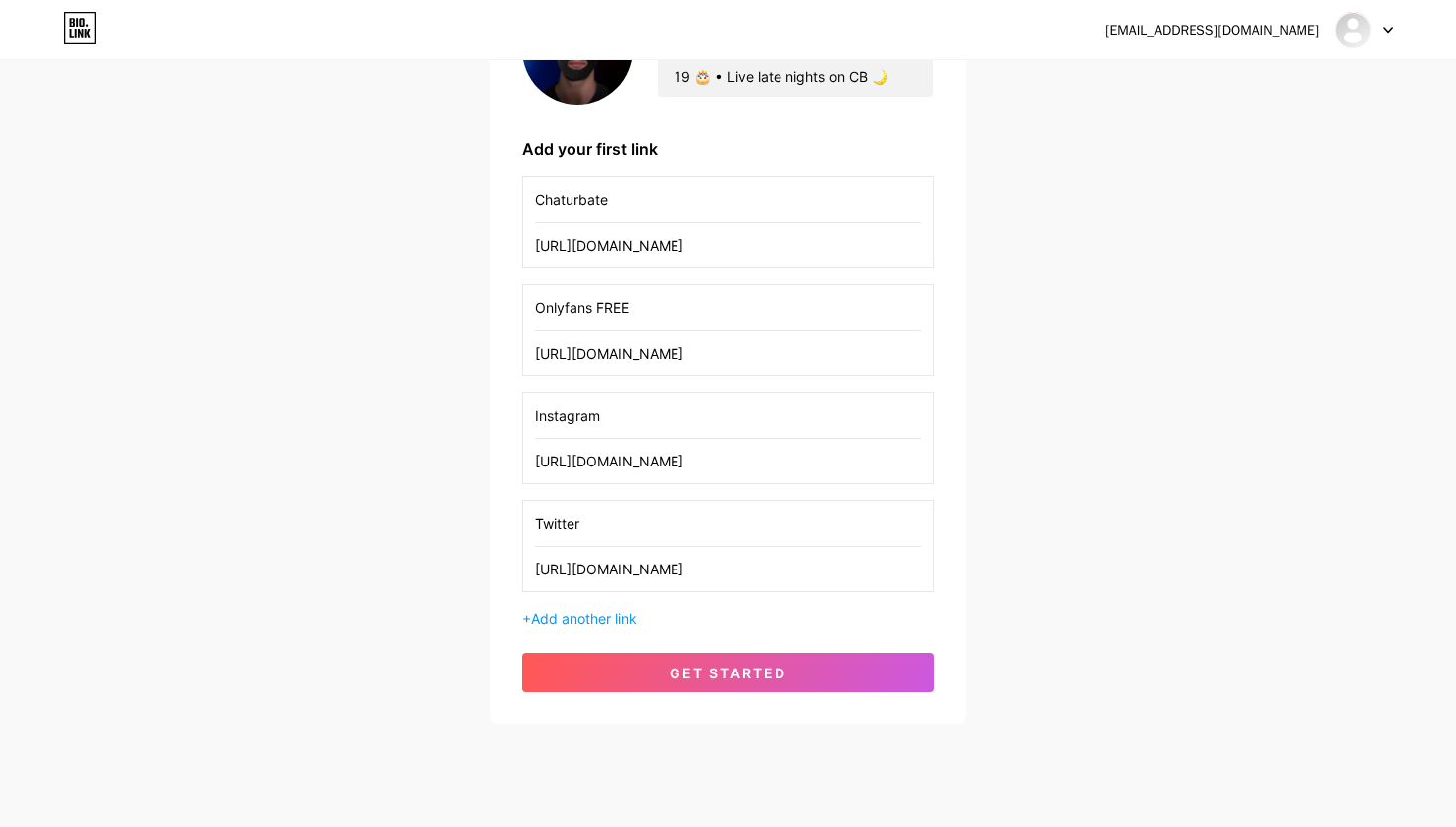 scroll, scrollTop: 282, scrollLeft: 0, axis: vertical 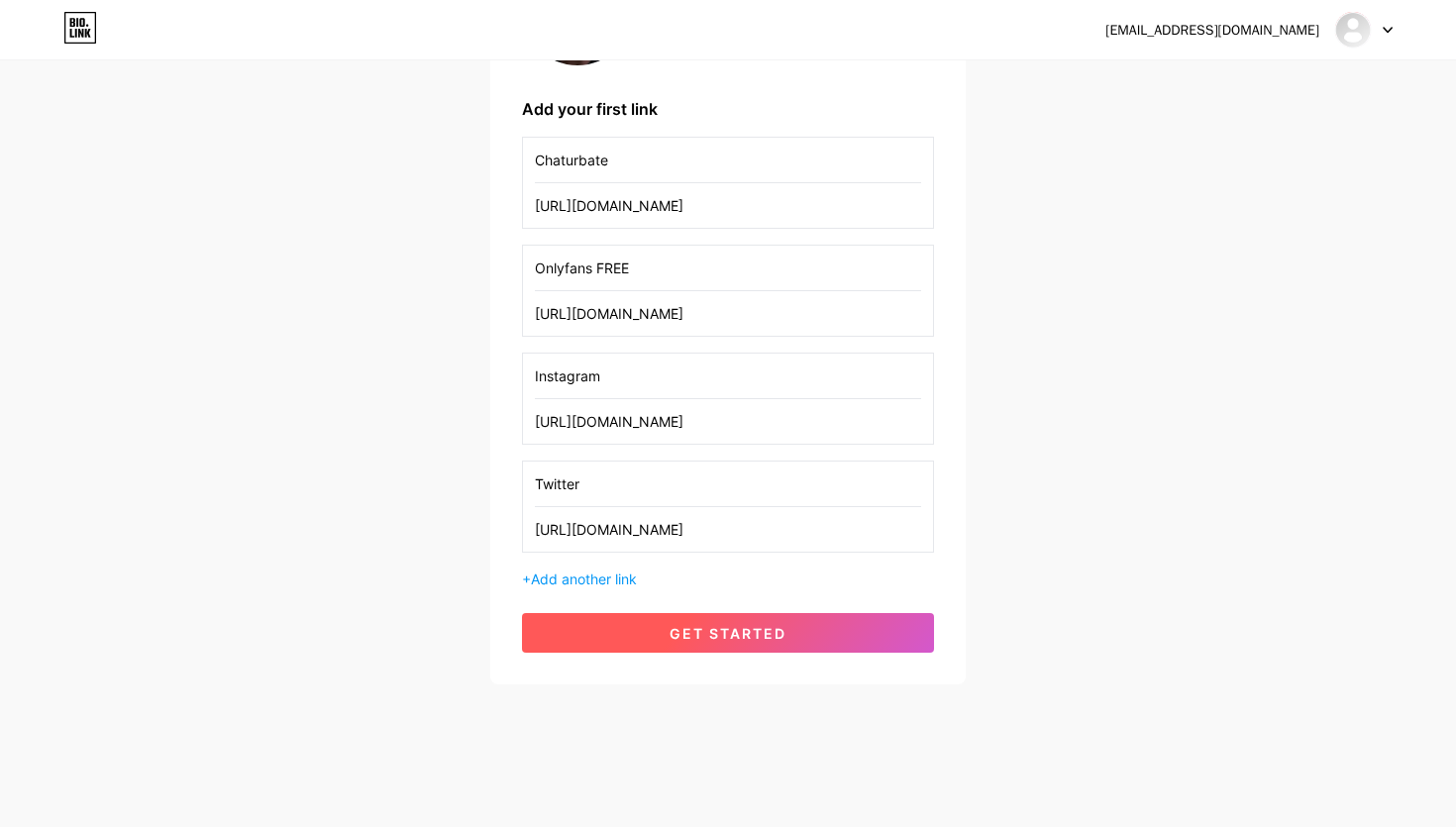 click on "get started" at bounding box center [728, 633] 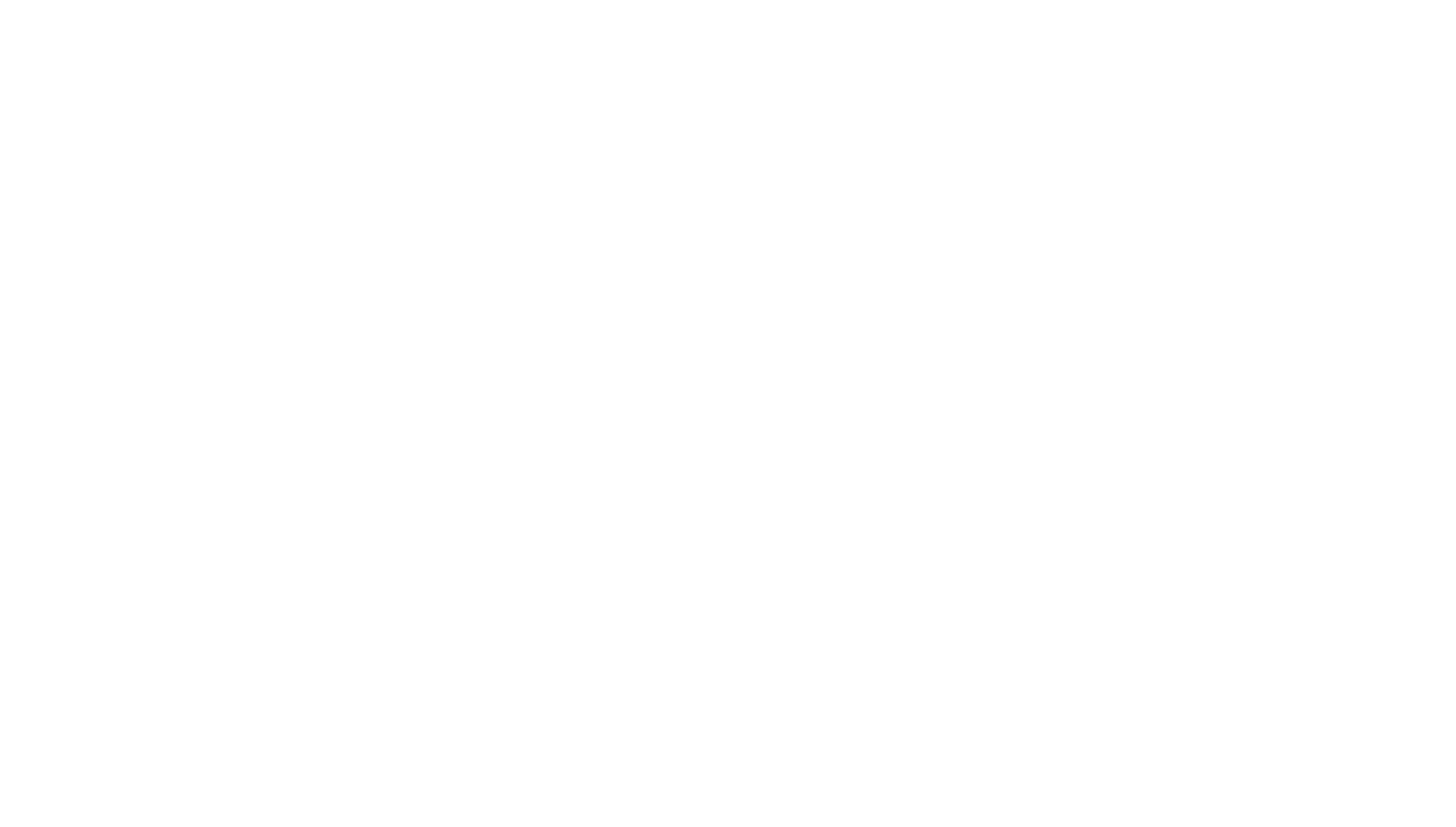 scroll, scrollTop: 0, scrollLeft: 0, axis: both 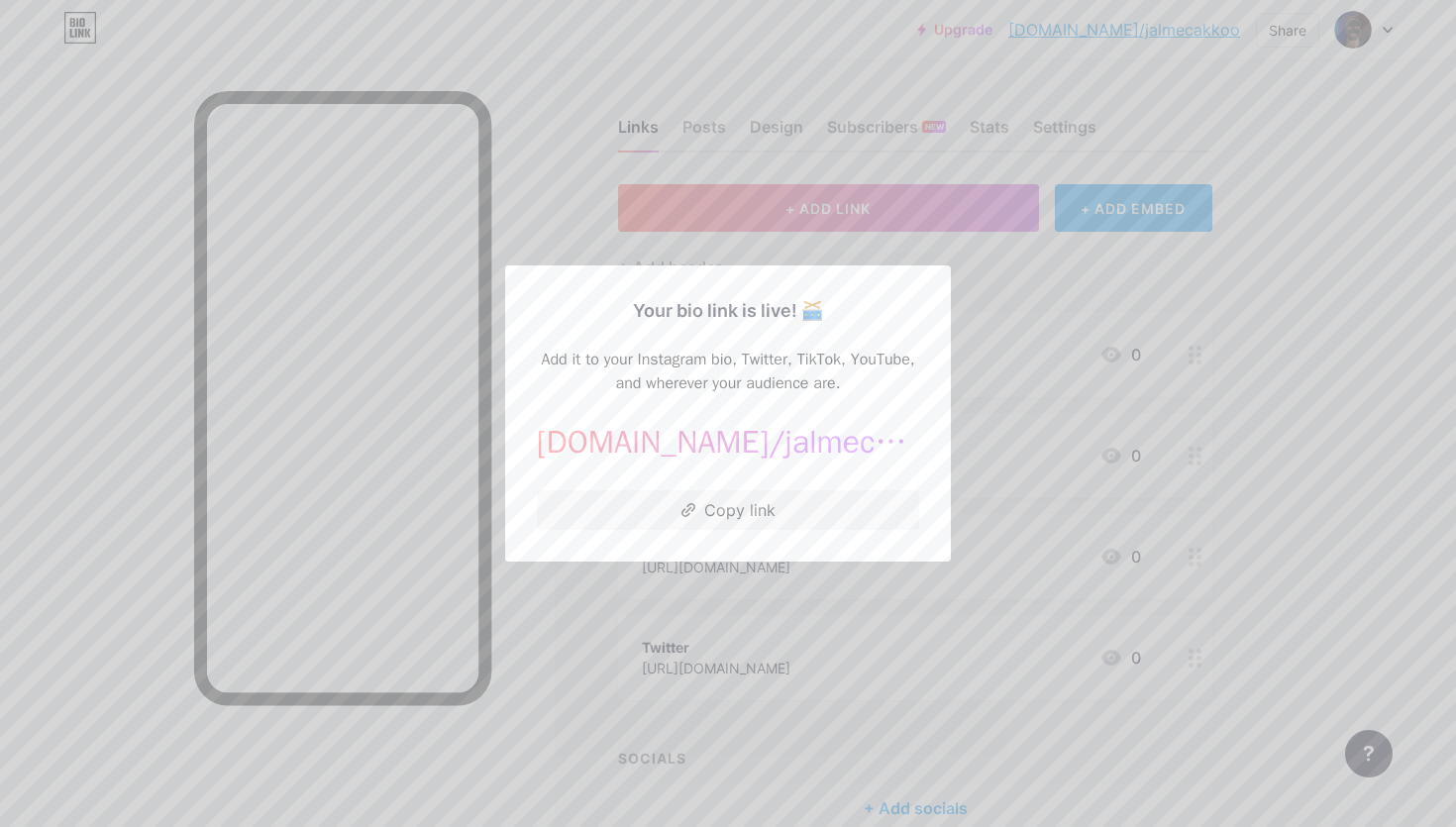 click at bounding box center [728, 413] 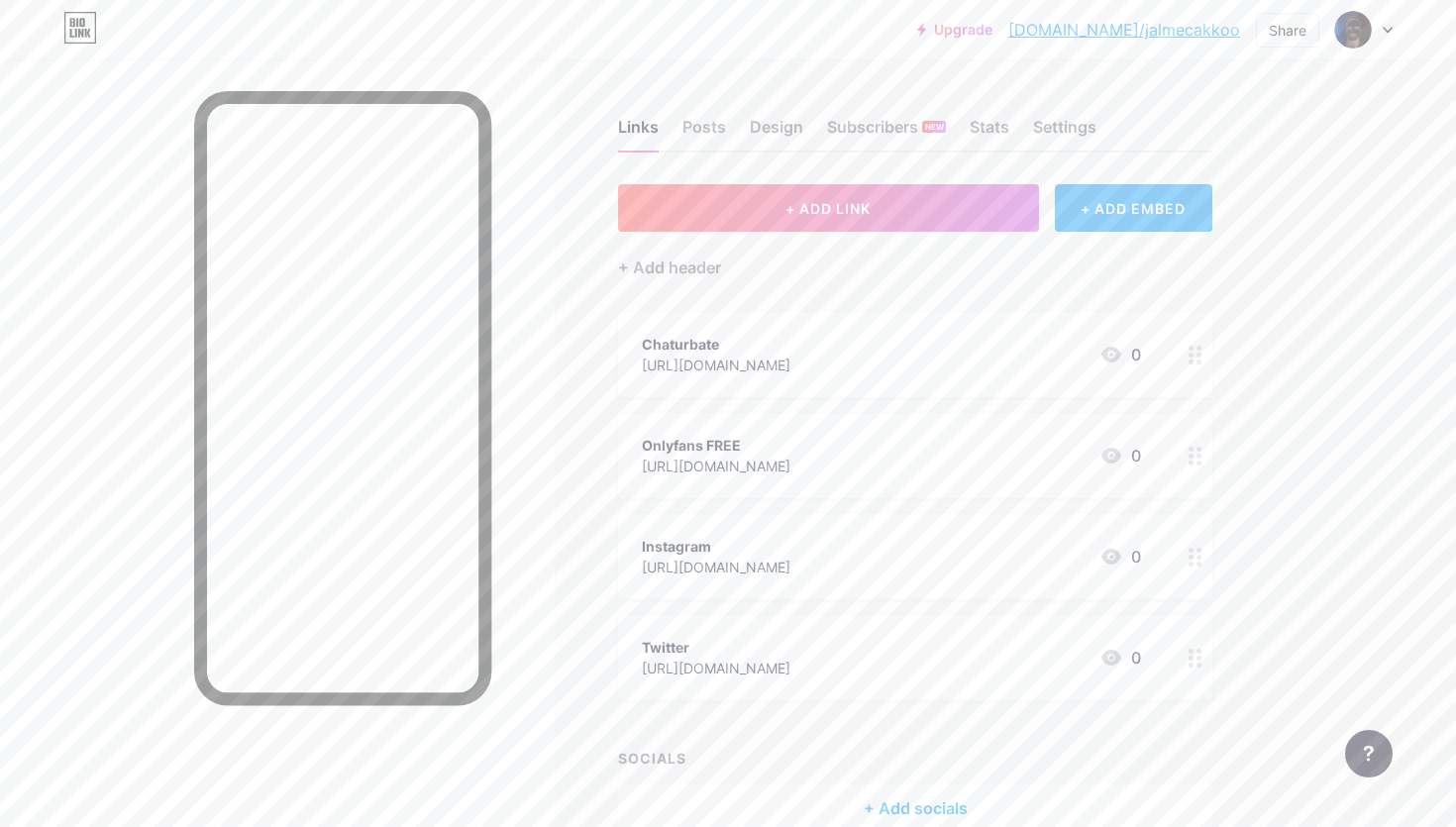 scroll, scrollTop: 103, scrollLeft: 0, axis: vertical 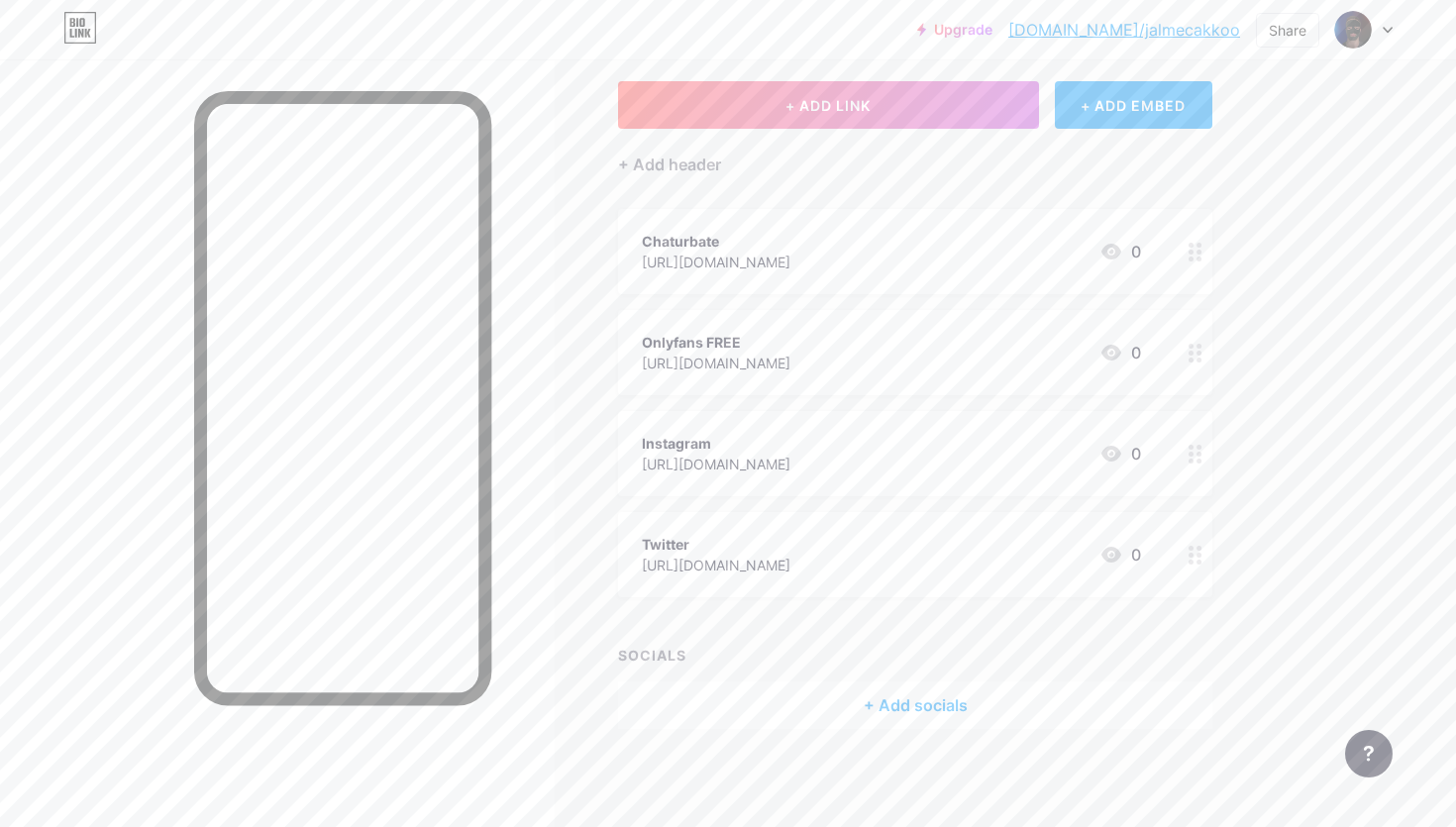 click on "+ Add socials" at bounding box center [915, 705] 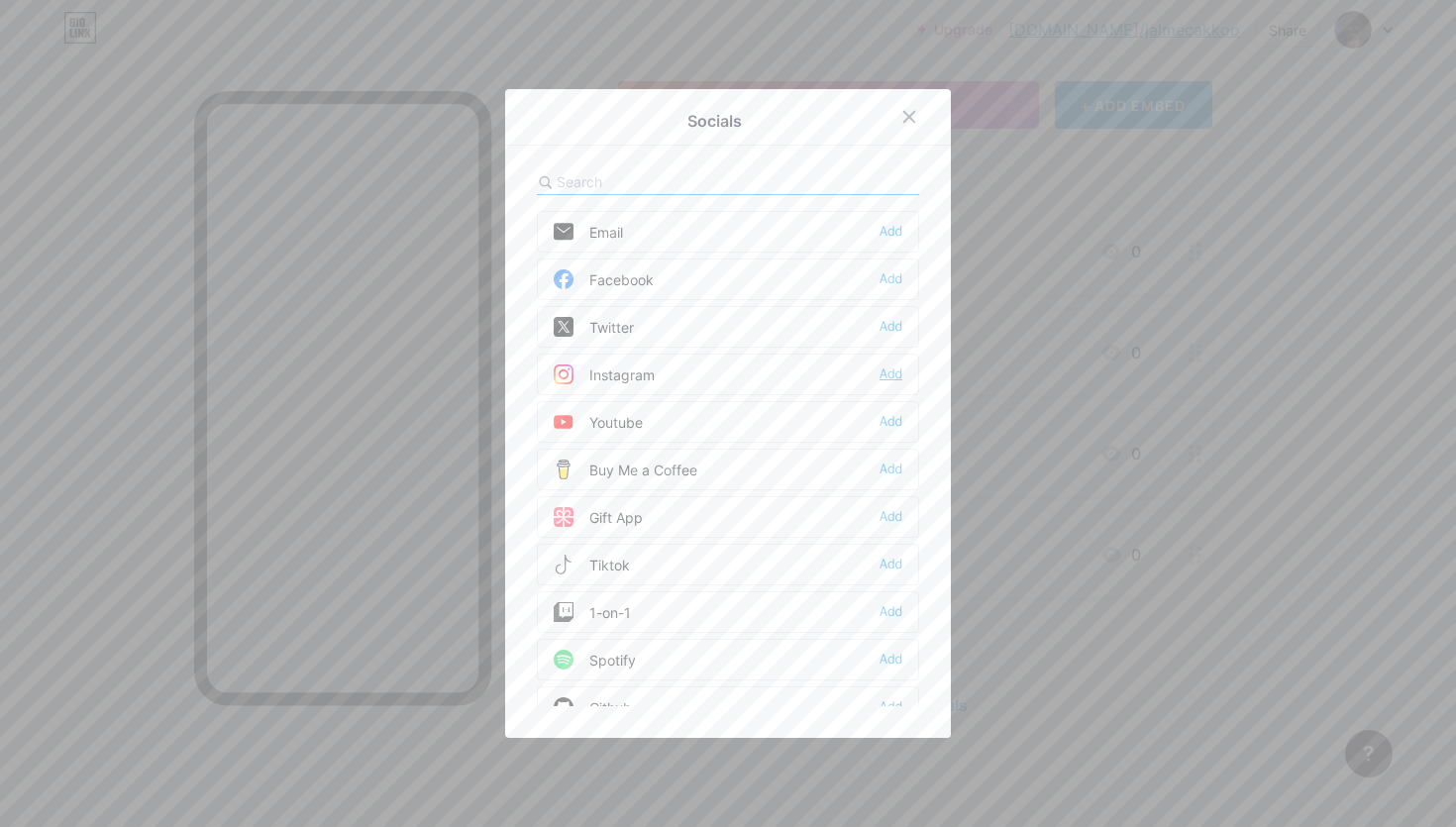 click on "Add" at bounding box center [890, 374] 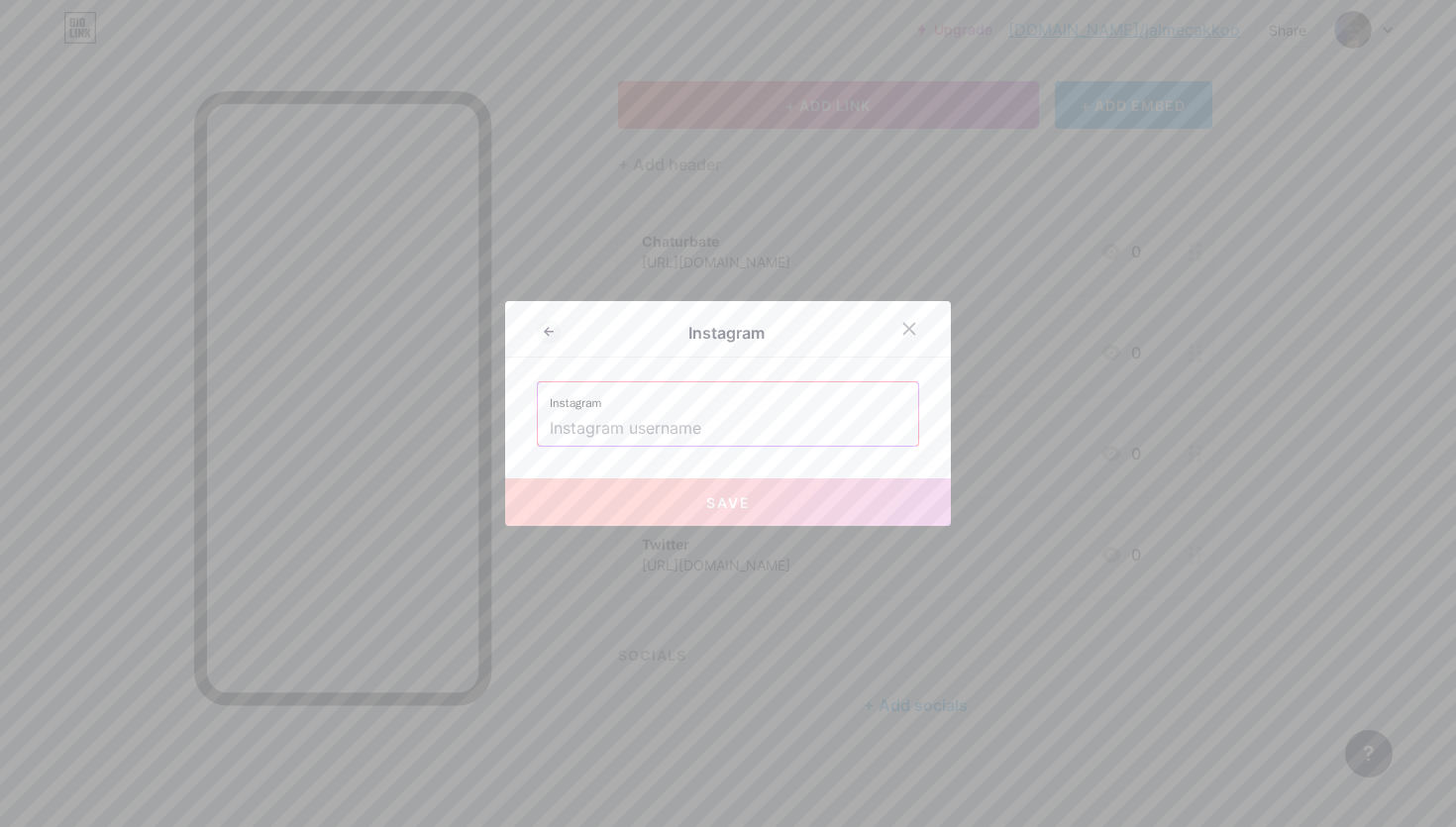 click on "Instagram" at bounding box center [728, 397] 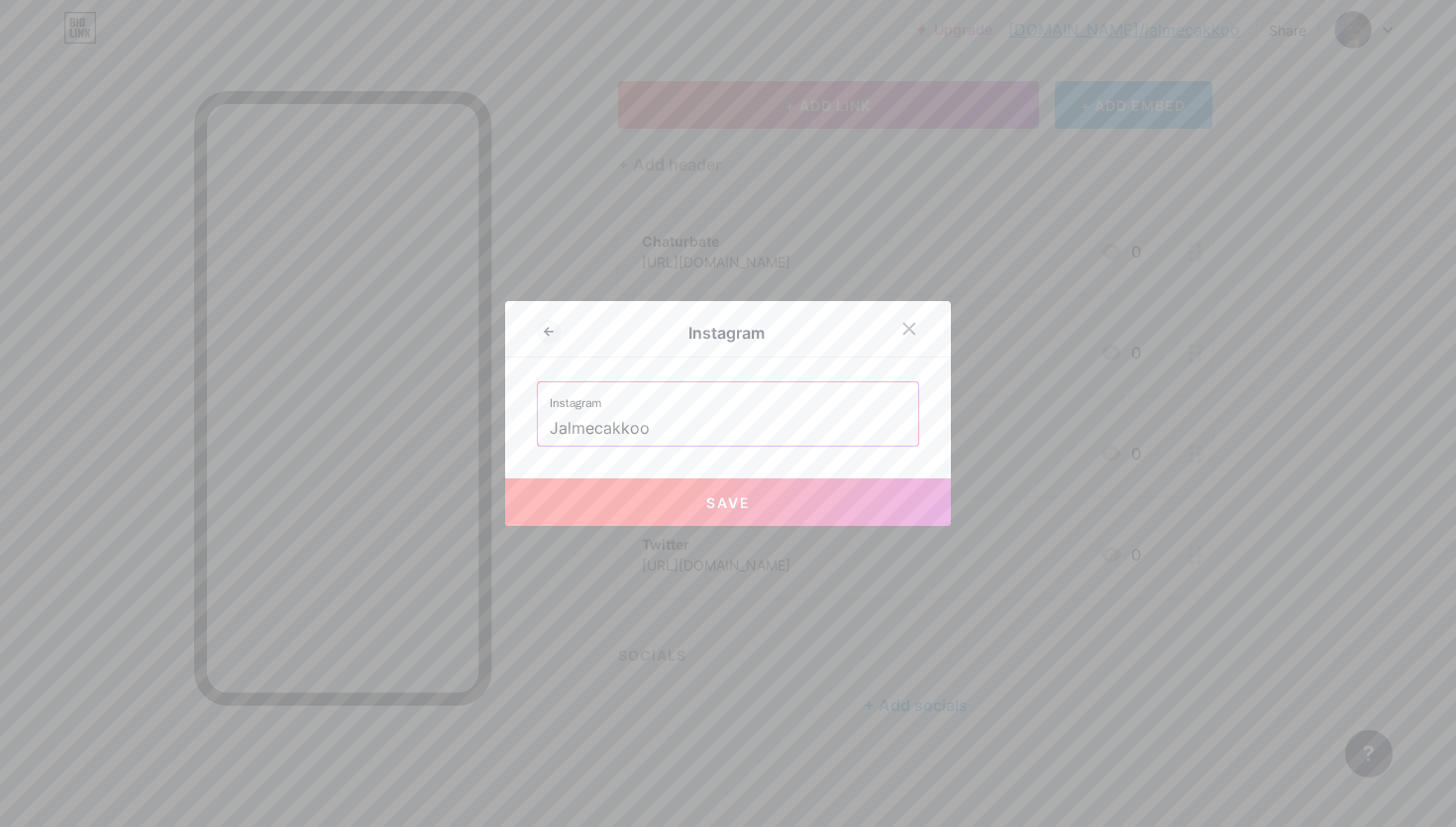 click on "Save" at bounding box center [728, 502] 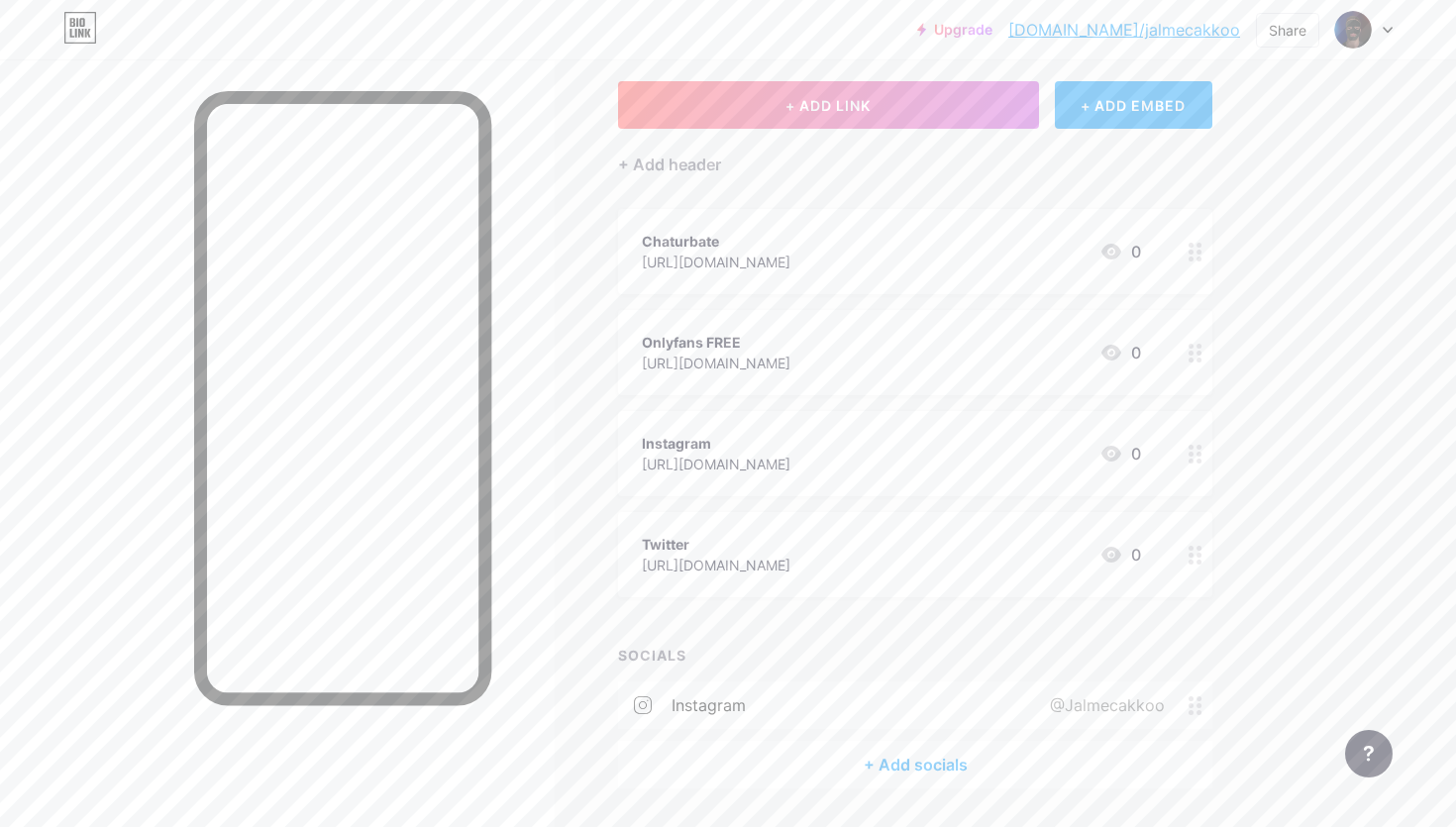 click on "+ Add socials" at bounding box center (915, 765) 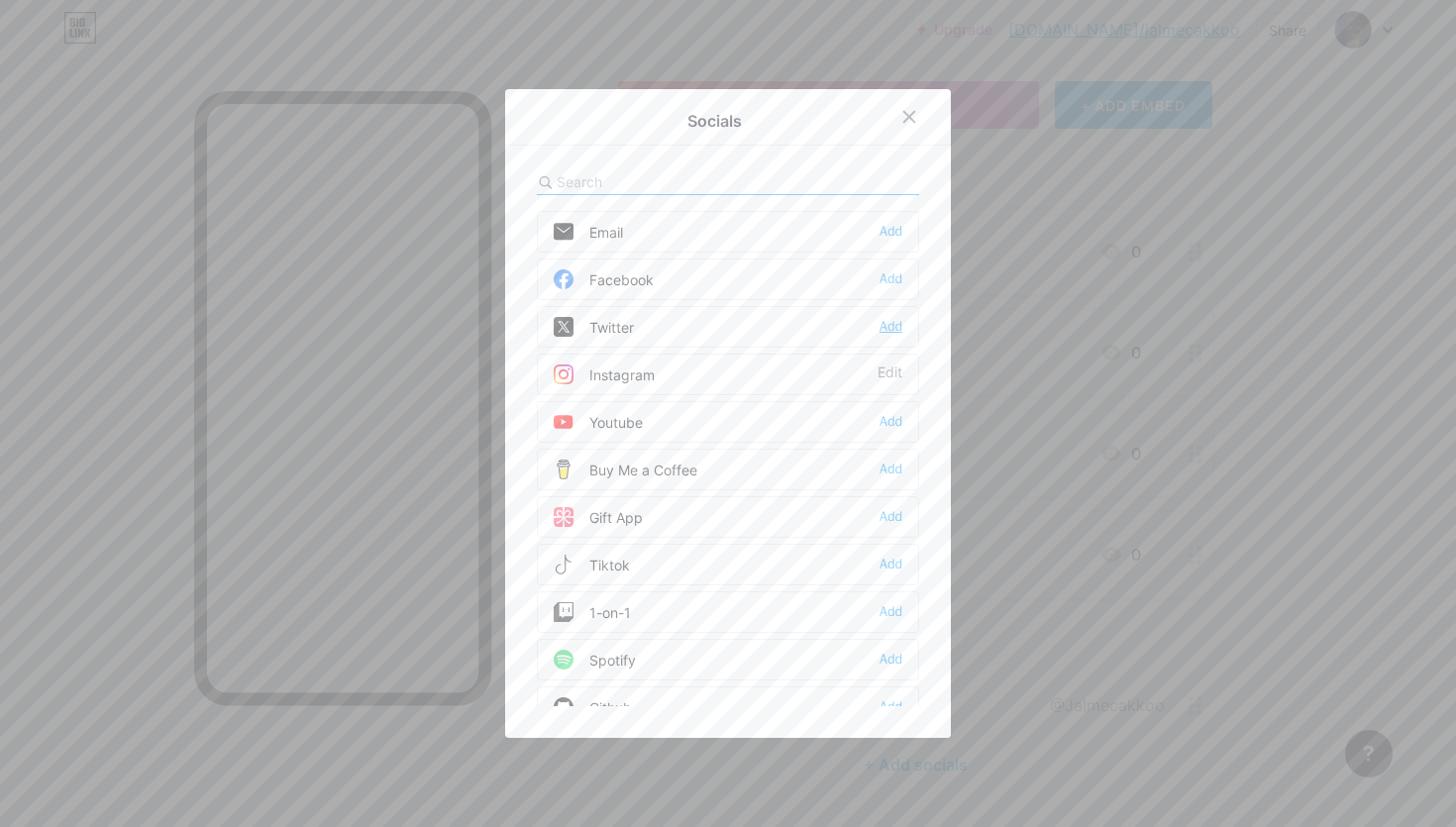 click on "Add" at bounding box center (890, 327) 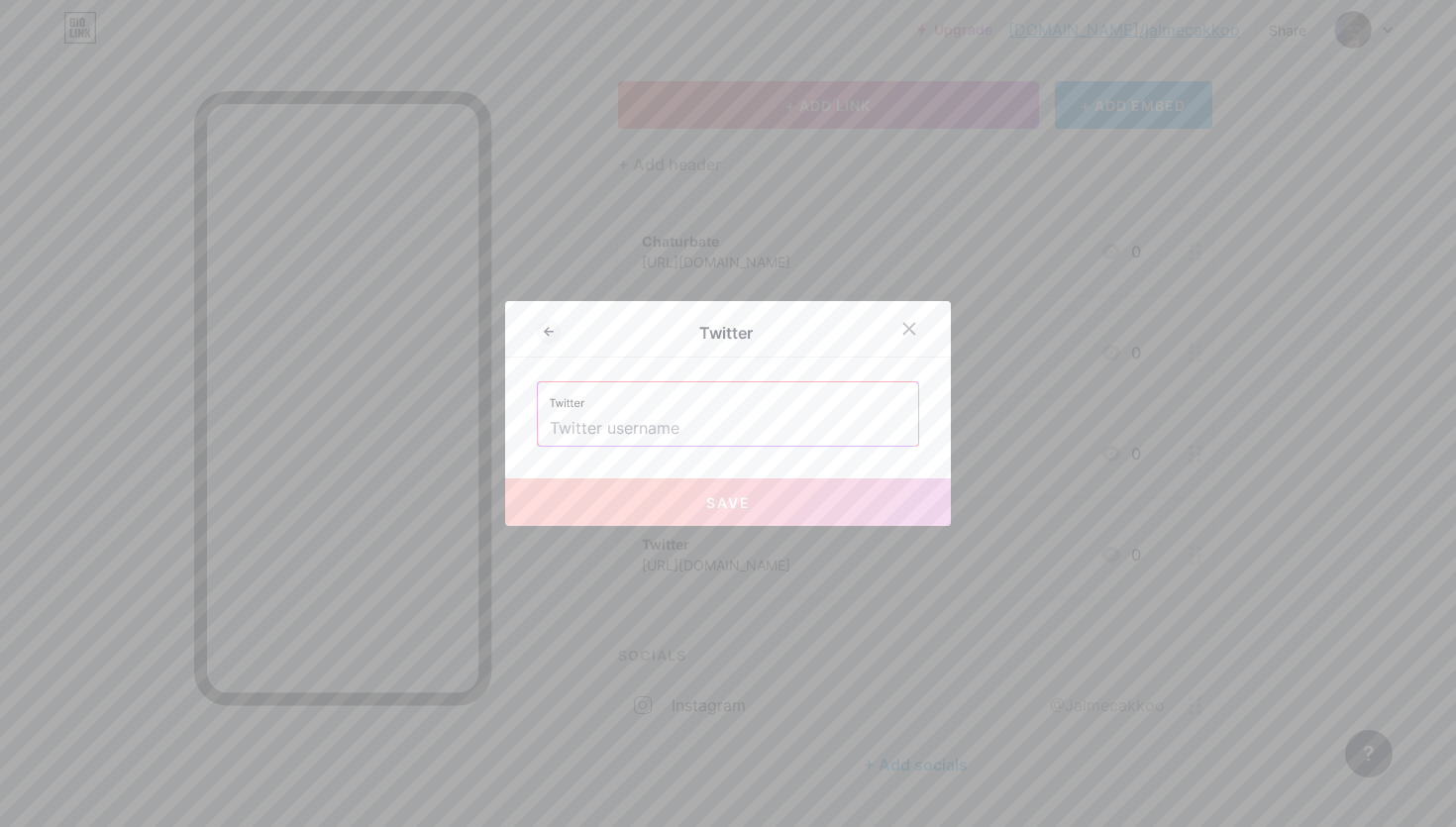 click at bounding box center (728, 429) 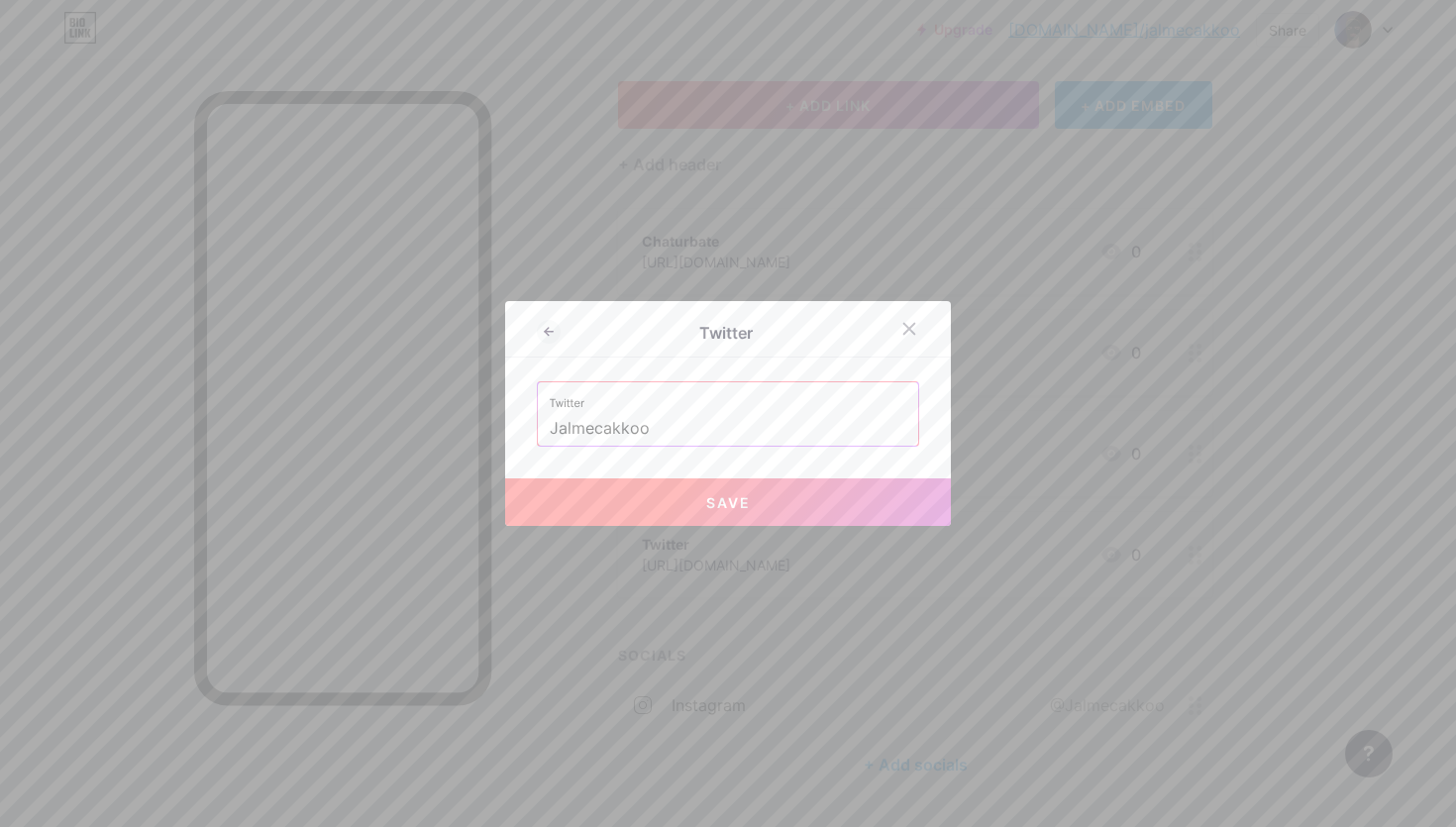 click on "Save" at bounding box center [728, 502] 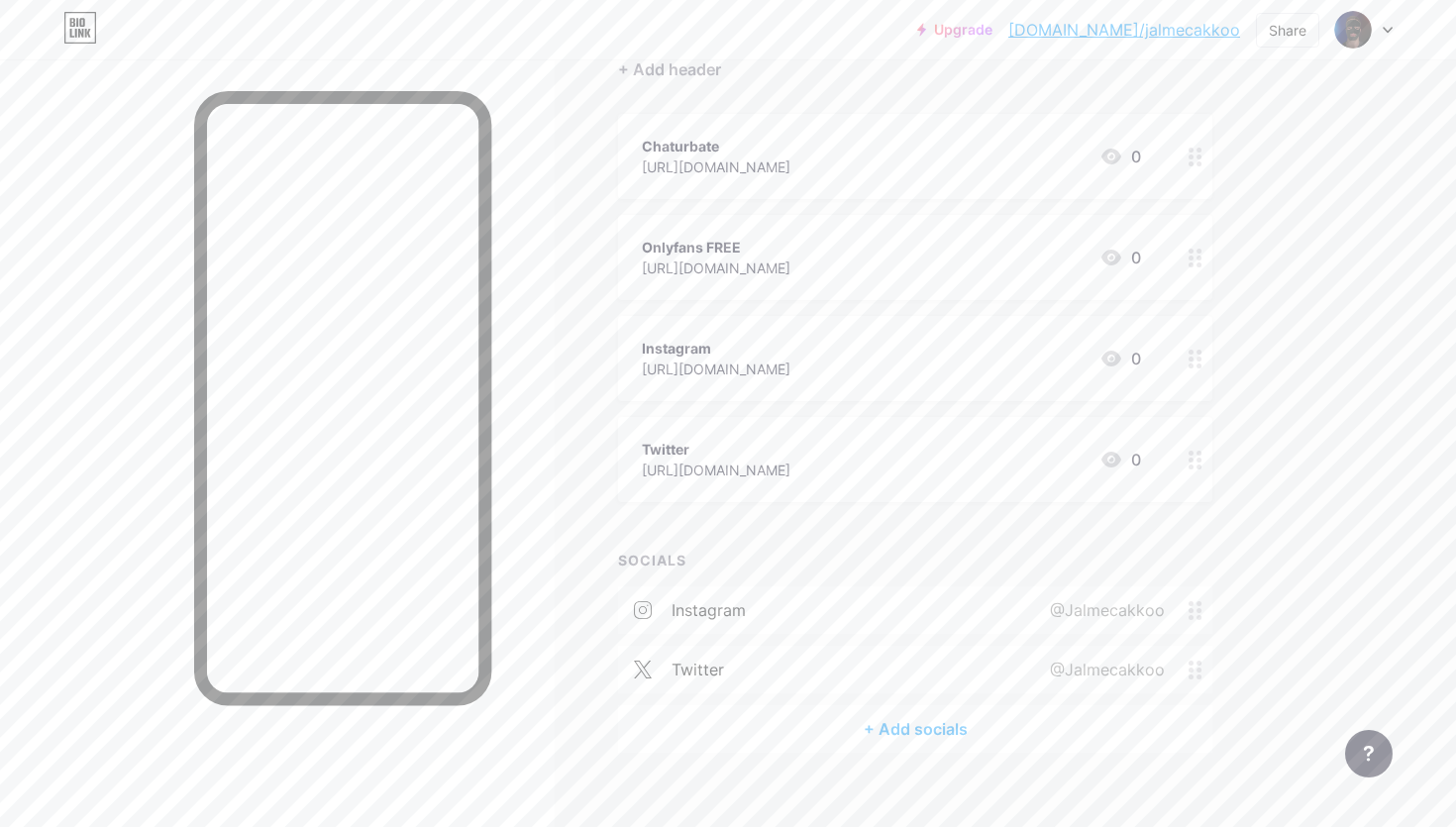 scroll, scrollTop: 222, scrollLeft: 0, axis: vertical 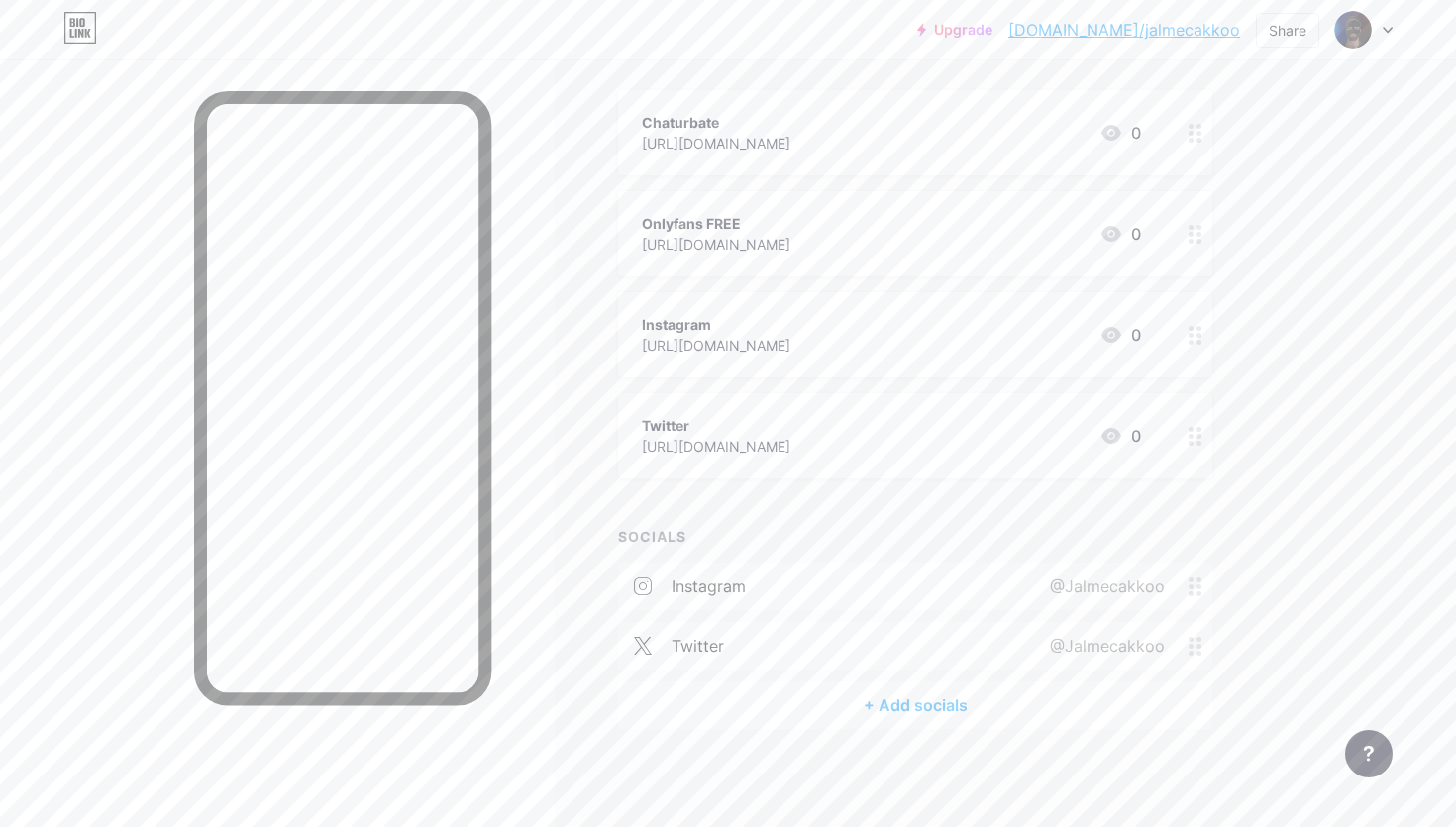 click on "+ Add socials" at bounding box center [915, 705] 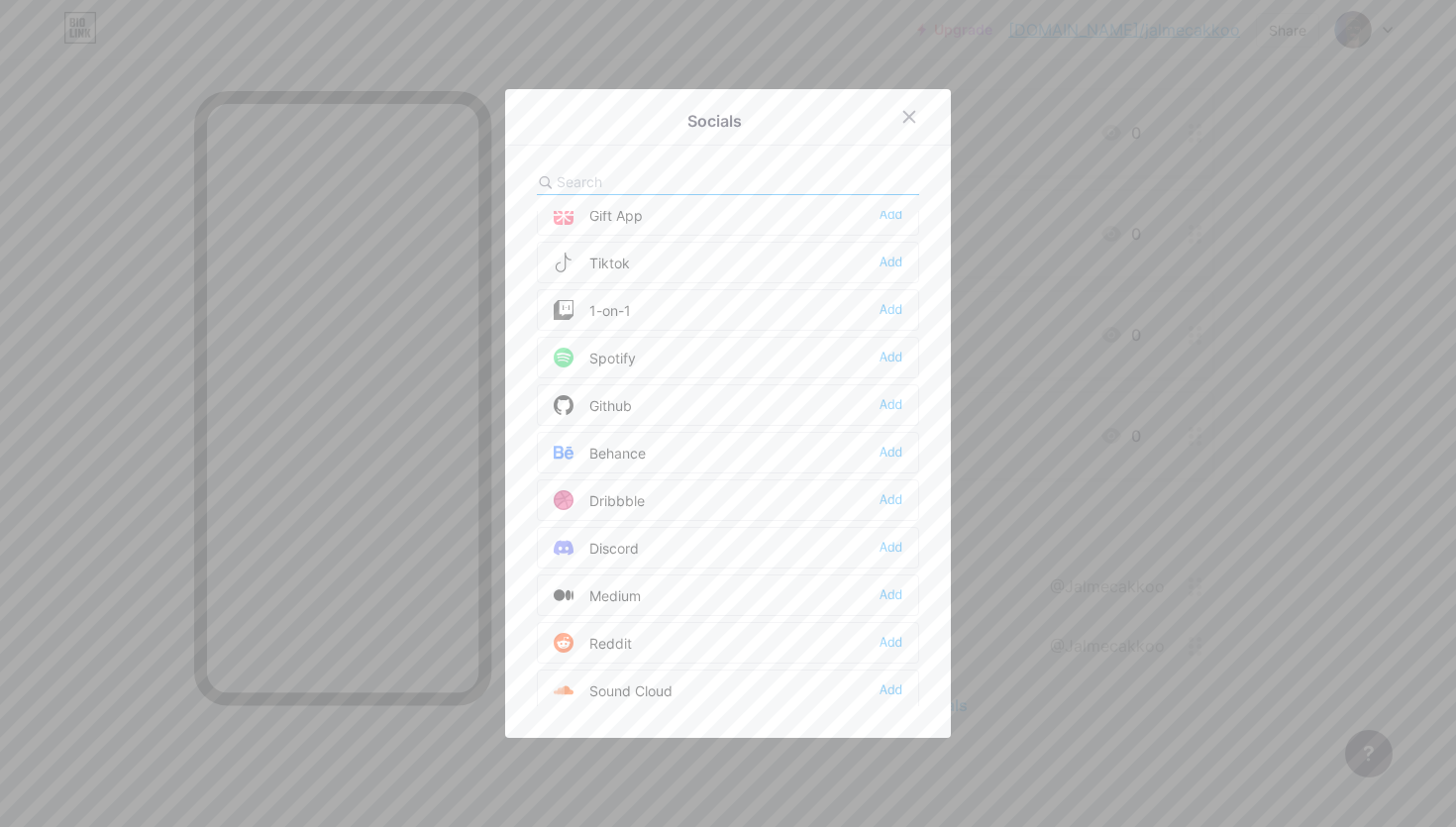 scroll, scrollTop: 0, scrollLeft: 0, axis: both 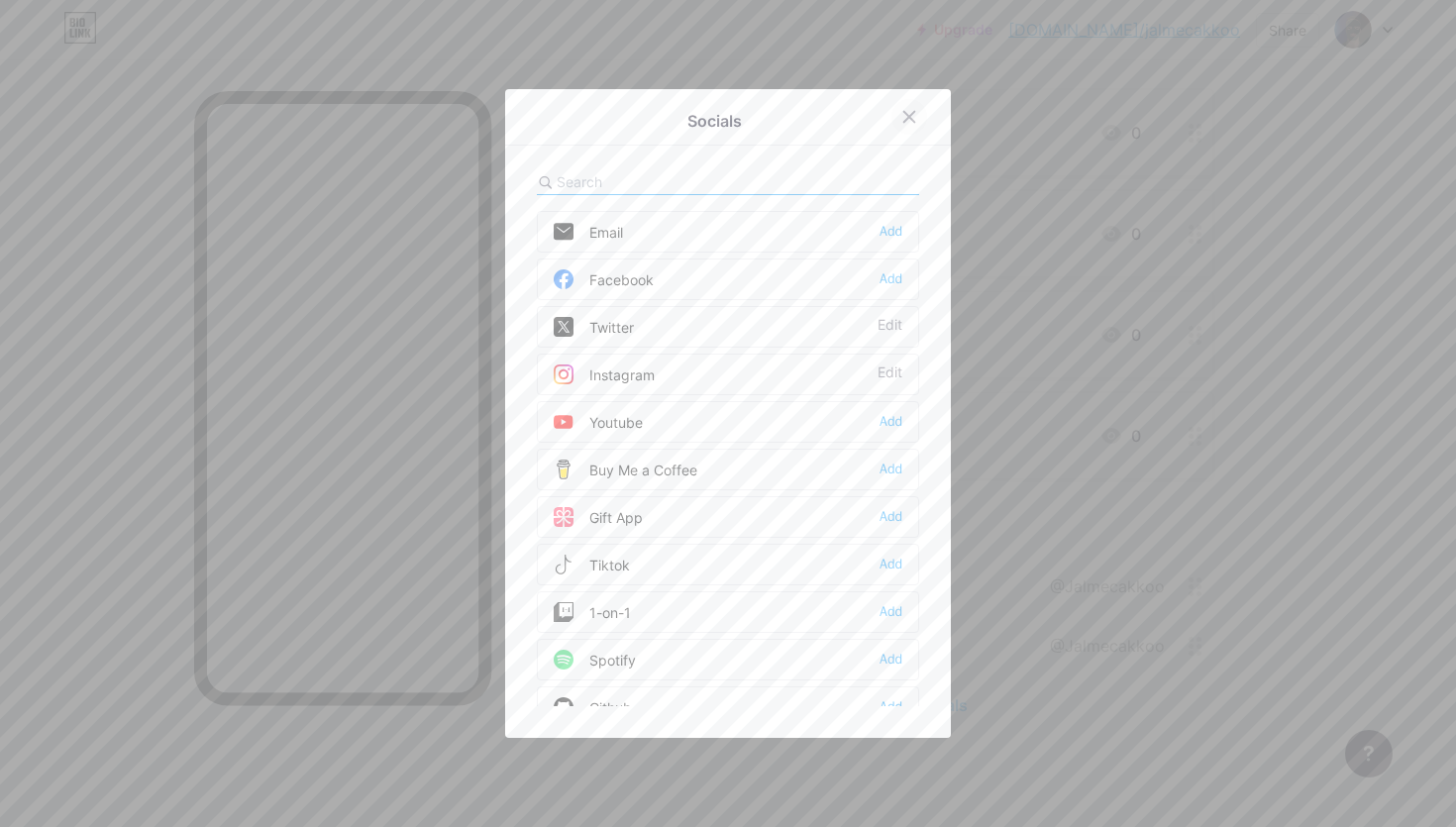 click 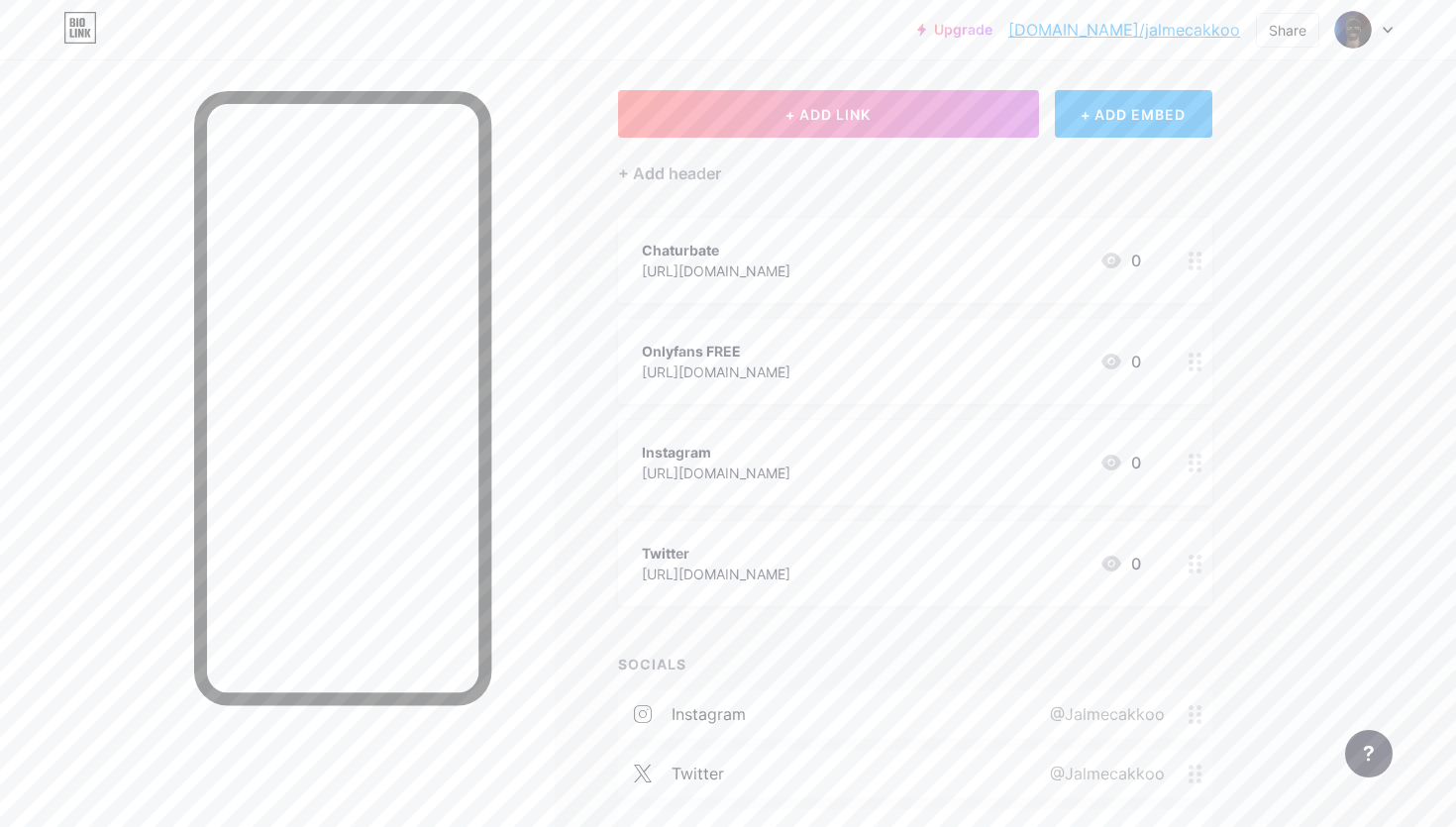 scroll, scrollTop: 0, scrollLeft: 0, axis: both 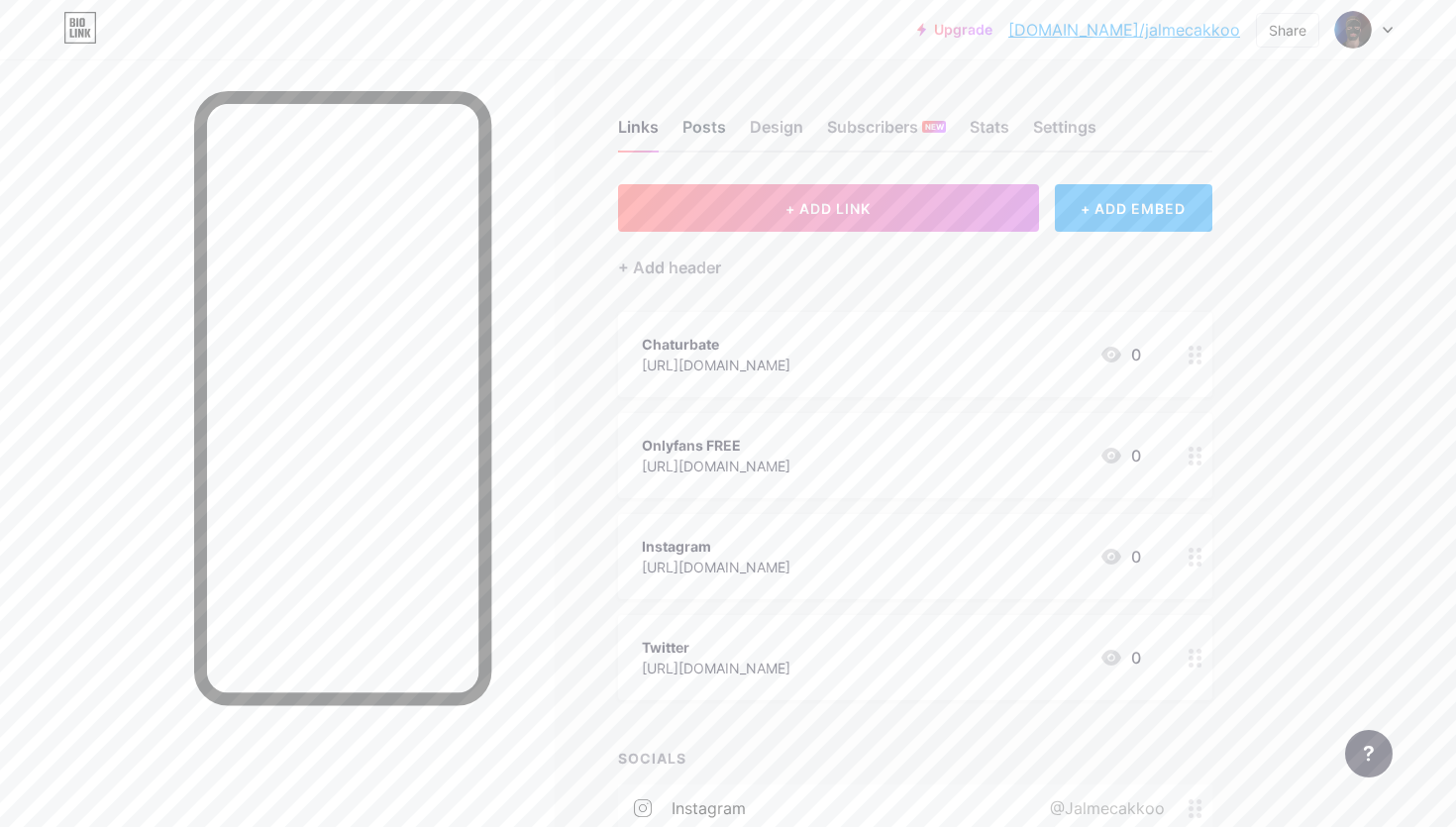 click on "Posts" at bounding box center [704, 133] 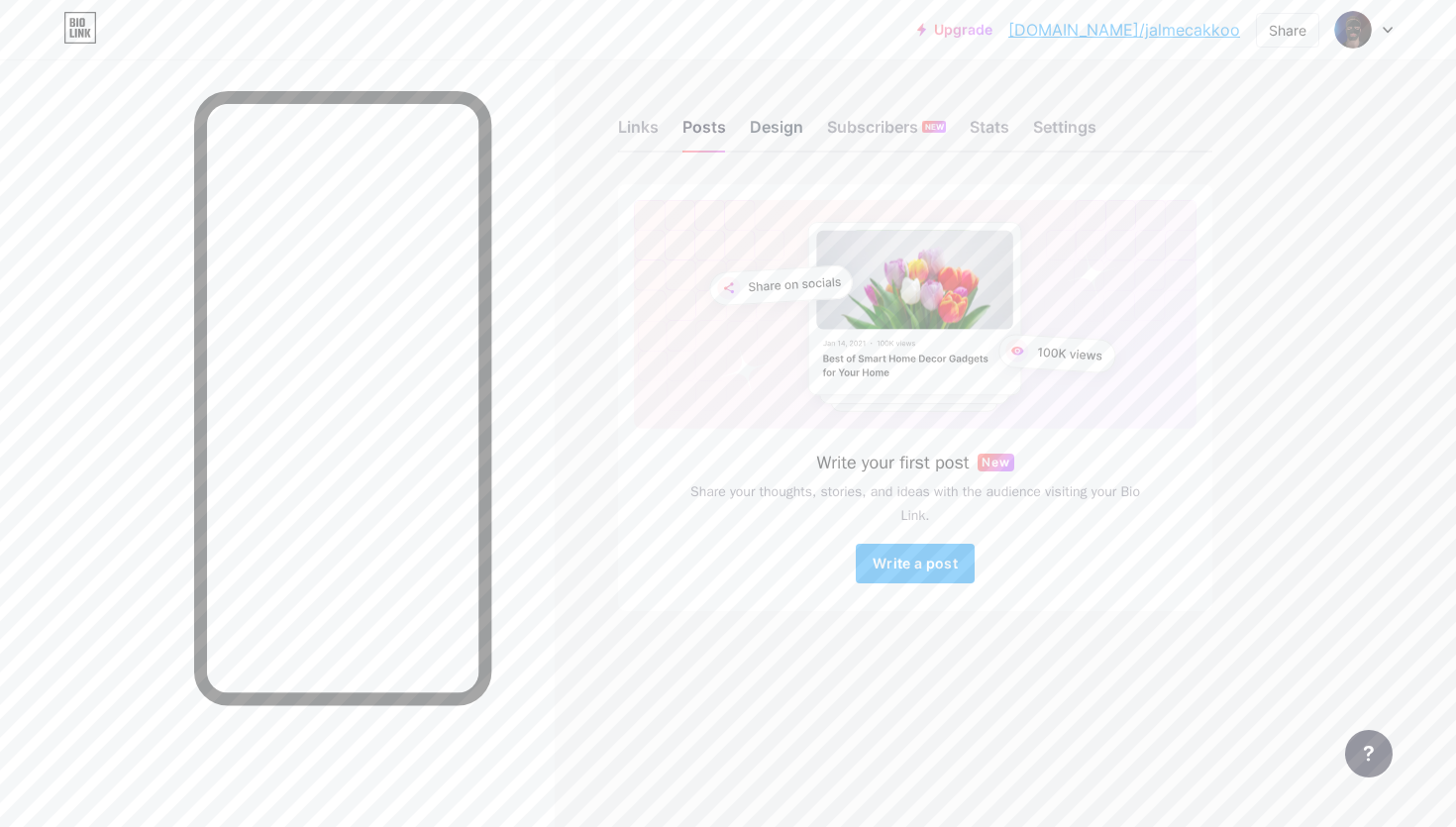 click on "Design" at bounding box center (777, 133) 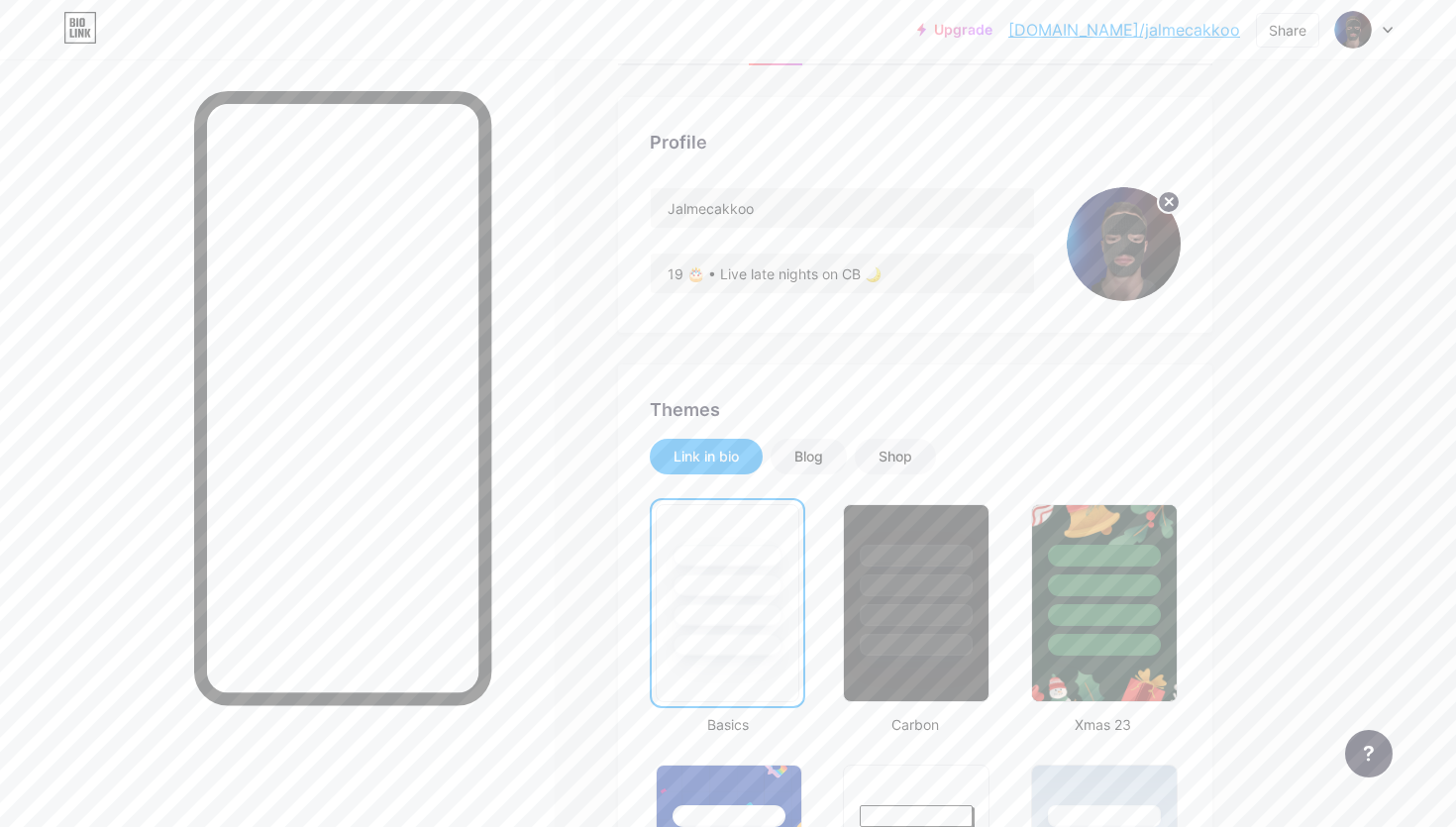 scroll, scrollTop: 105, scrollLeft: 0, axis: vertical 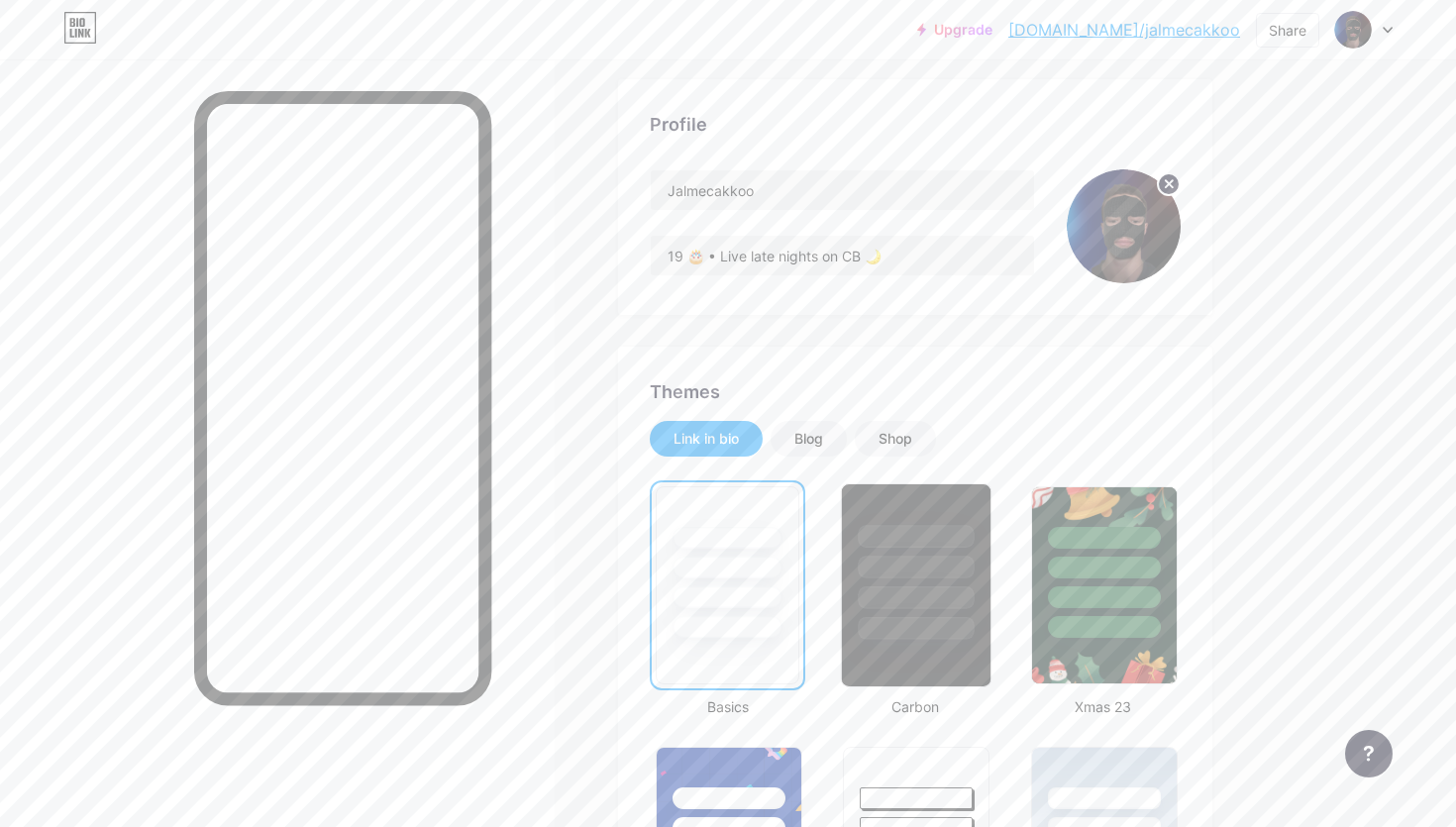 click at bounding box center [916, 597] 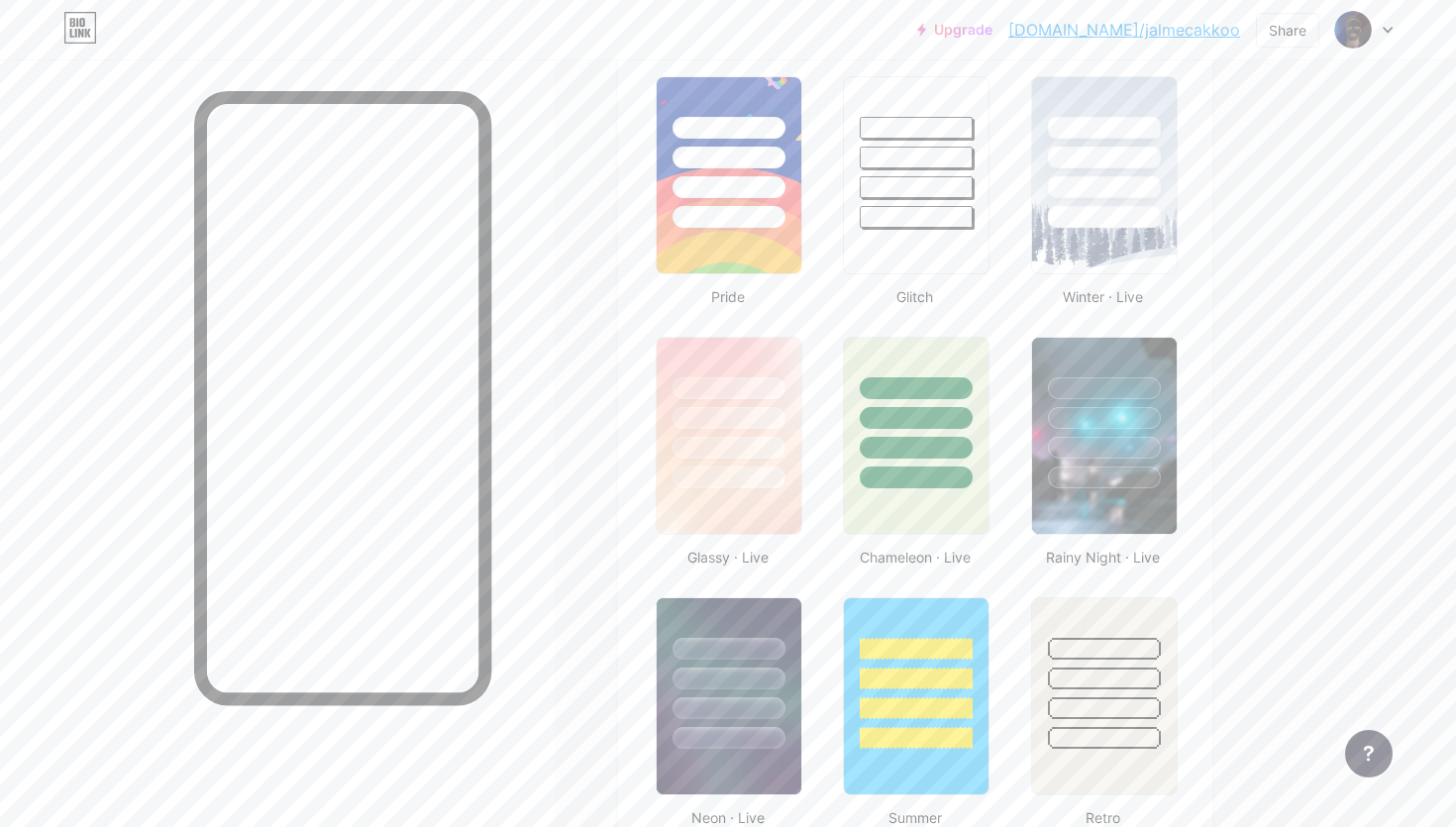 scroll, scrollTop: 780, scrollLeft: 0, axis: vertical 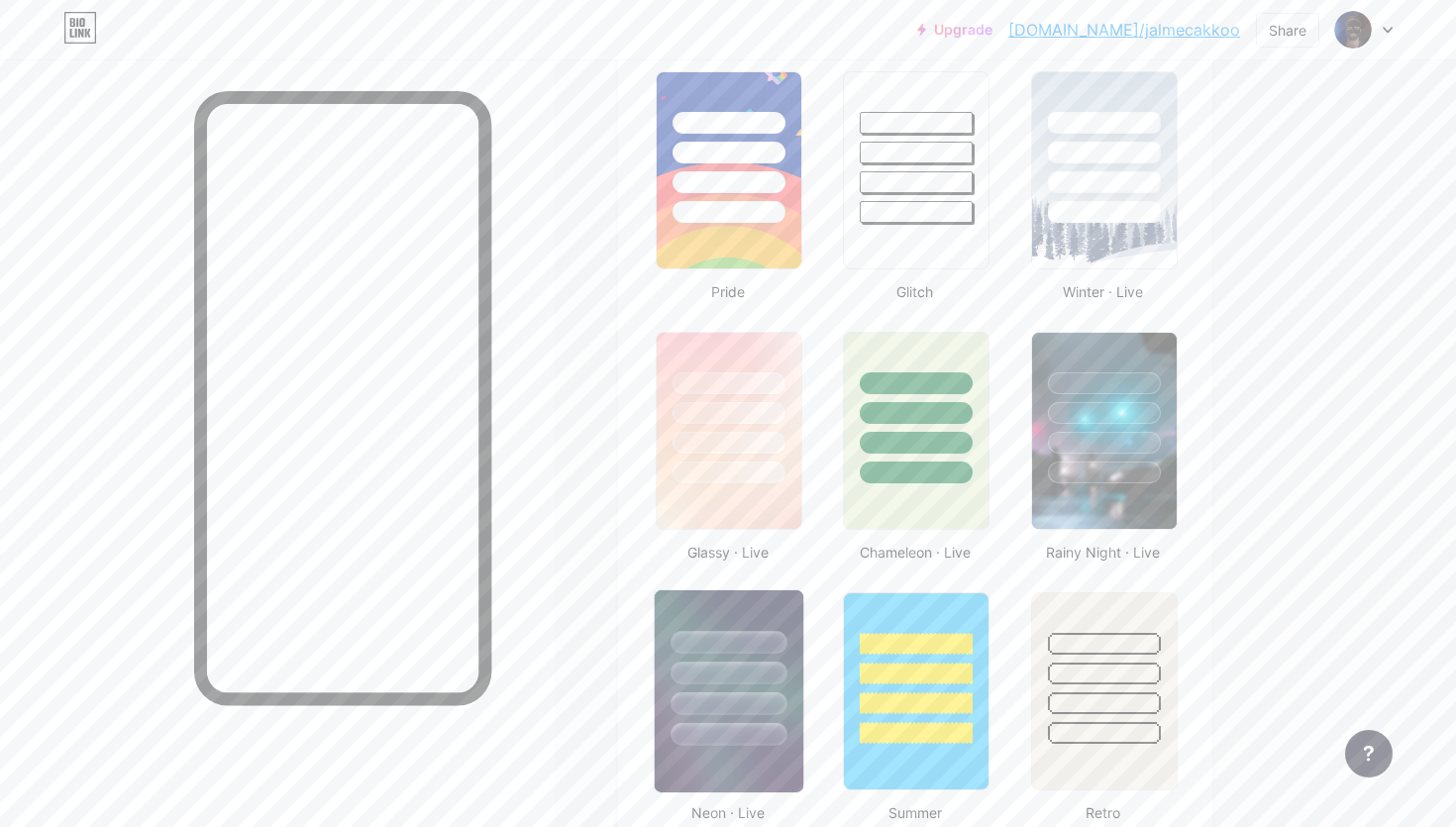 click at bounding box center (729, 668) 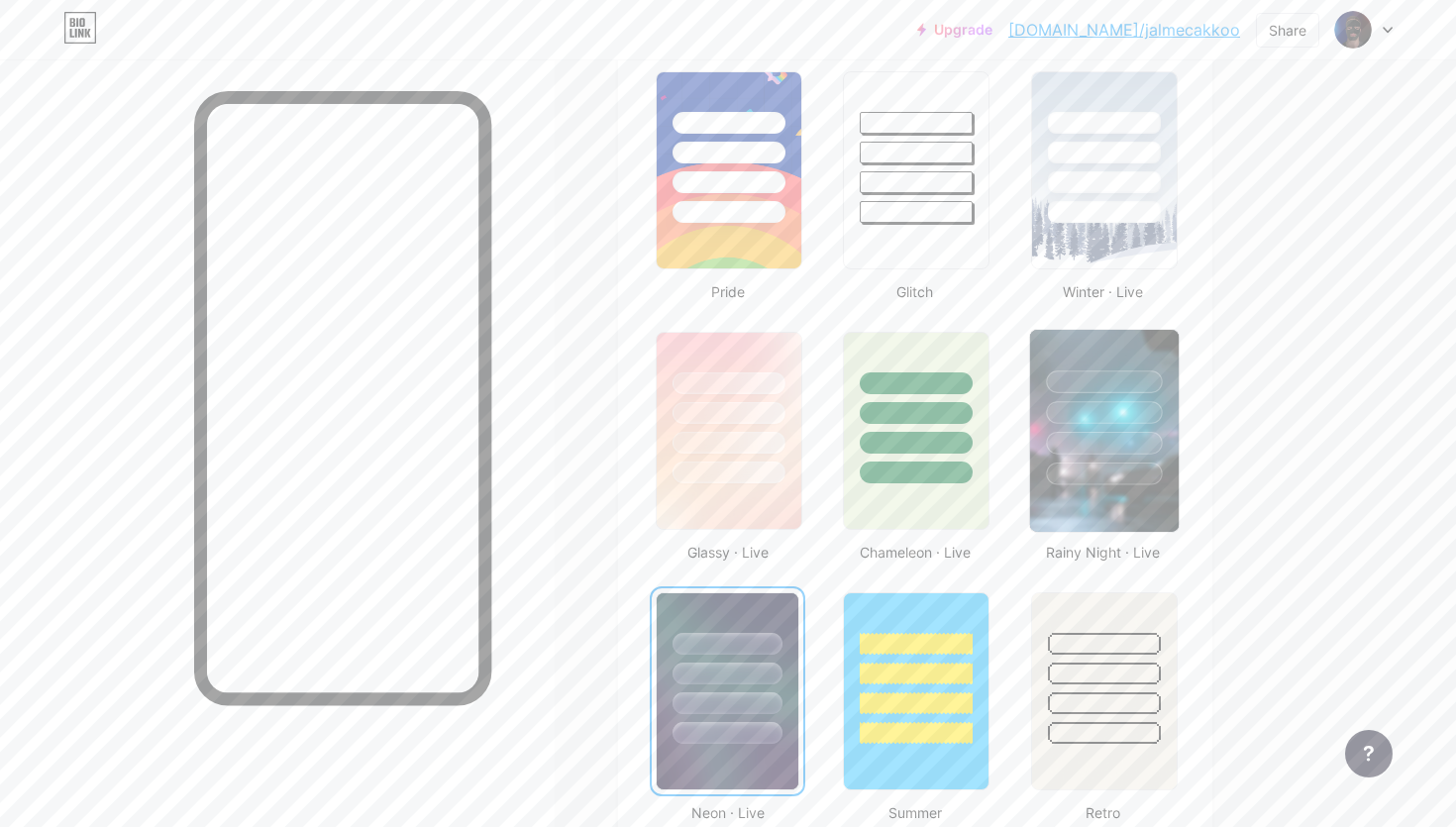 click at bounding box center [1103, 381] 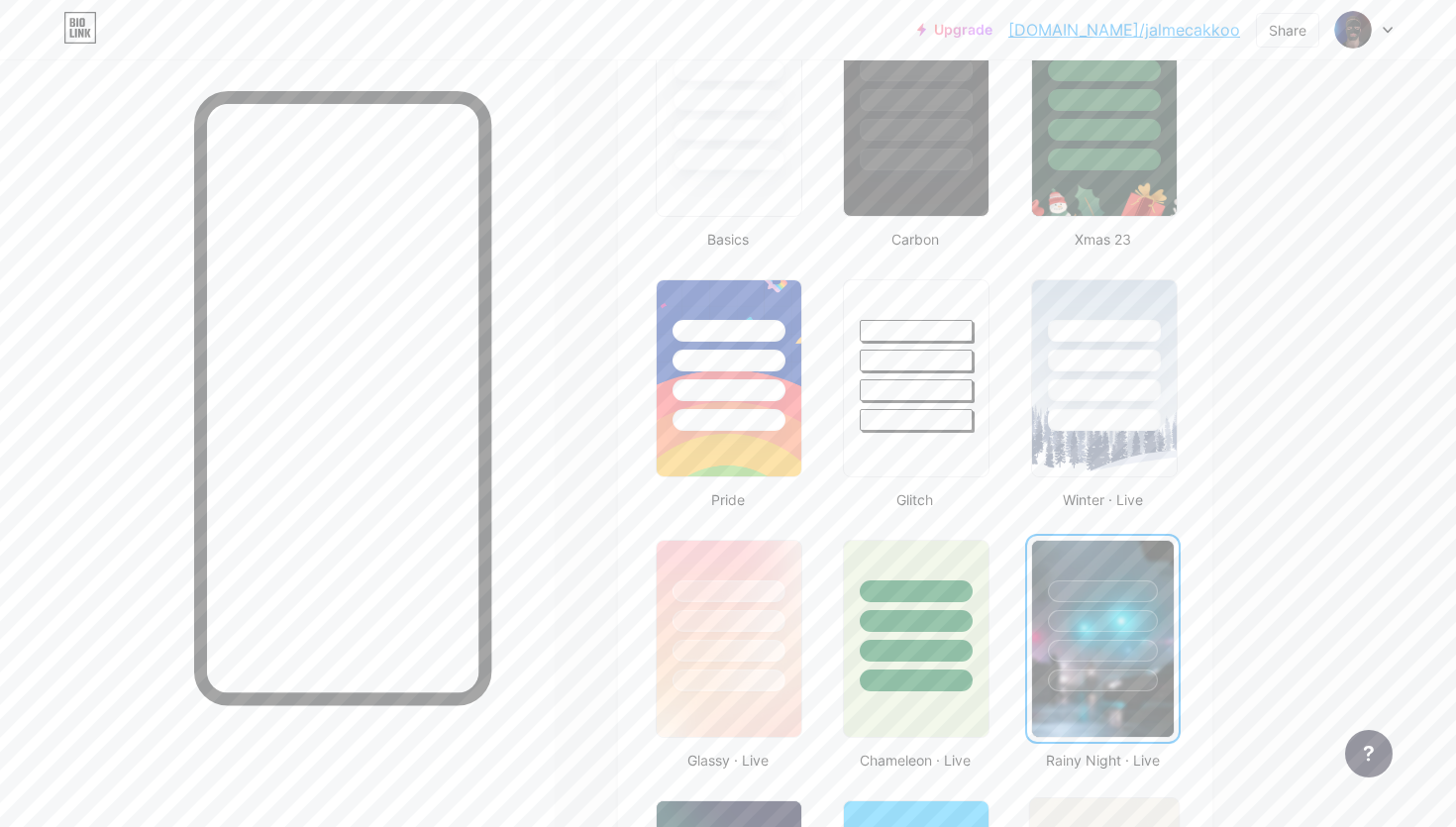 scroll, scrollTop: 0, scrollLeft: 0, axis: both 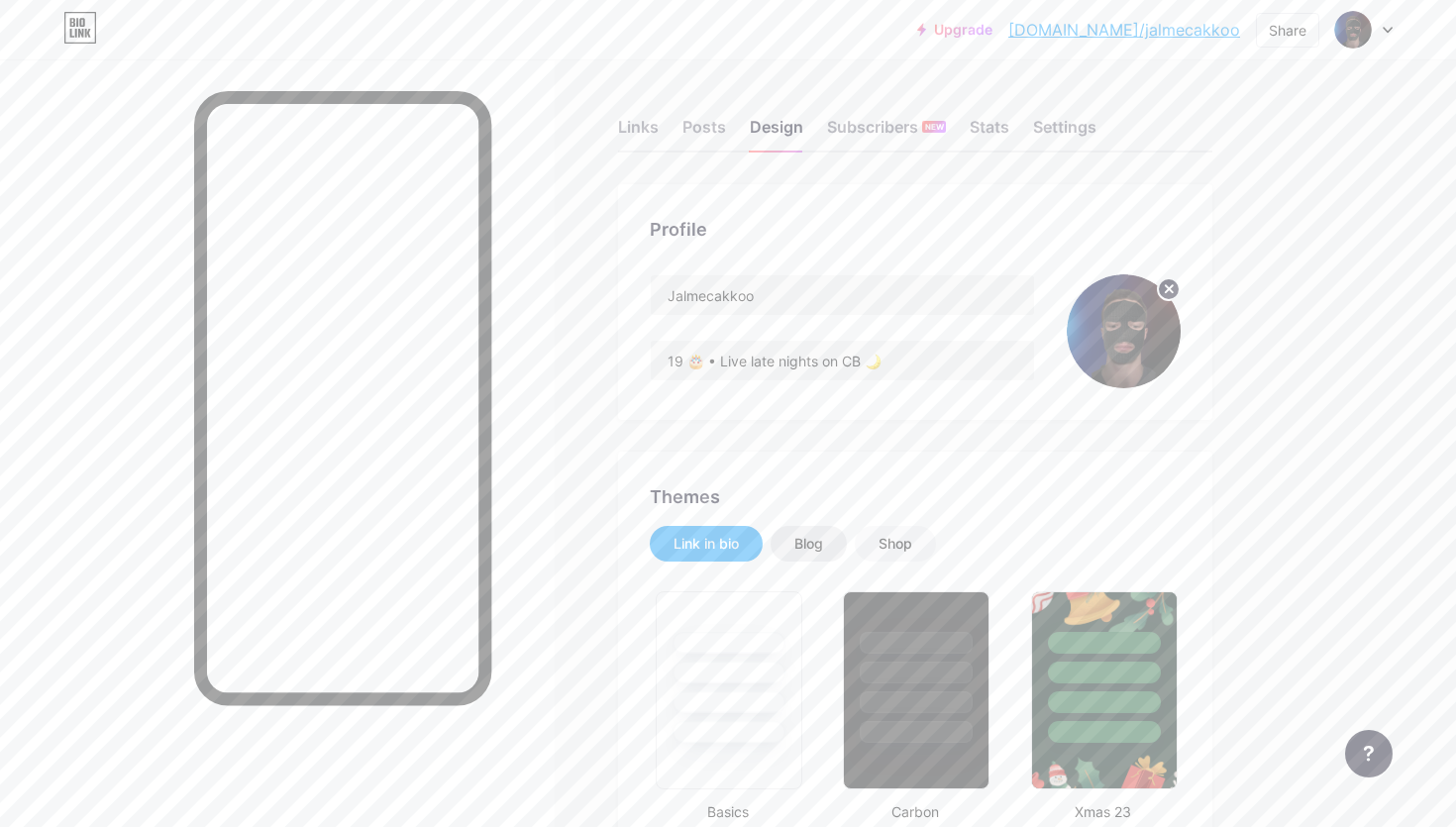 click on "Blog" at bounding box center (808, 544) 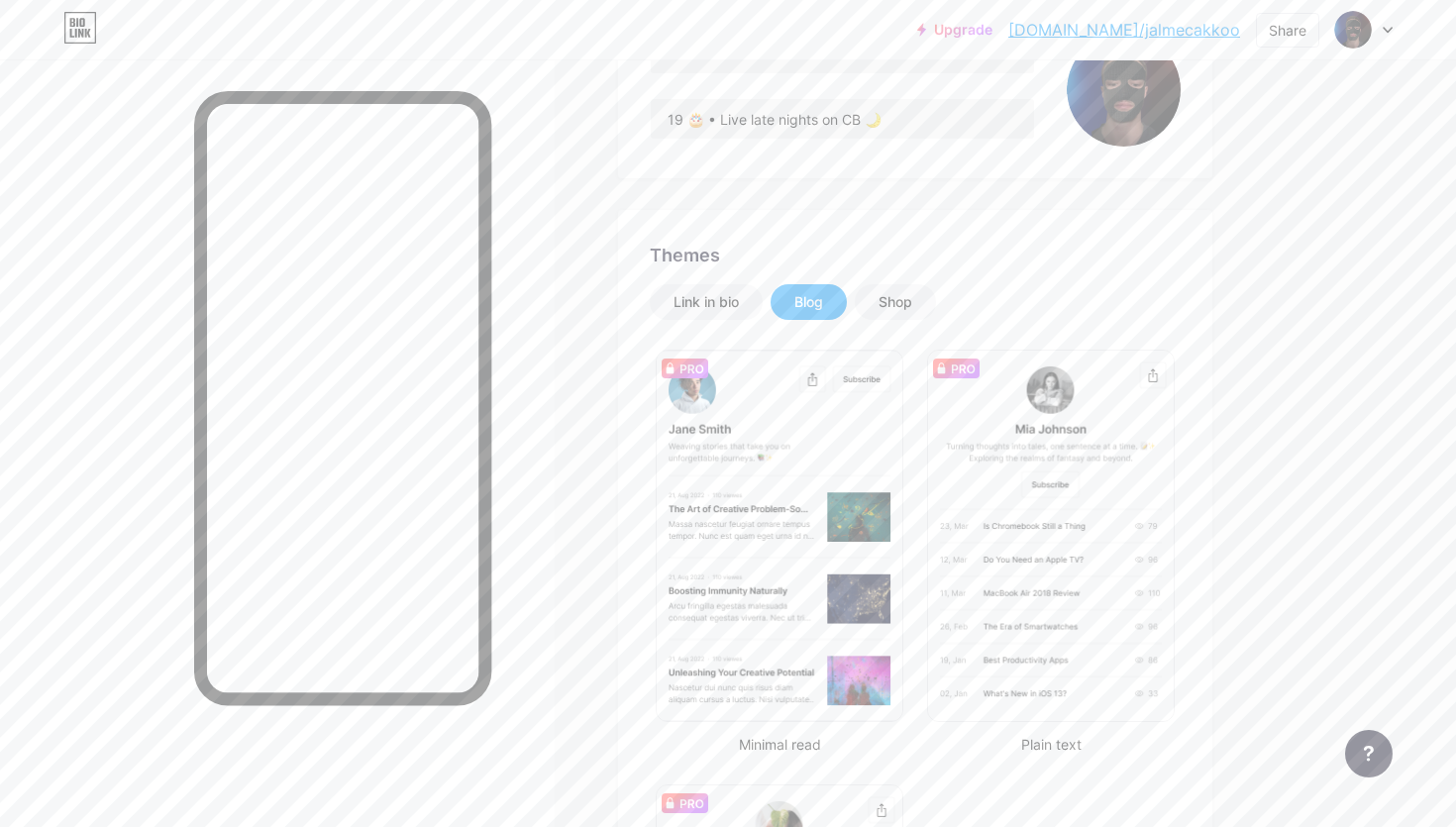 scroll, scrollTop: 260, scrollLeft: 0, axis: vertical 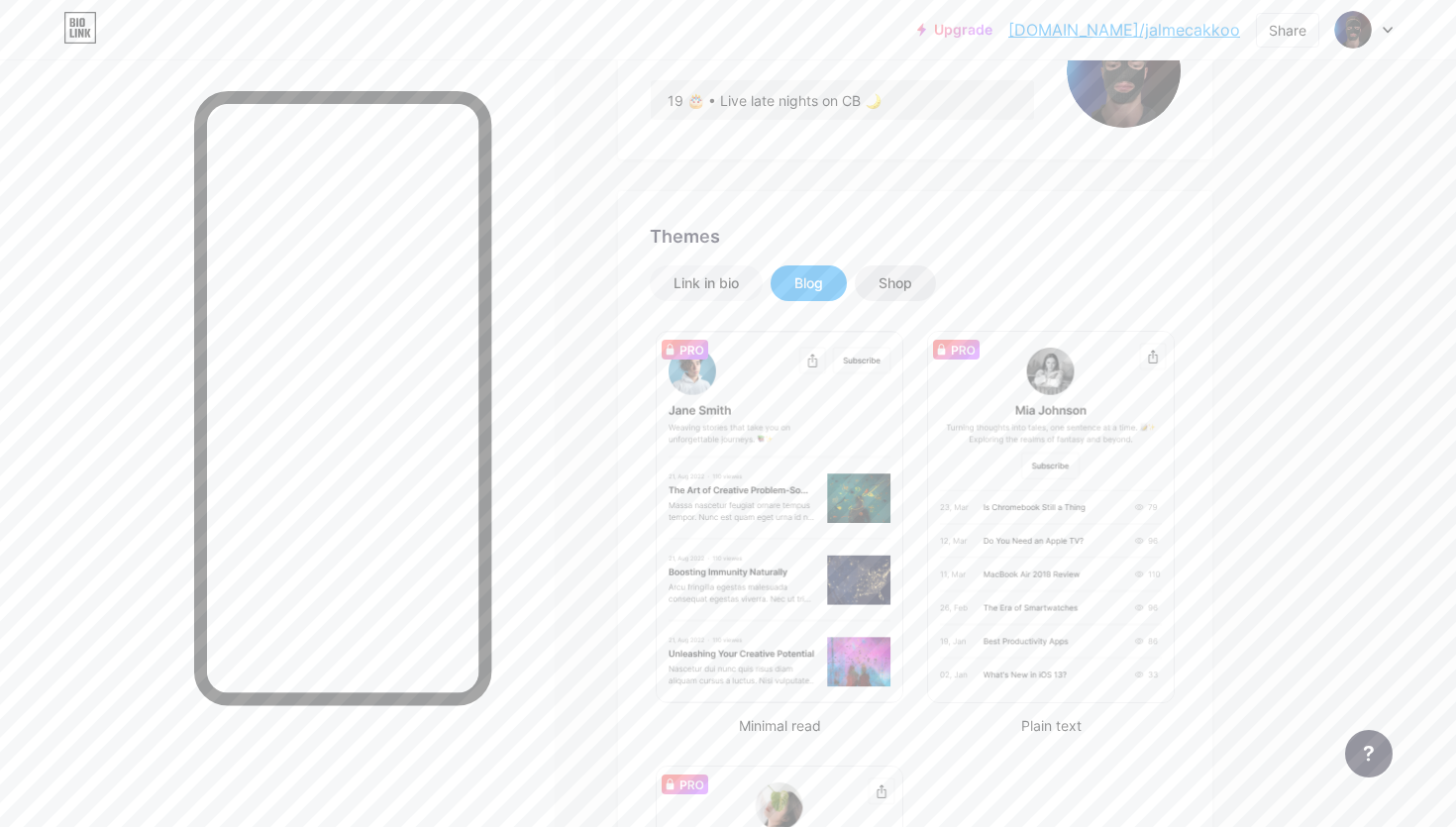 click on "Shop" at bounding box center (895, 283) 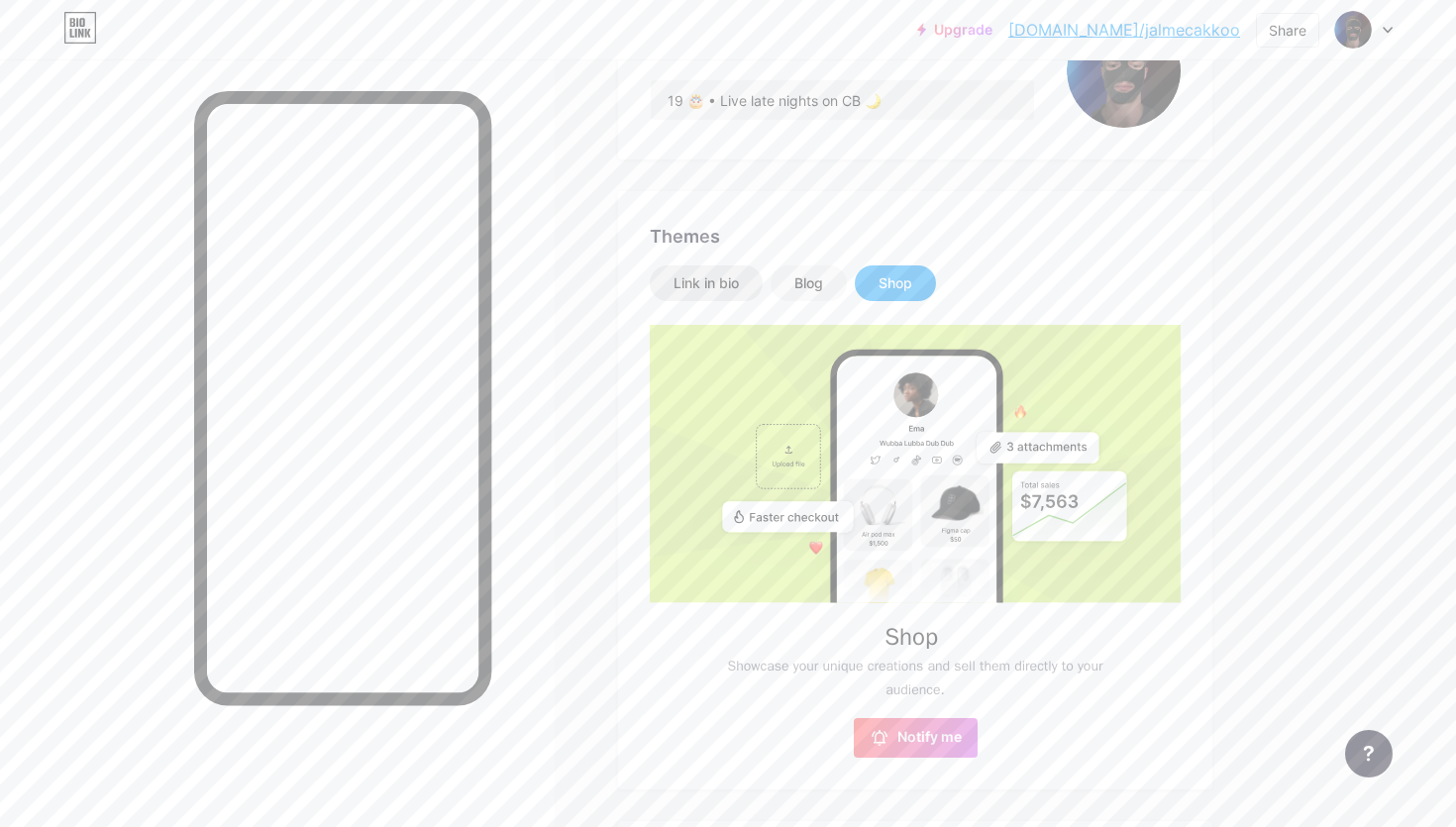 click on "Link in bio" at bounding box center (706, 283) 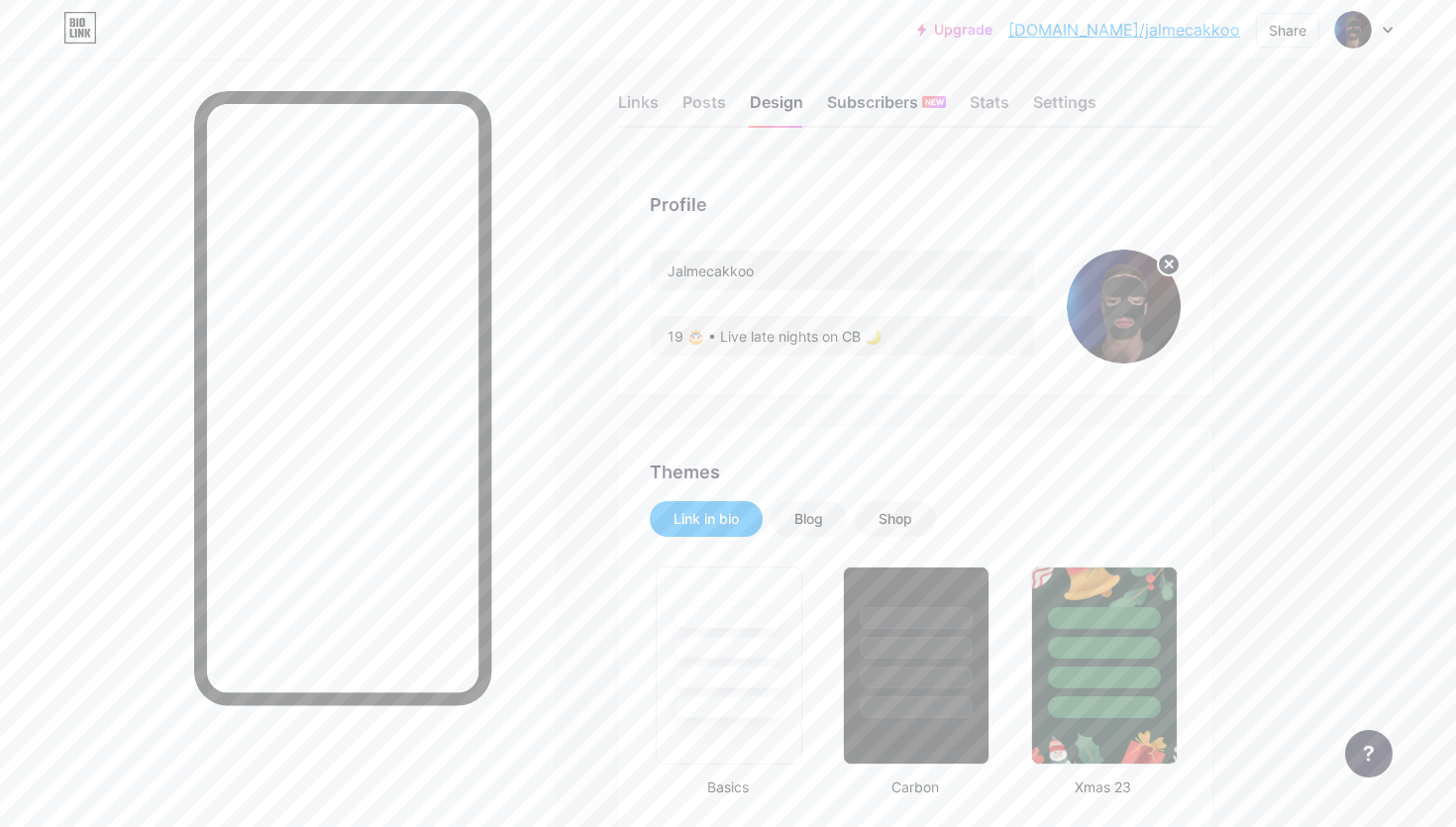 scroll, scrollTop: 12, scrollLeft: 0, axis: vertical 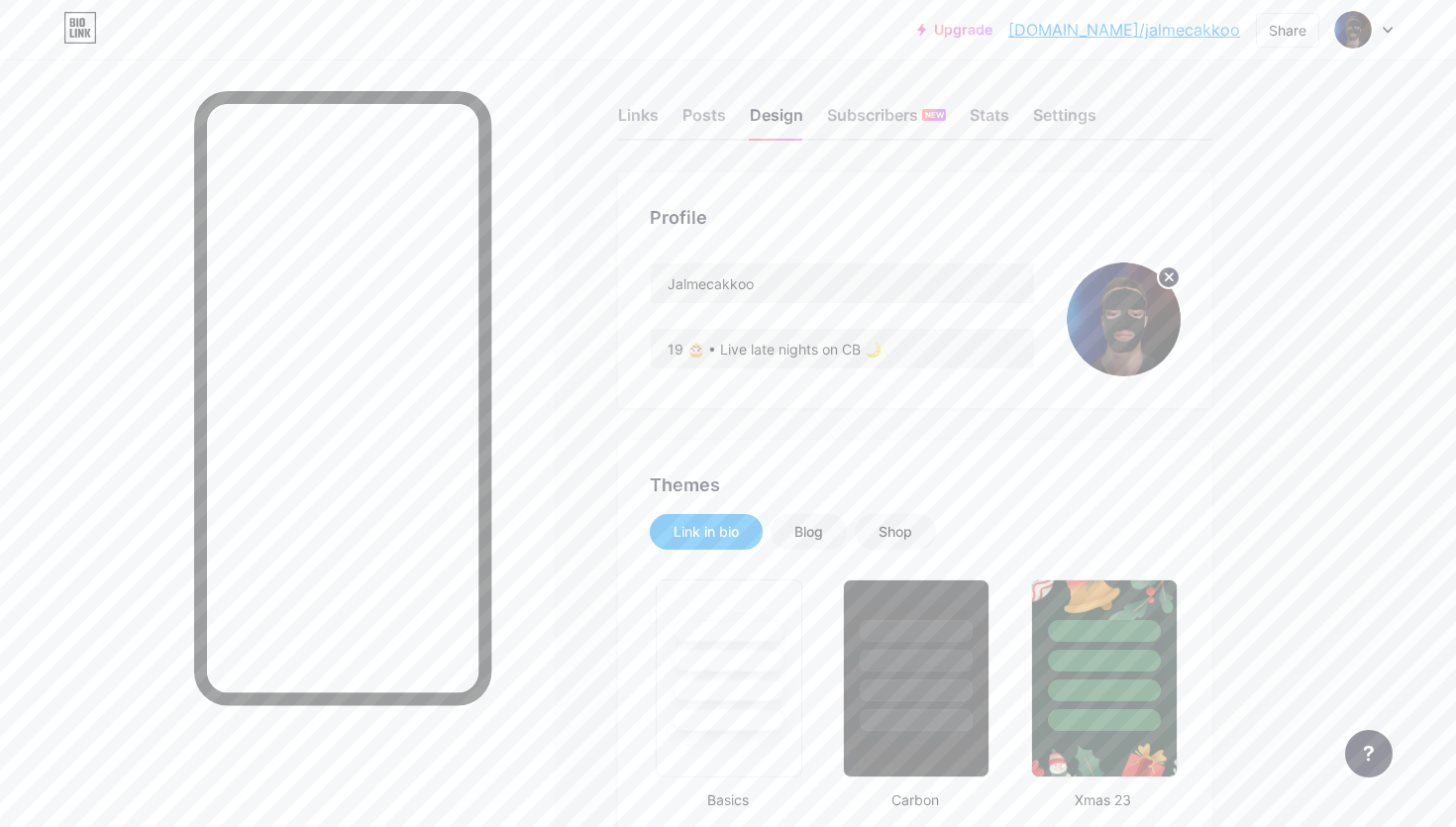 click on "Links
Posts
Design
Subscribers
NEW
Stats
Settings" at bounding box center (915, 106) 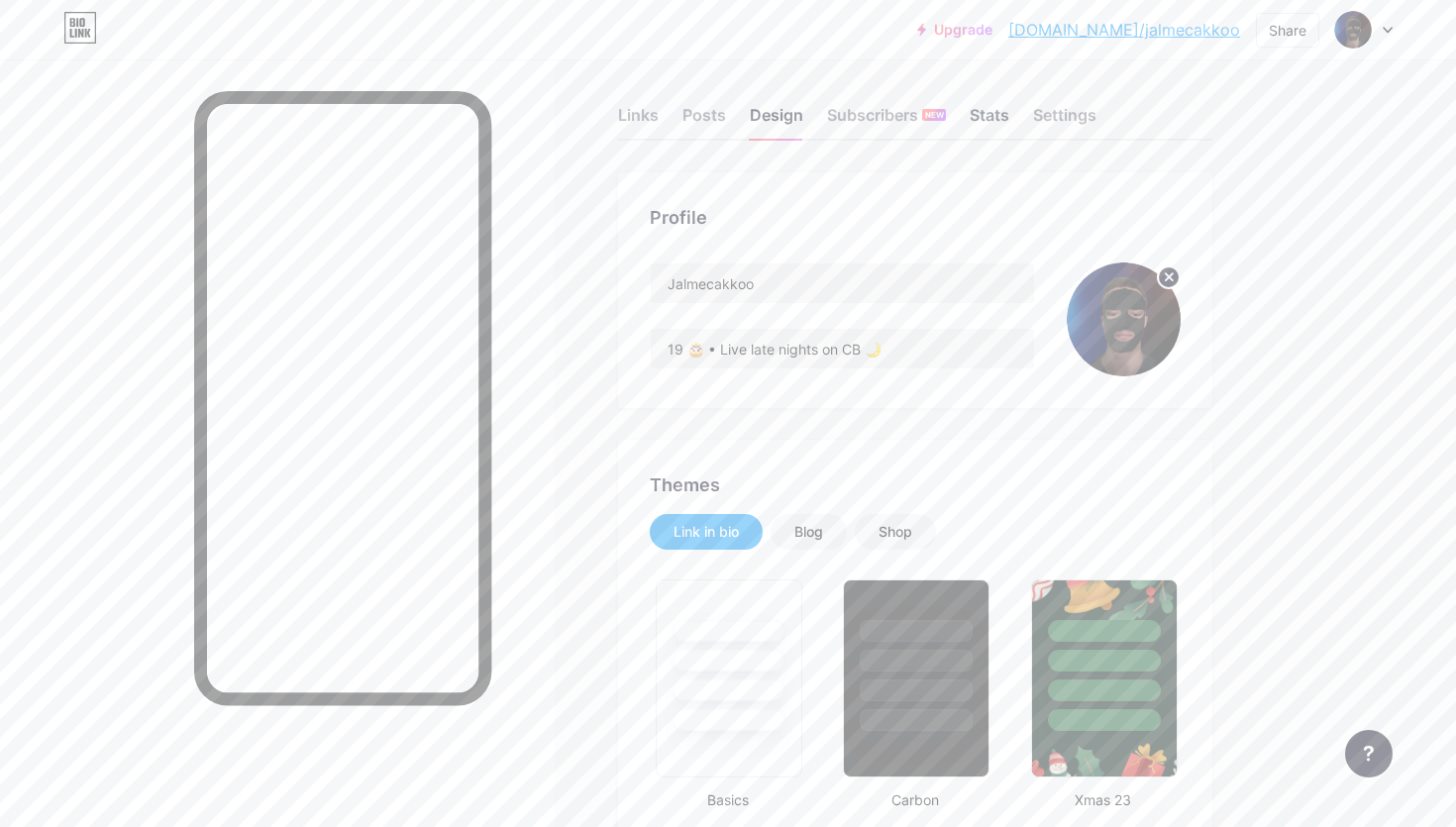 click on "Stats" at bounding box center [989, 121] 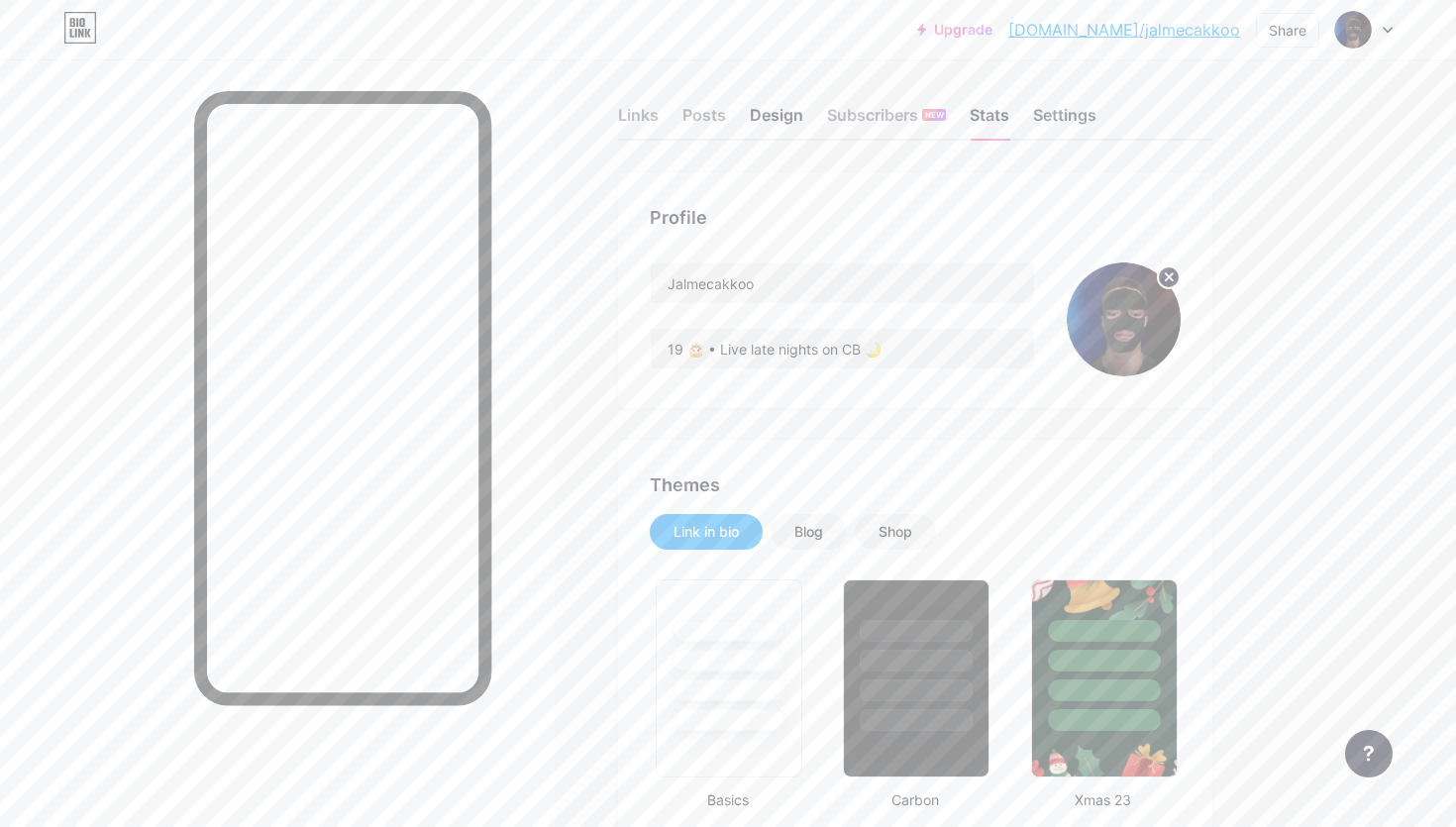 scroll, scrollTop: 0, scrollLeft: 0, axis: both 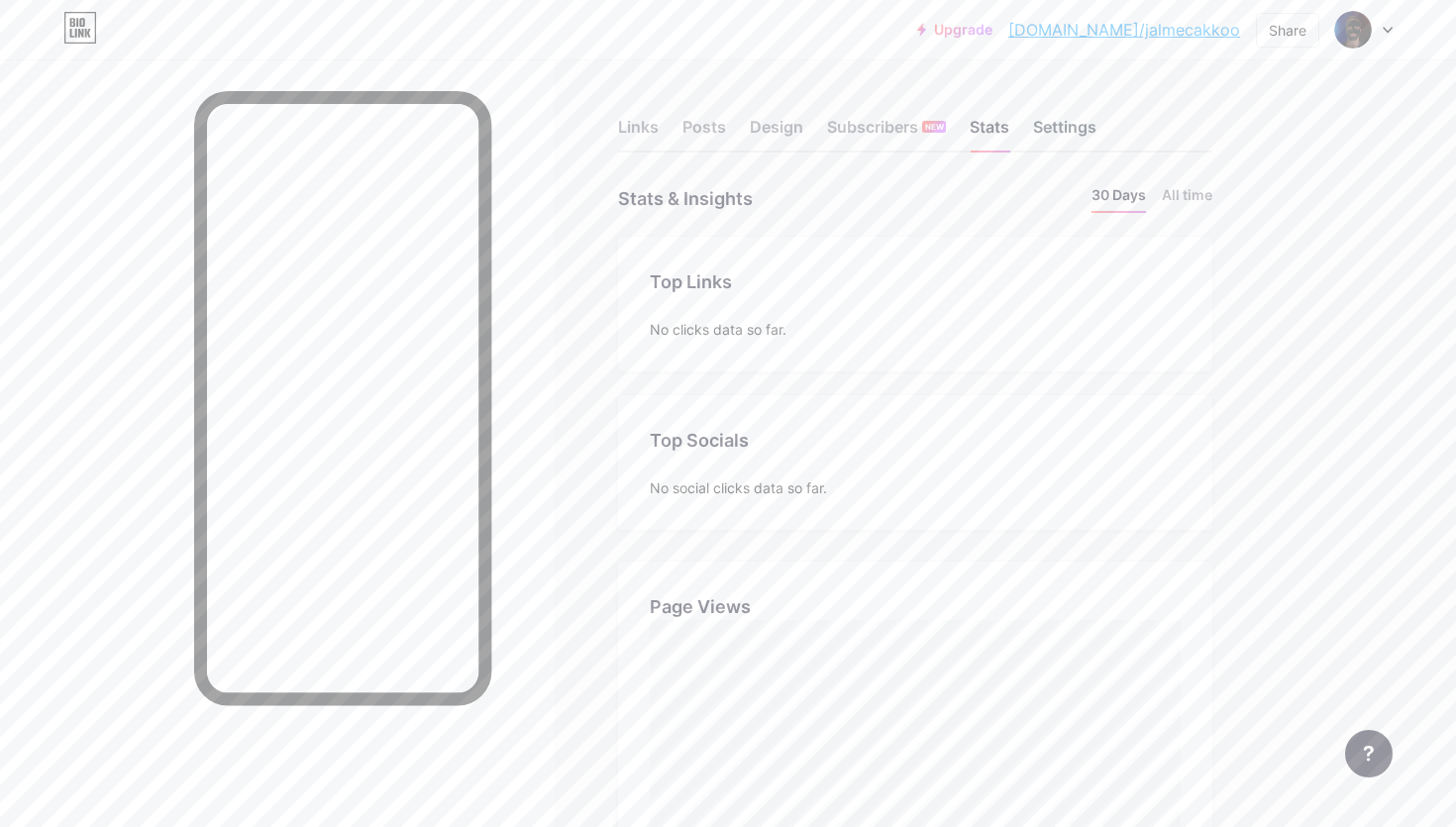 click on "Settings" at bounding box center (1065, 133) 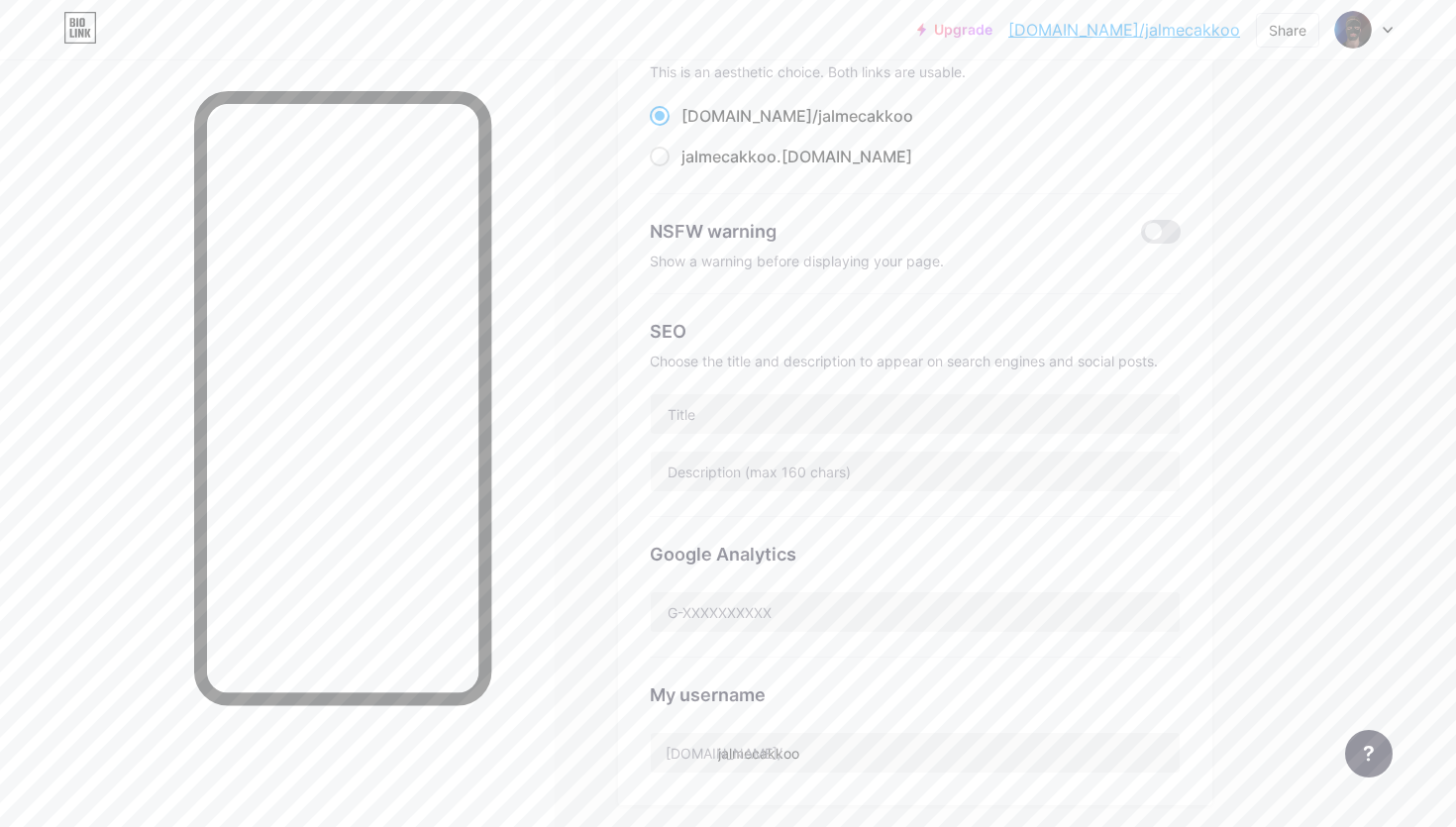 scroll, scrollTop: 181, scrollLeft: 0, axis: vertical 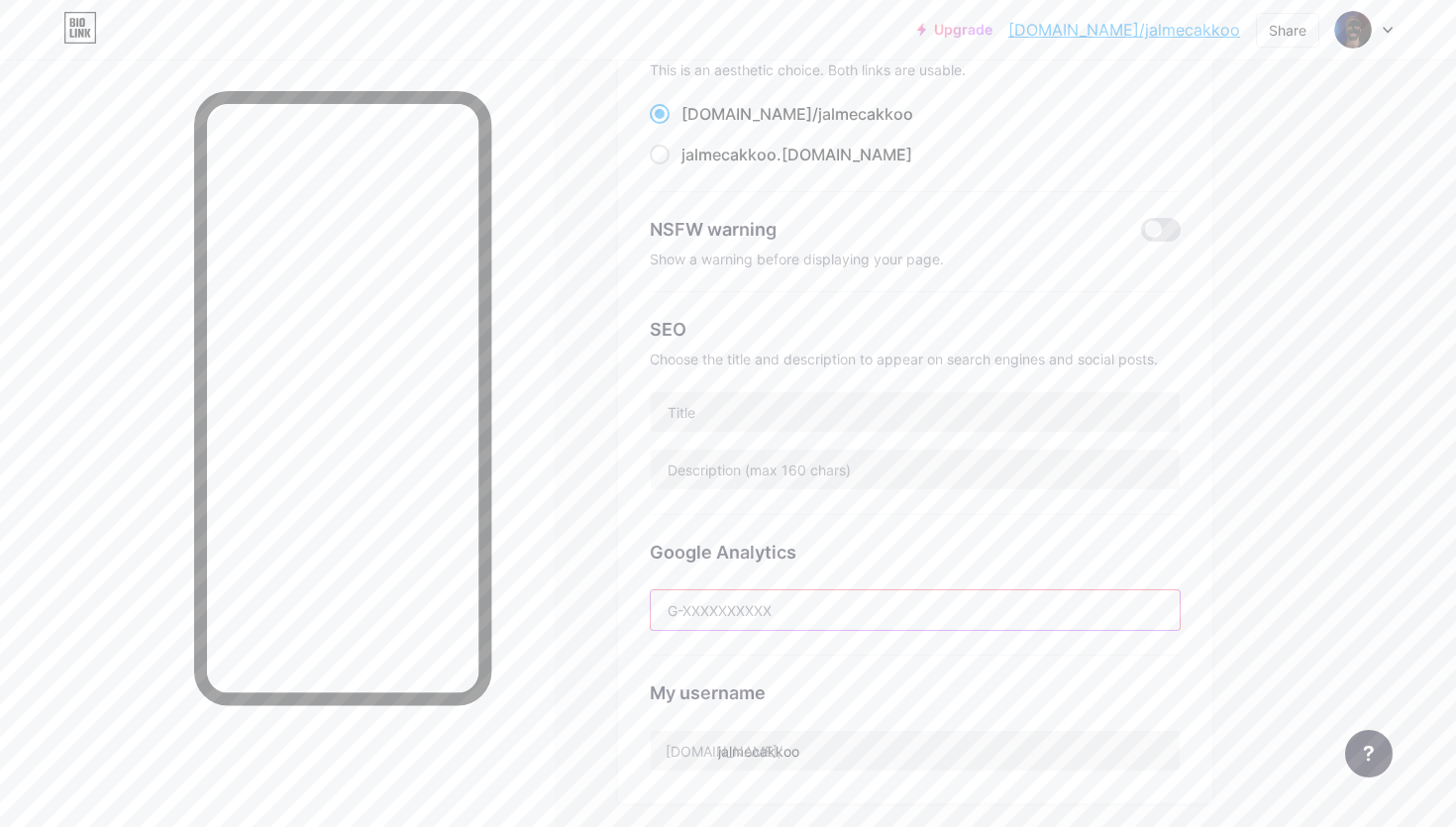 click at bounding box center (915, 610) 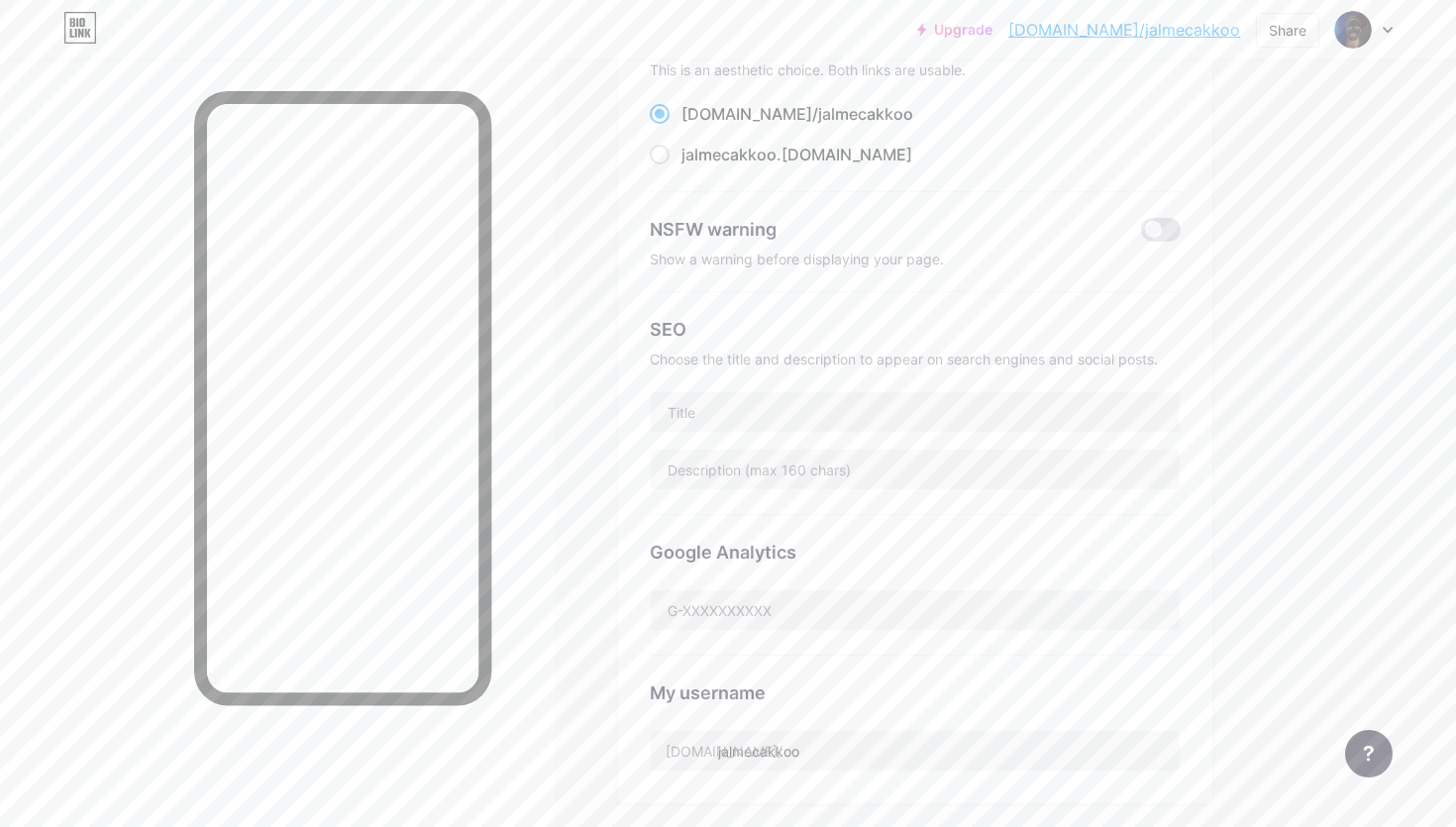 click on "Google Analytics" at bounding box center (915, 552) 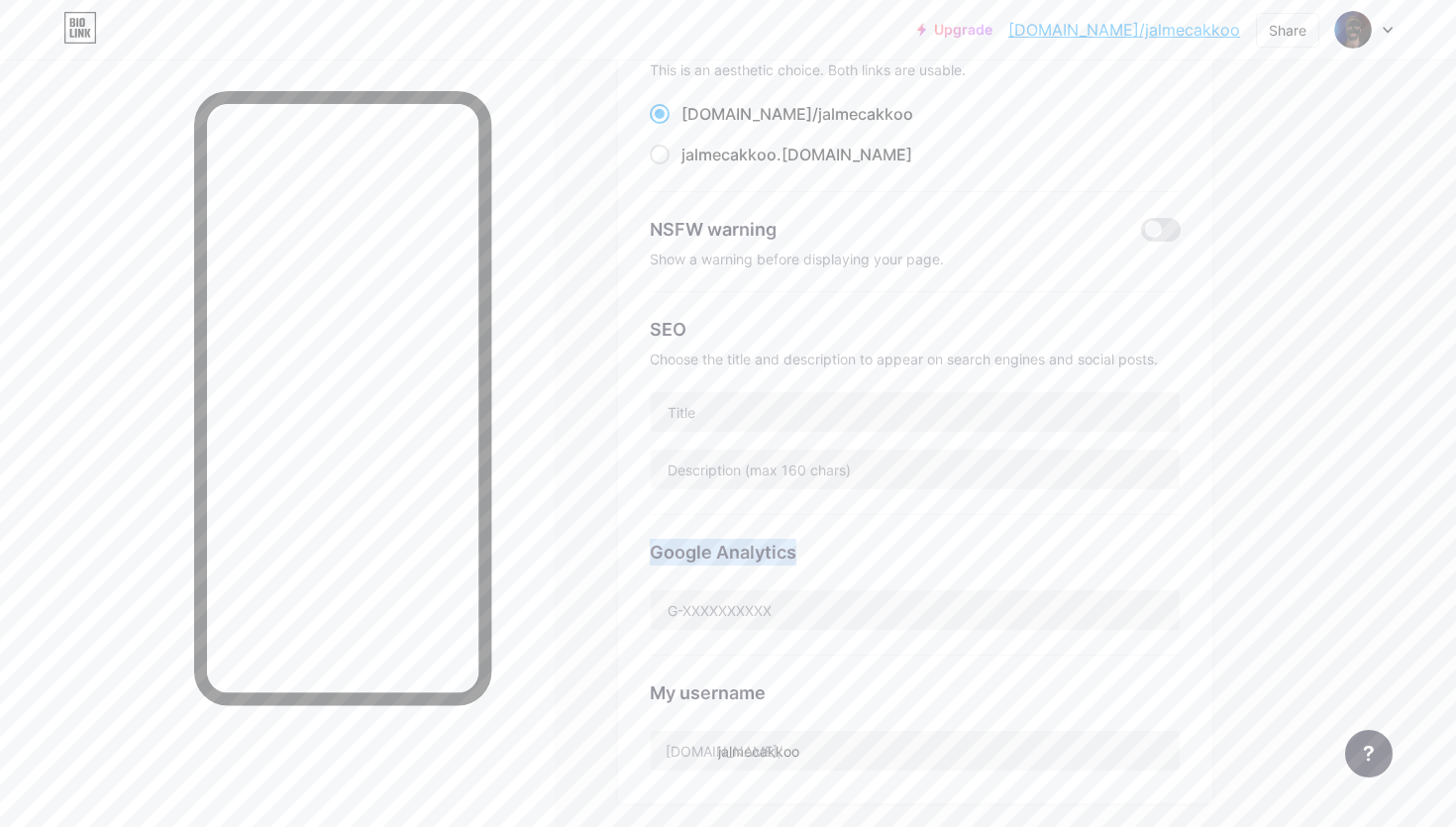 drag, startPoint x: 696, startPoint y: 539, endPoint x: 786, endPoint y: 552, distance: 90.93404 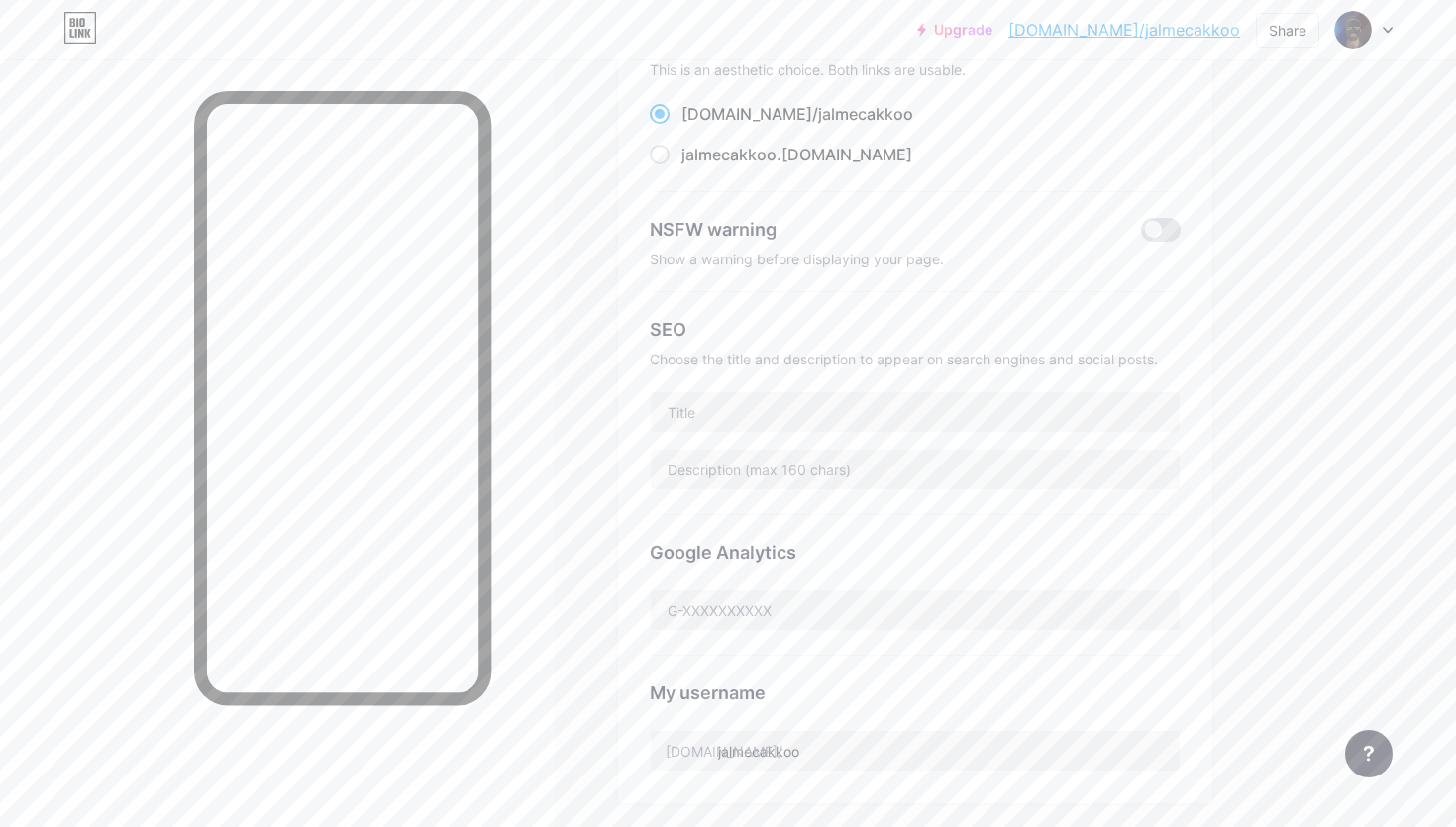 click on "SEO   Choose the title and description to appear on search engines and social posts." at bounding box center (915, 403) 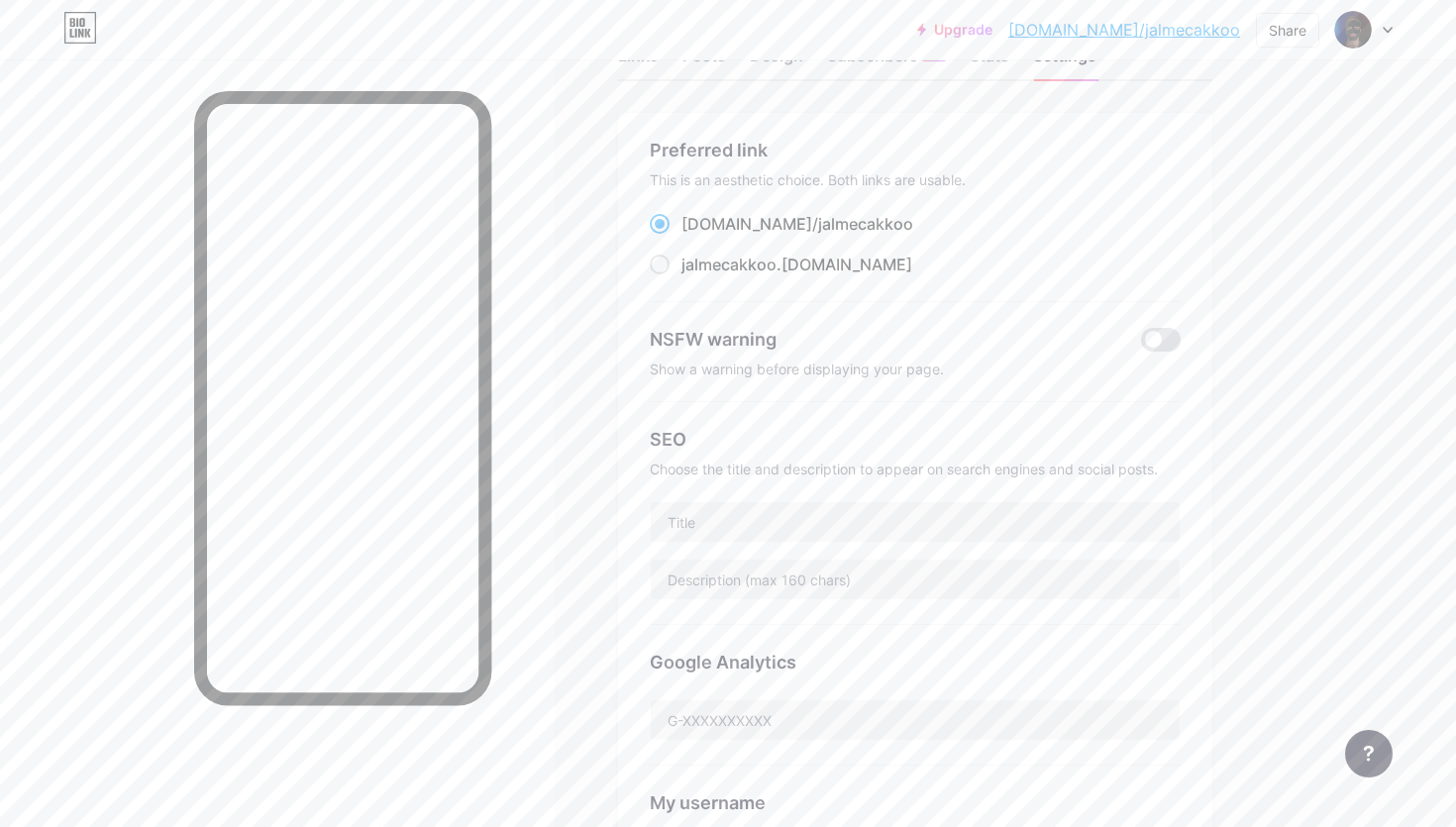 scroll, scrollTop: 0, scrollLeft: 0, axis: both 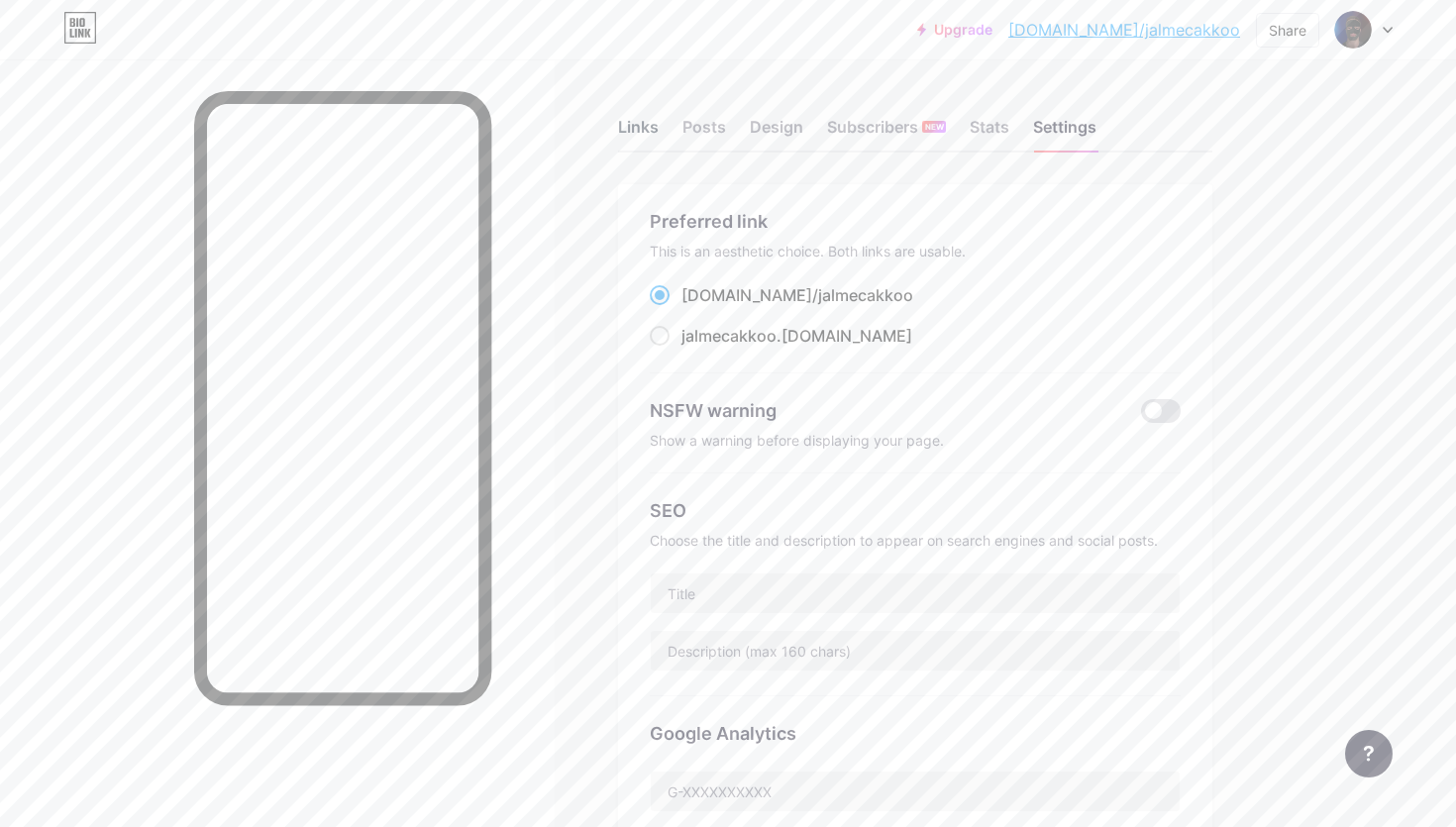 click on "Links" at bounding box center (638, 133) 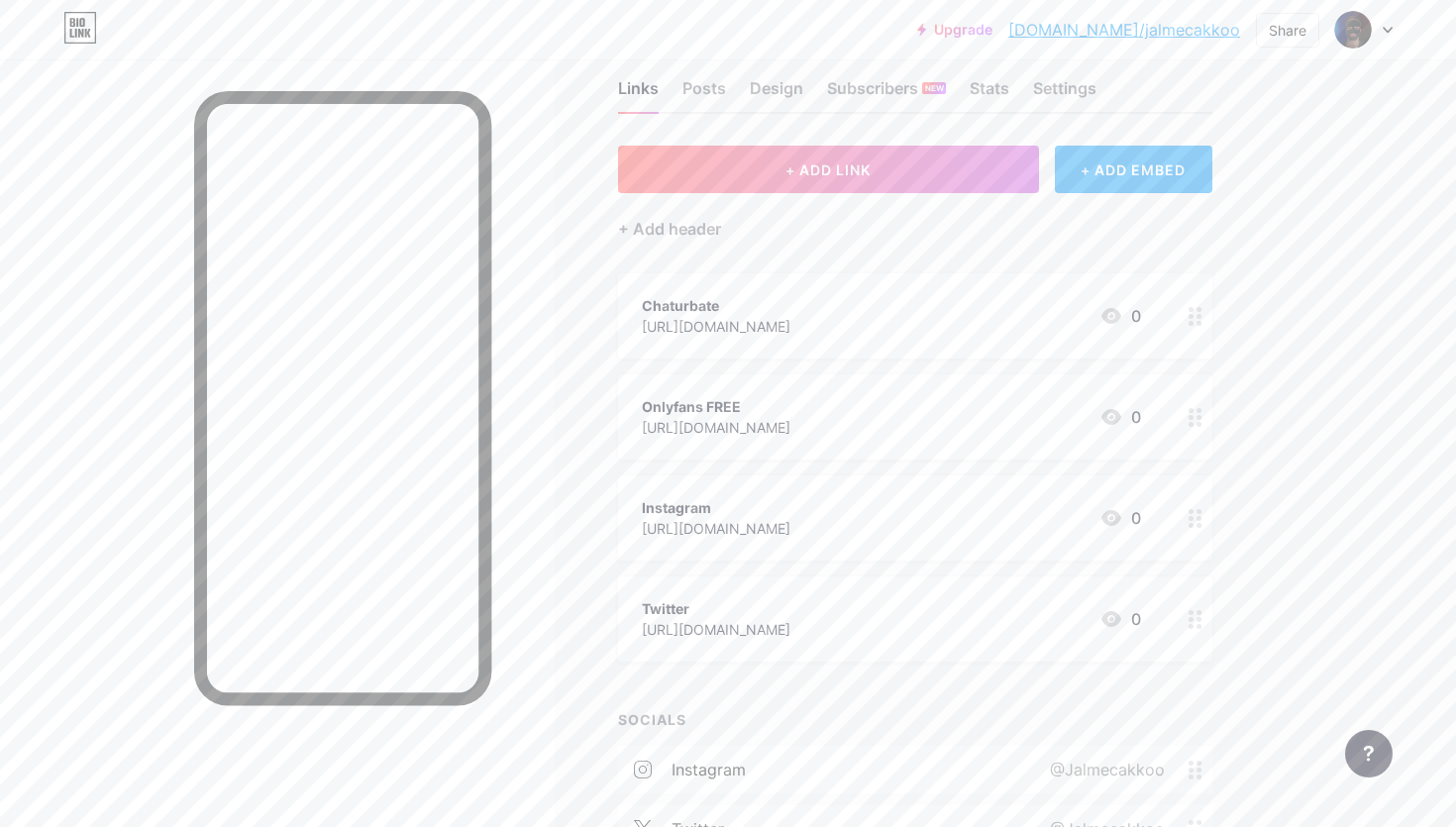 scroll, scrollTop: 46, scrollLeft: 0, axis: vertical 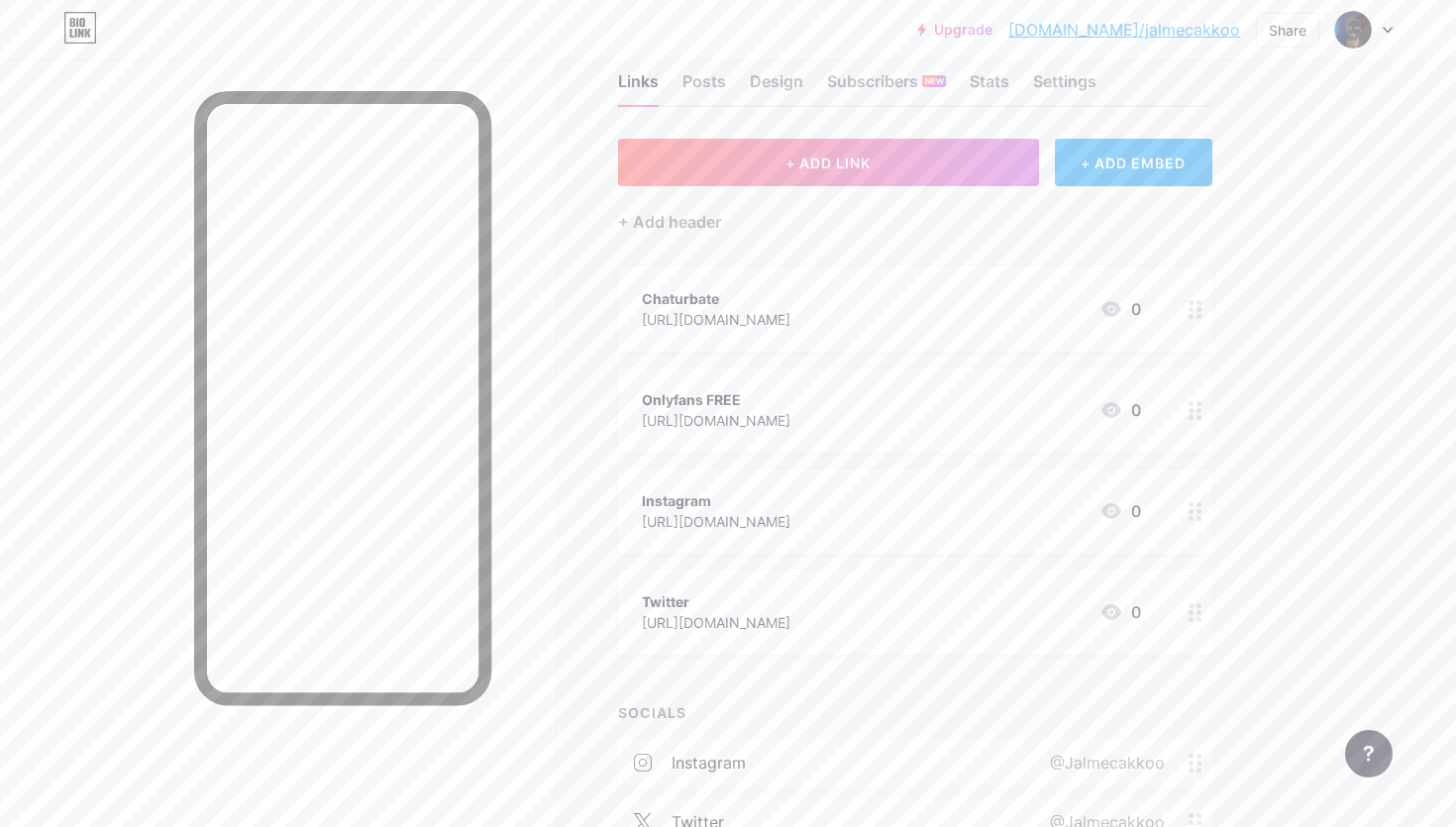 click on "Chaturbate" at bounding box center [716, 298] 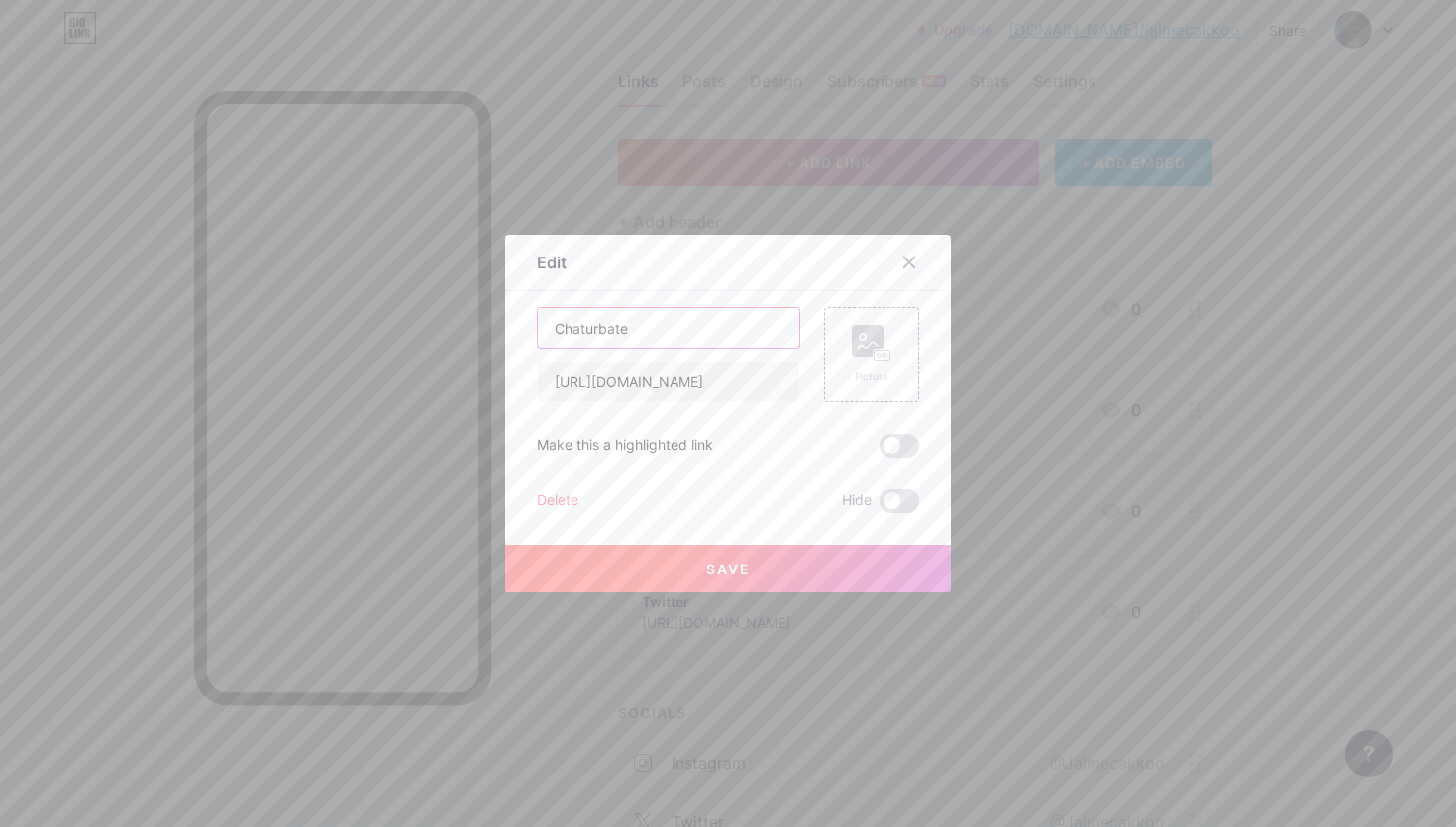 click on "Chaturbate" at bounding box center (669, 328) 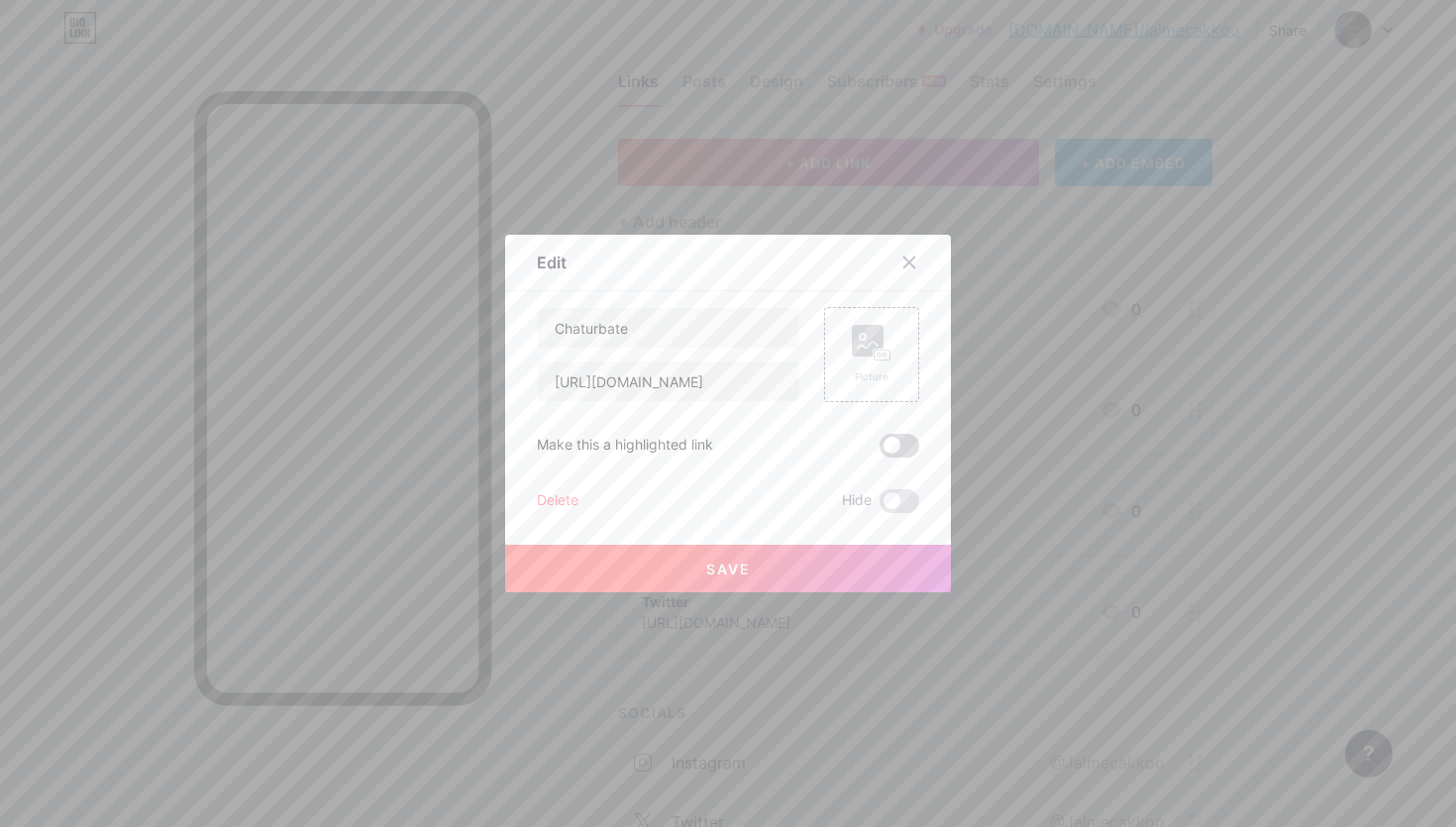 click at bounding box center (899, 446) 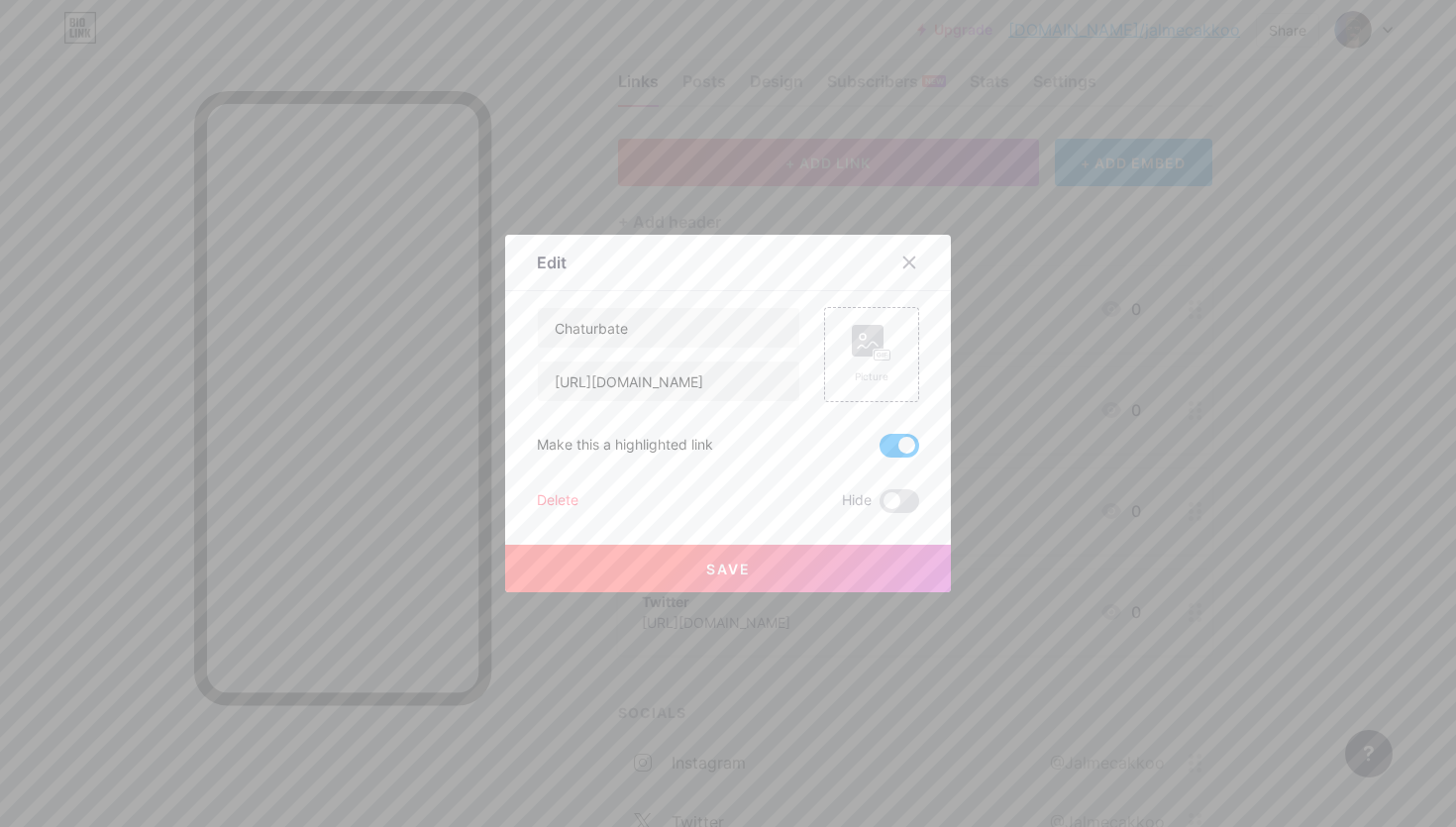 click at bounding box center [899, 446] 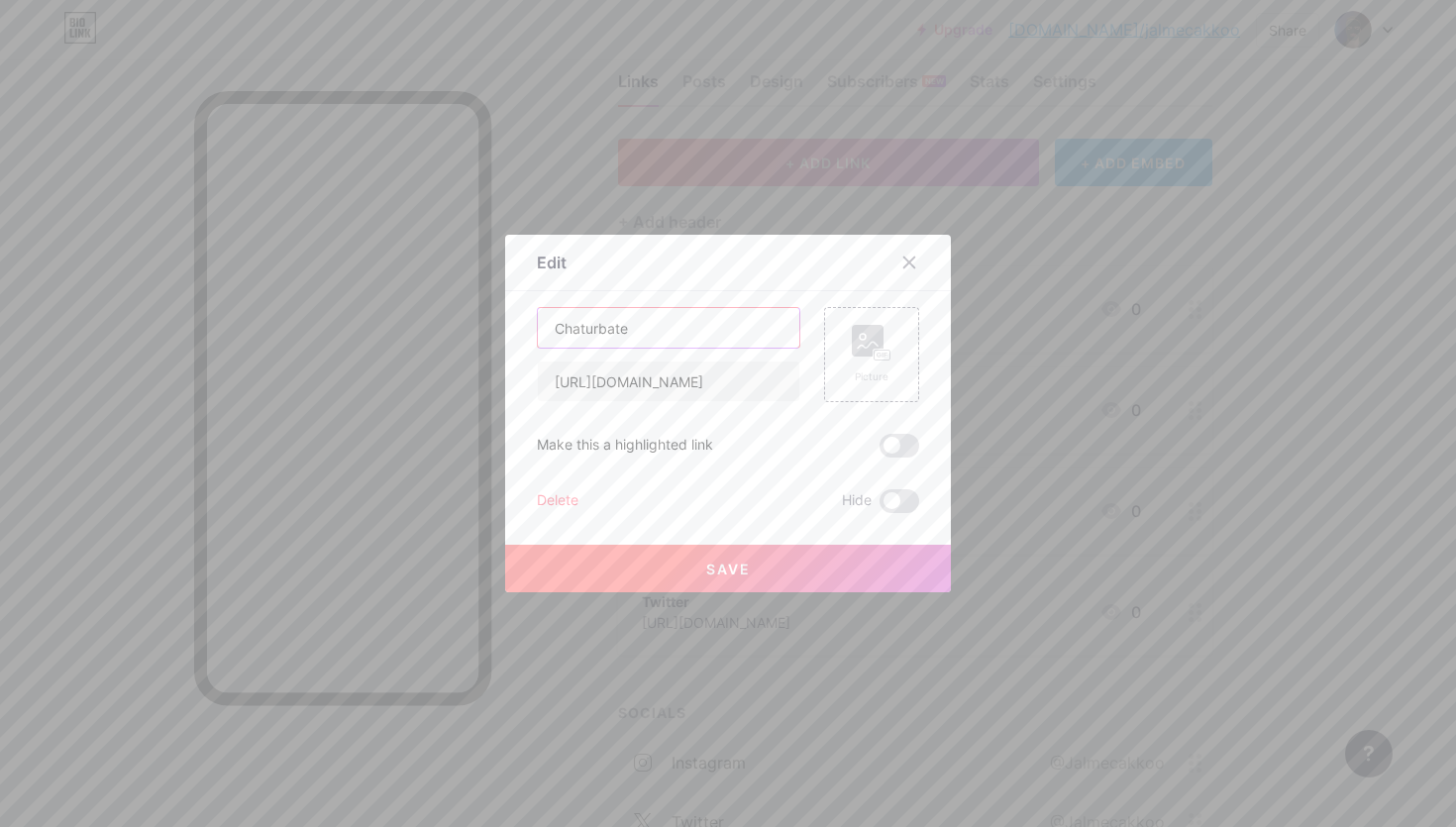 click on "Chaturbate" at bounding box center [669, 328] 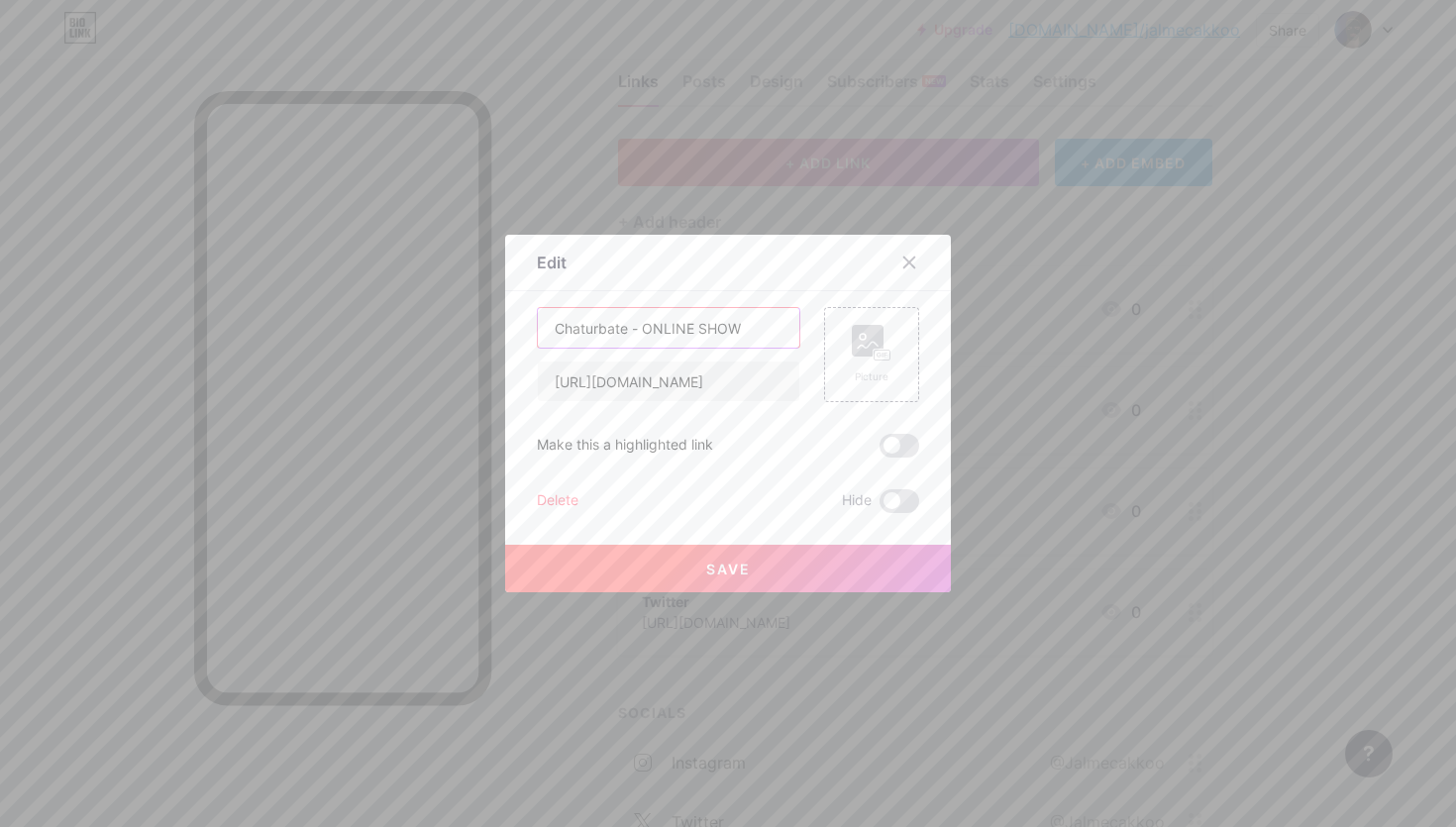 type on "Chaturbate - ONLINE SHOW" 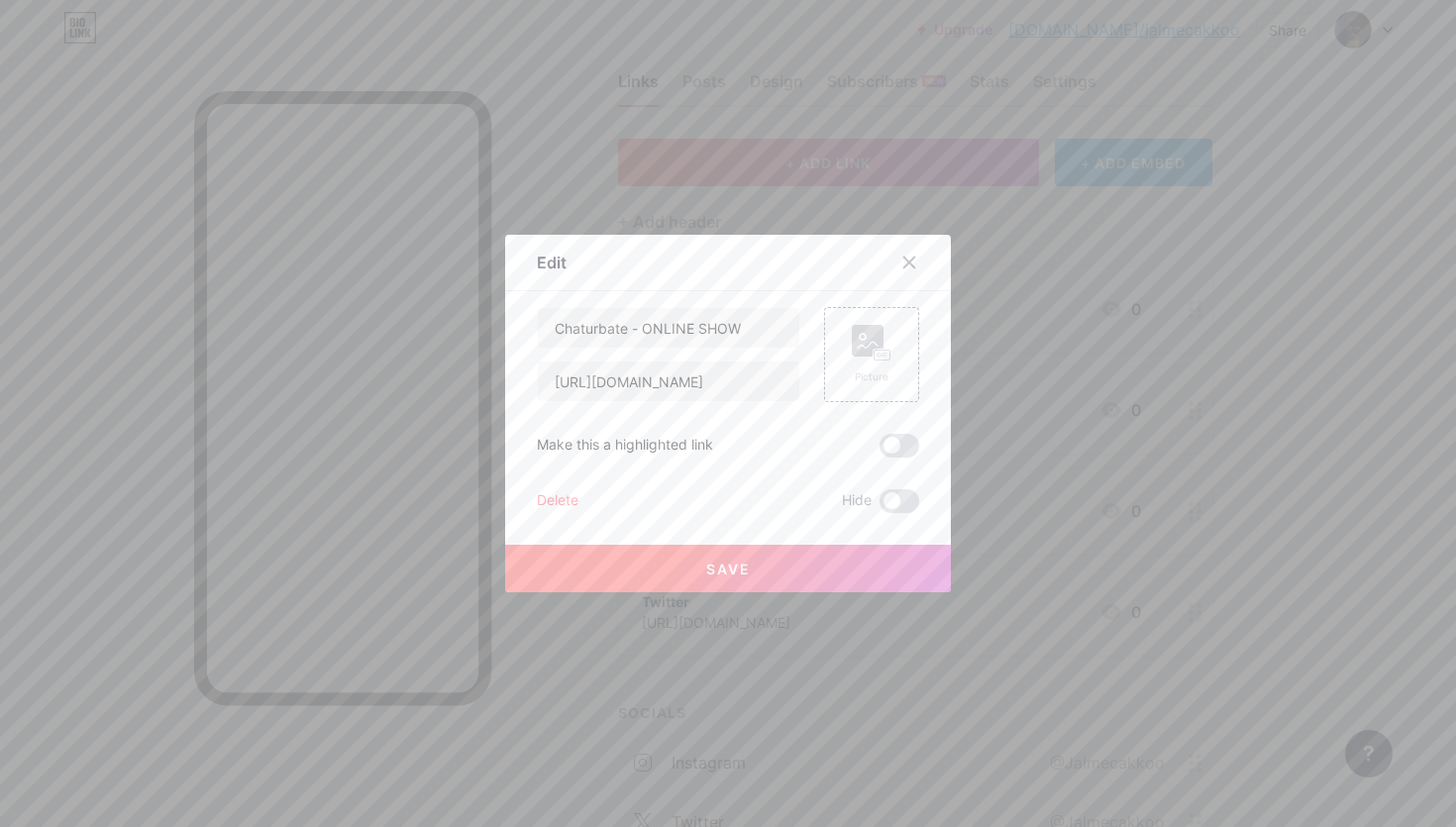 click on "Save" at bounding box center (728, 569) 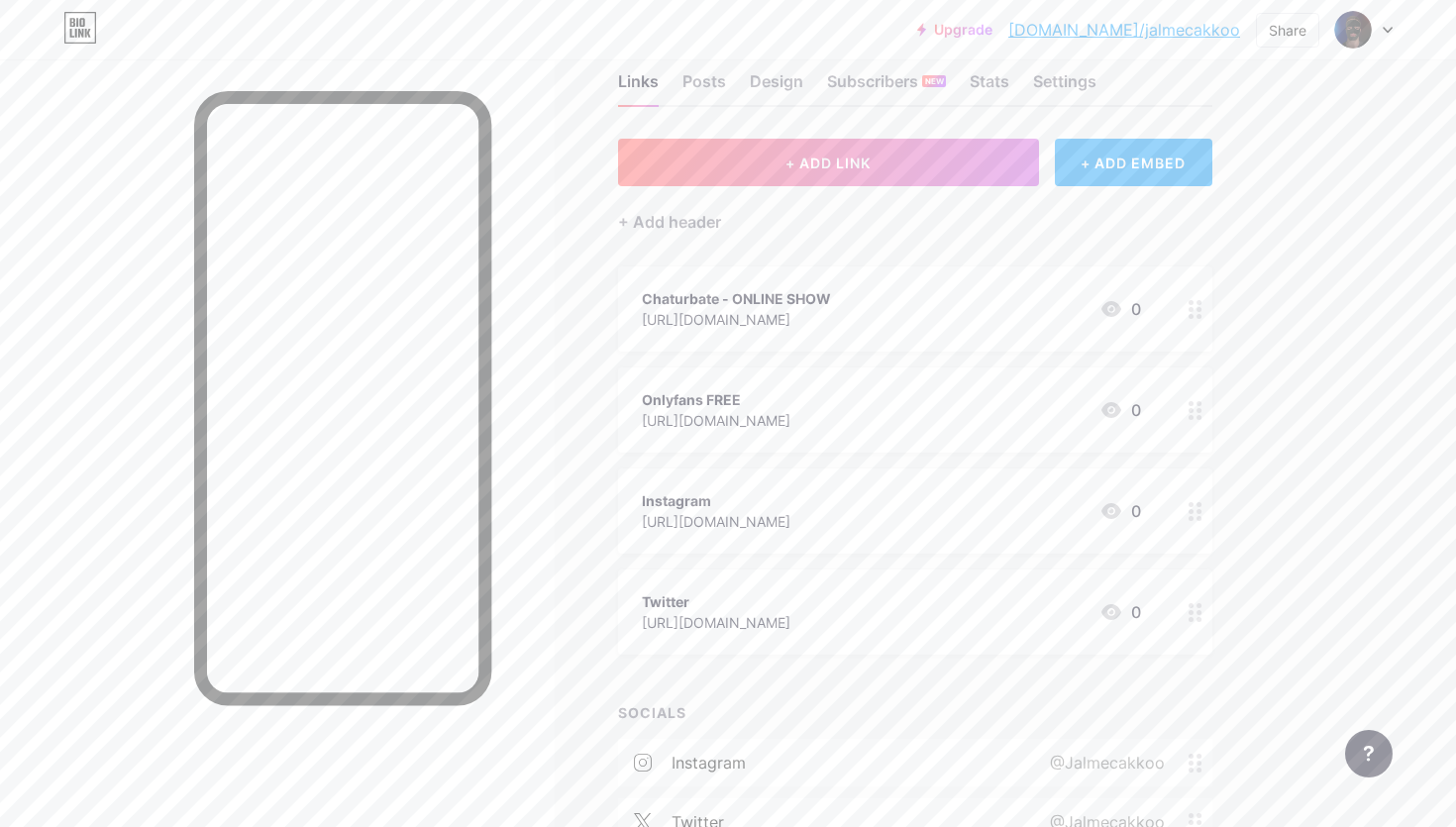 click on "Onlyfans FREE" at bounding box center [716, 399] 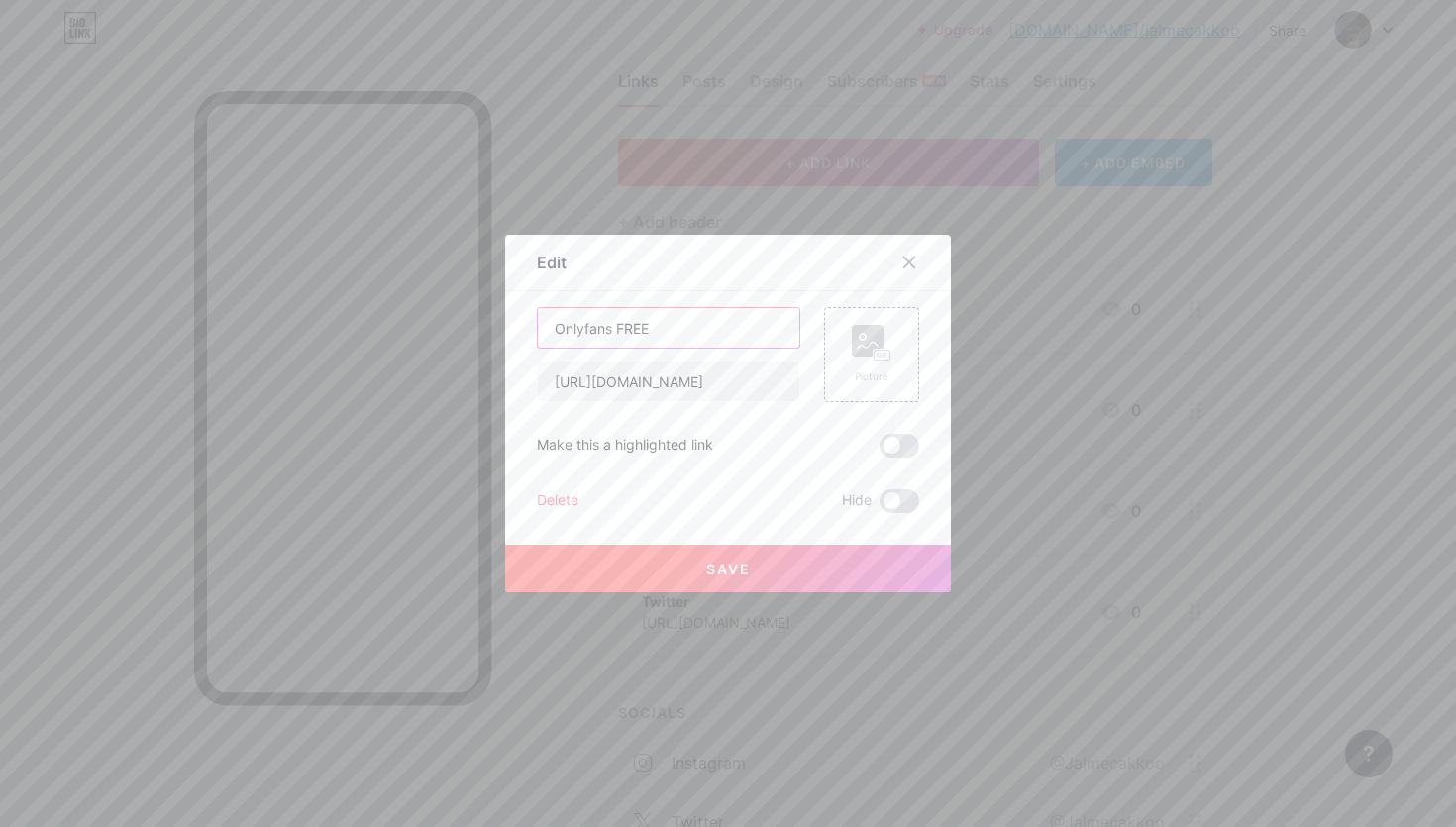 click on "Onlyfans FREE" at bounding box center [669, 328] 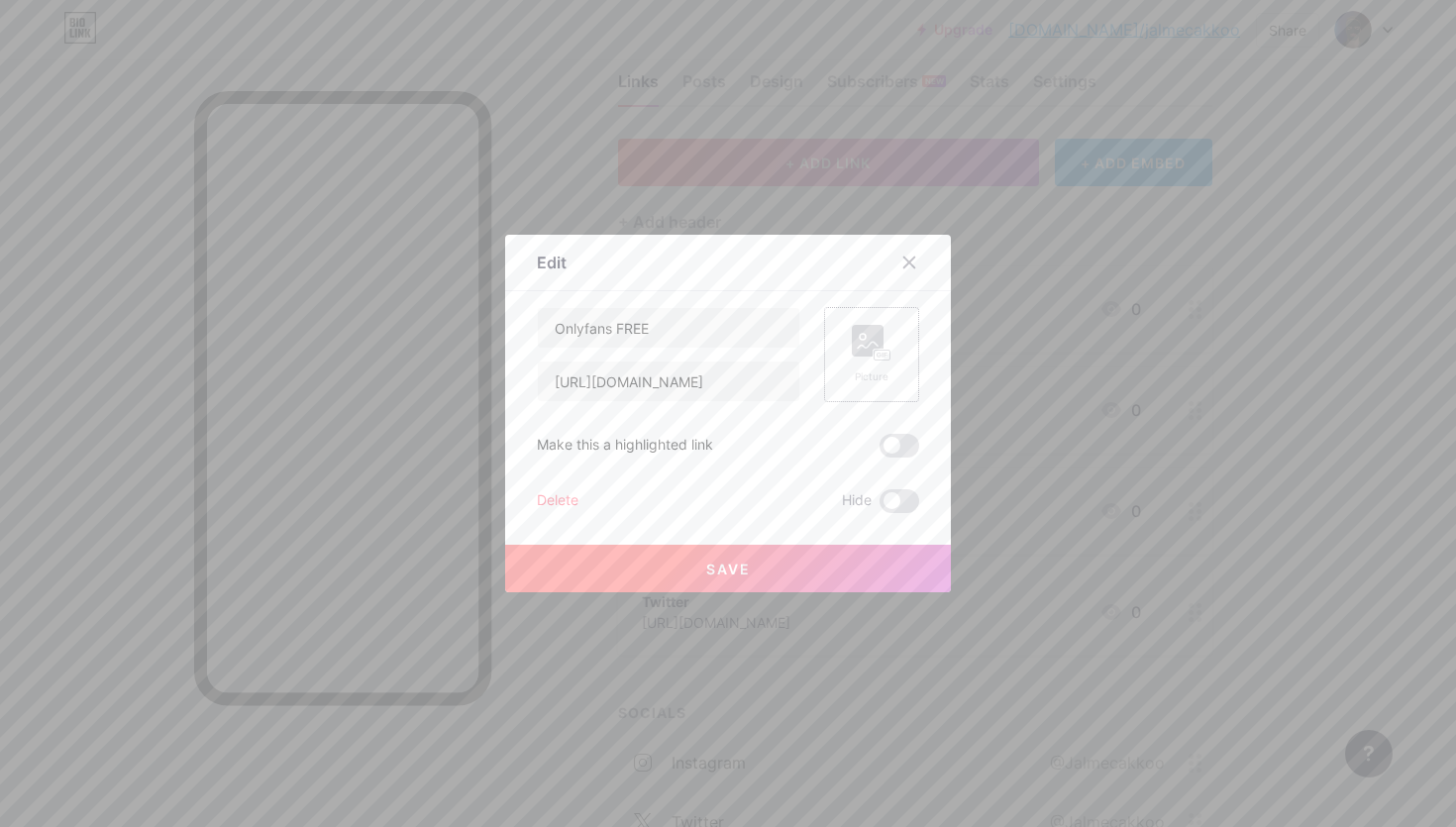 click on "Picture" at bounding box center (872, 355) 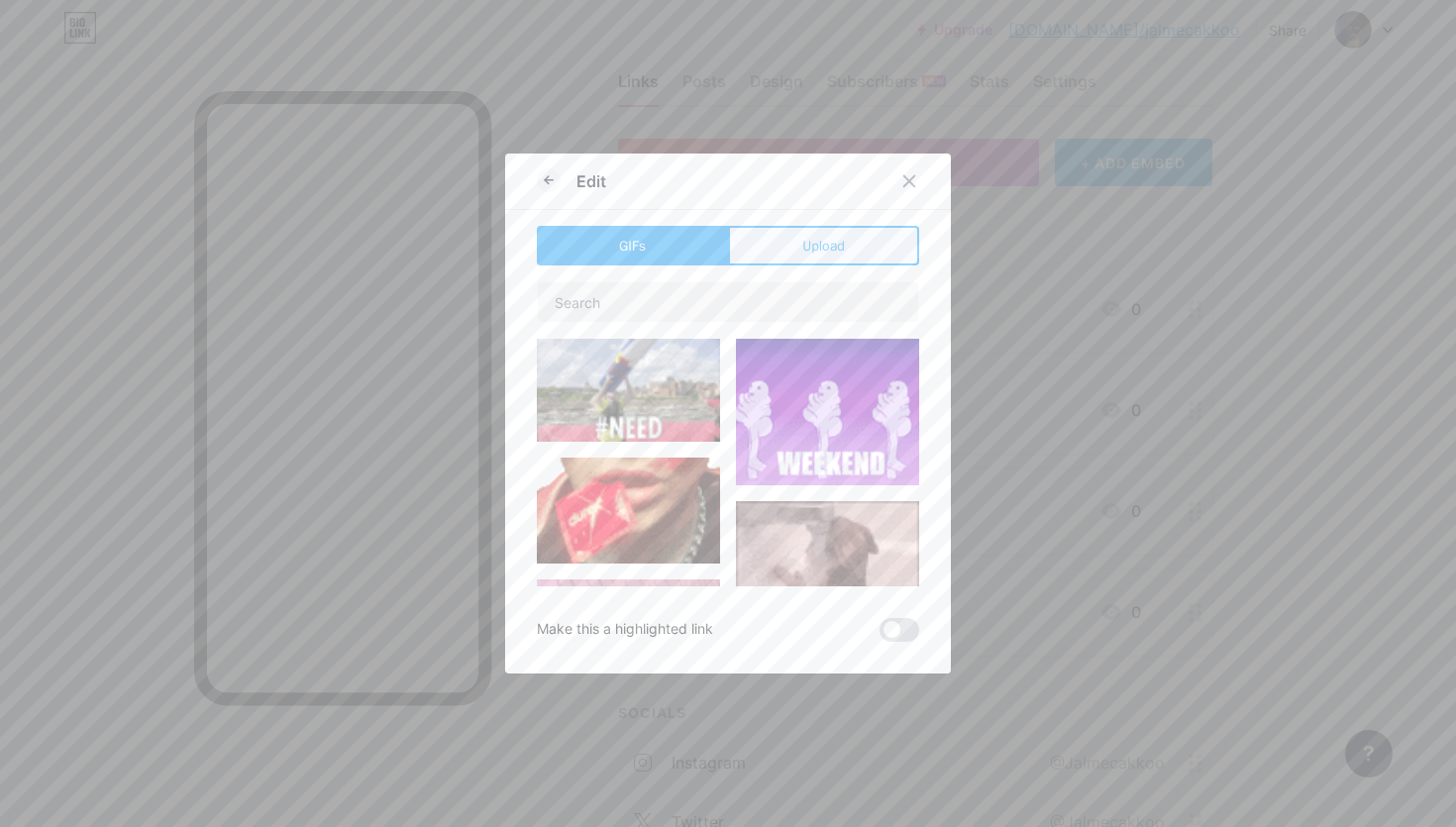 click on "Upload" at bounding box center (823, 246) 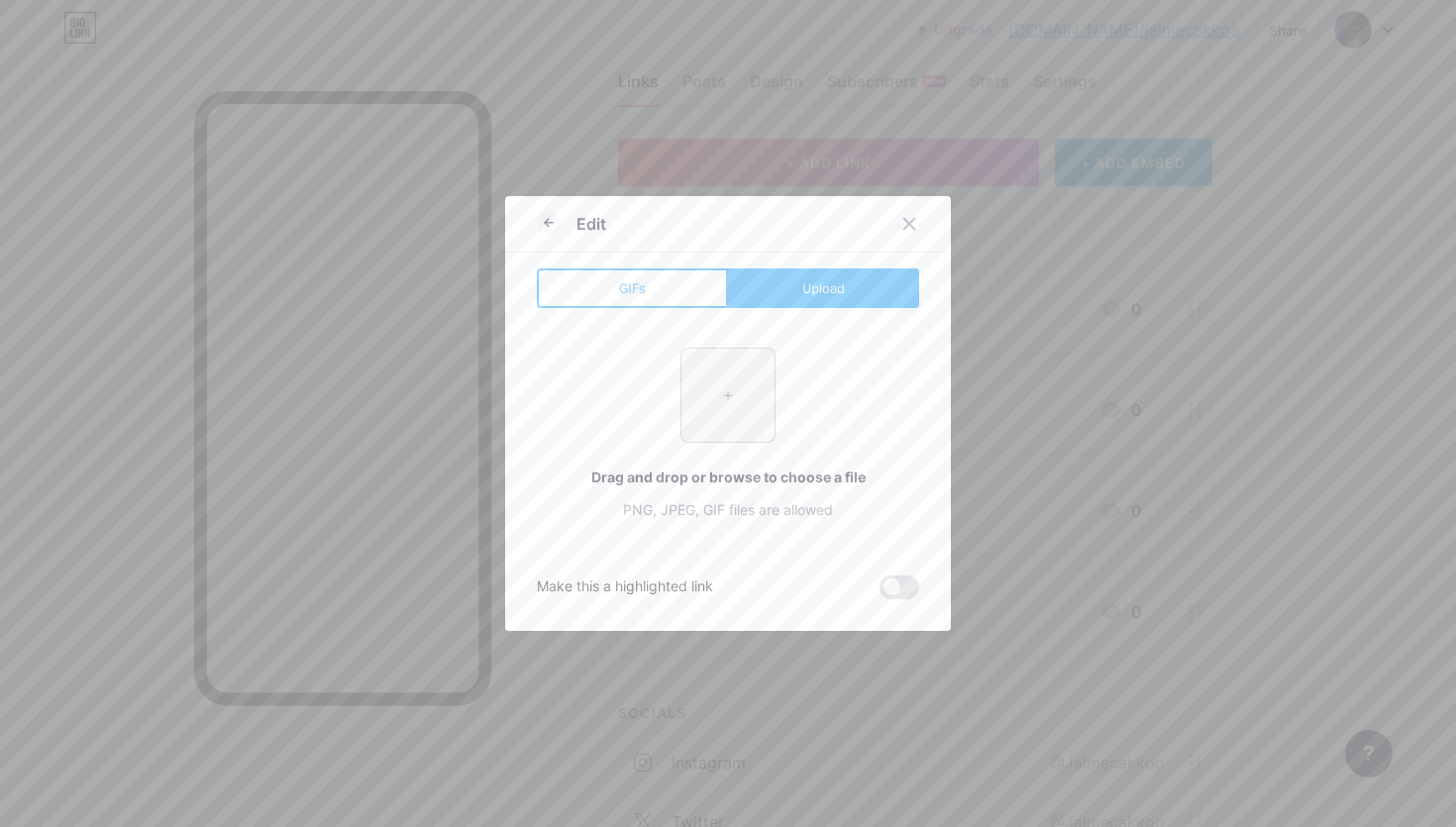 click at bounding box center (728, 395) 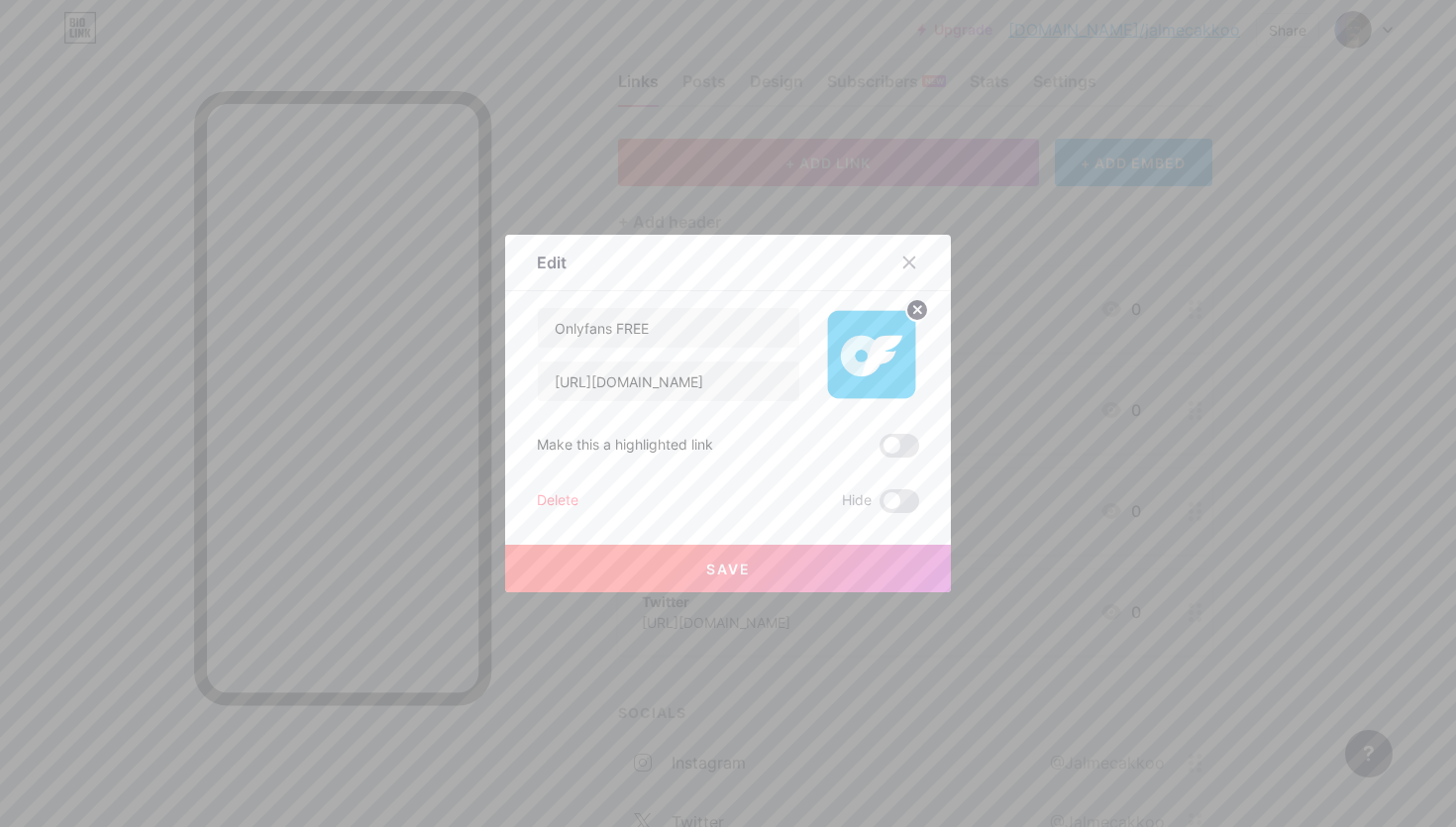 click on "Save" at bounding box center (728, 569) 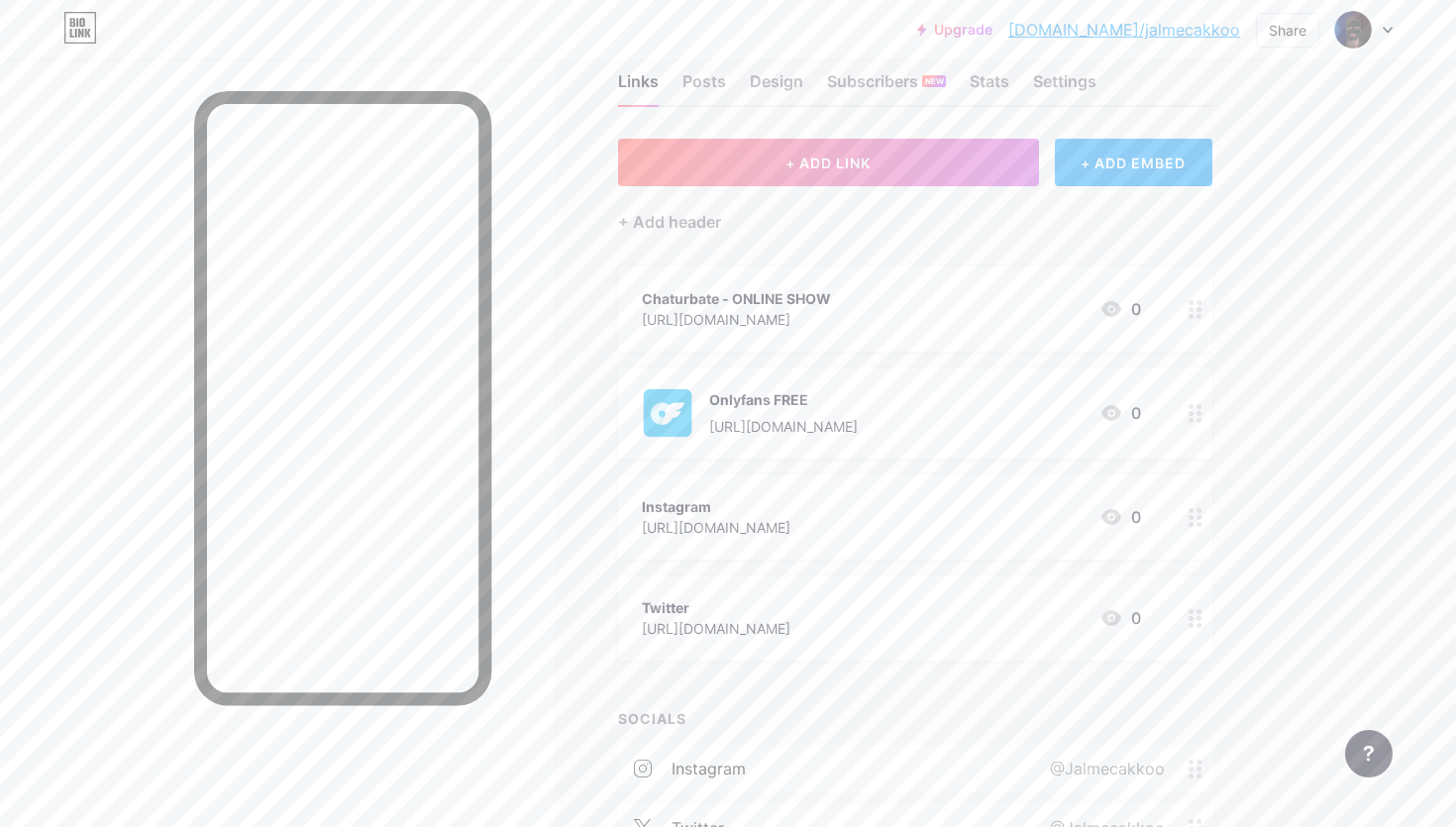 click at bounding box center (668, 413) 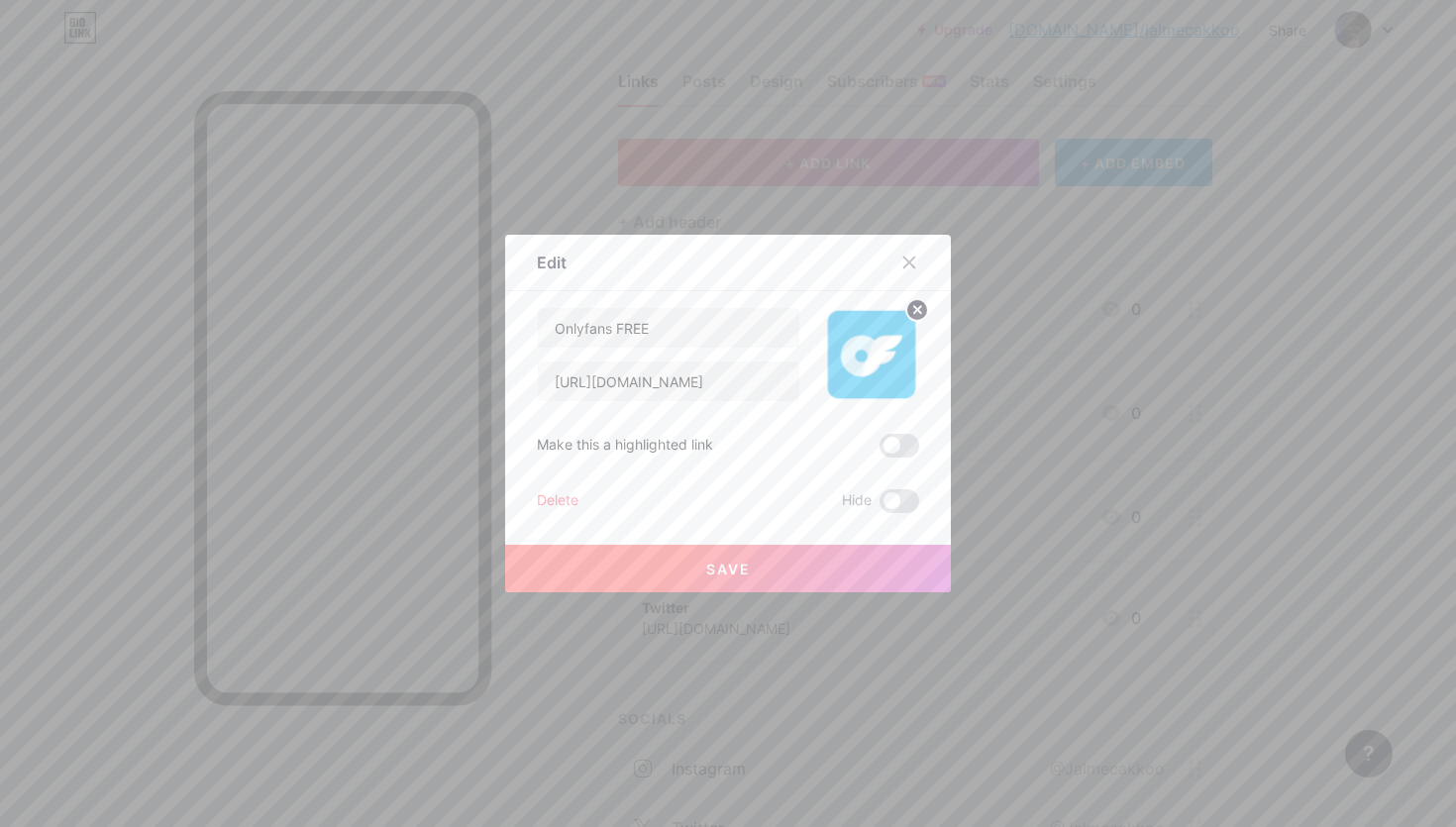 click 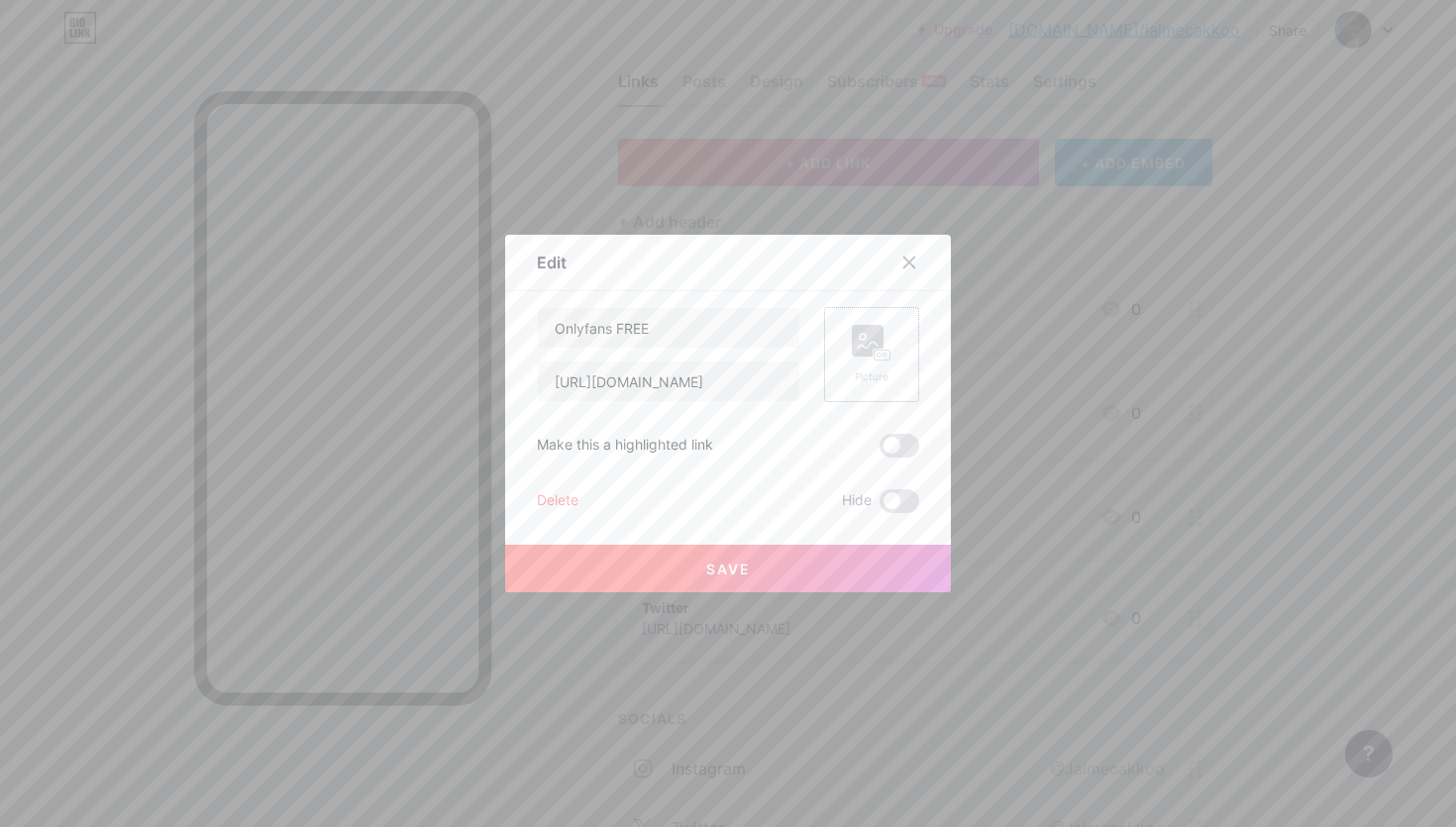 click on "Save" at bounding box center [728, 569] 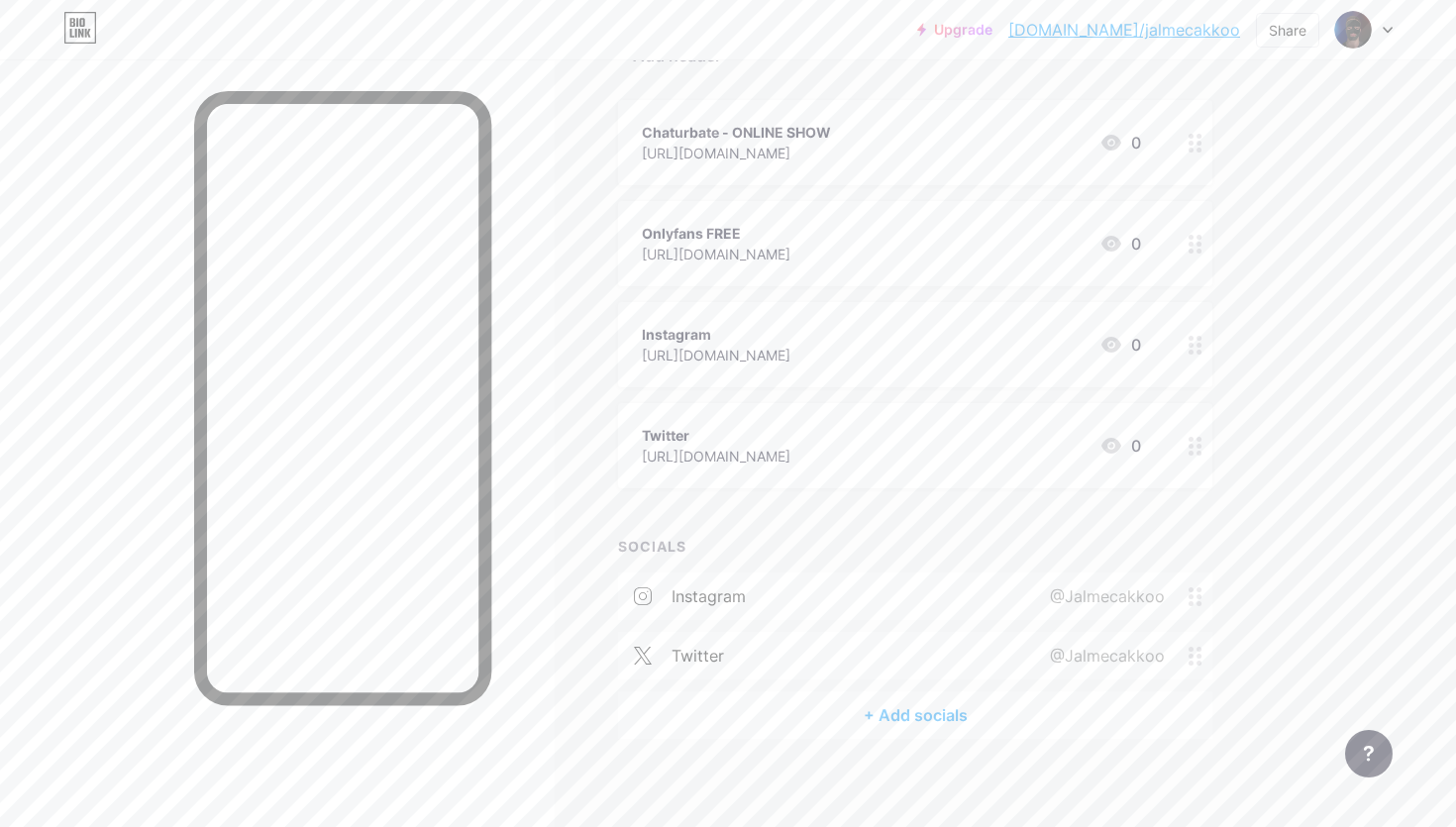 scroll, scrollTop: 222, scrollLeft: 0, axis: vertical 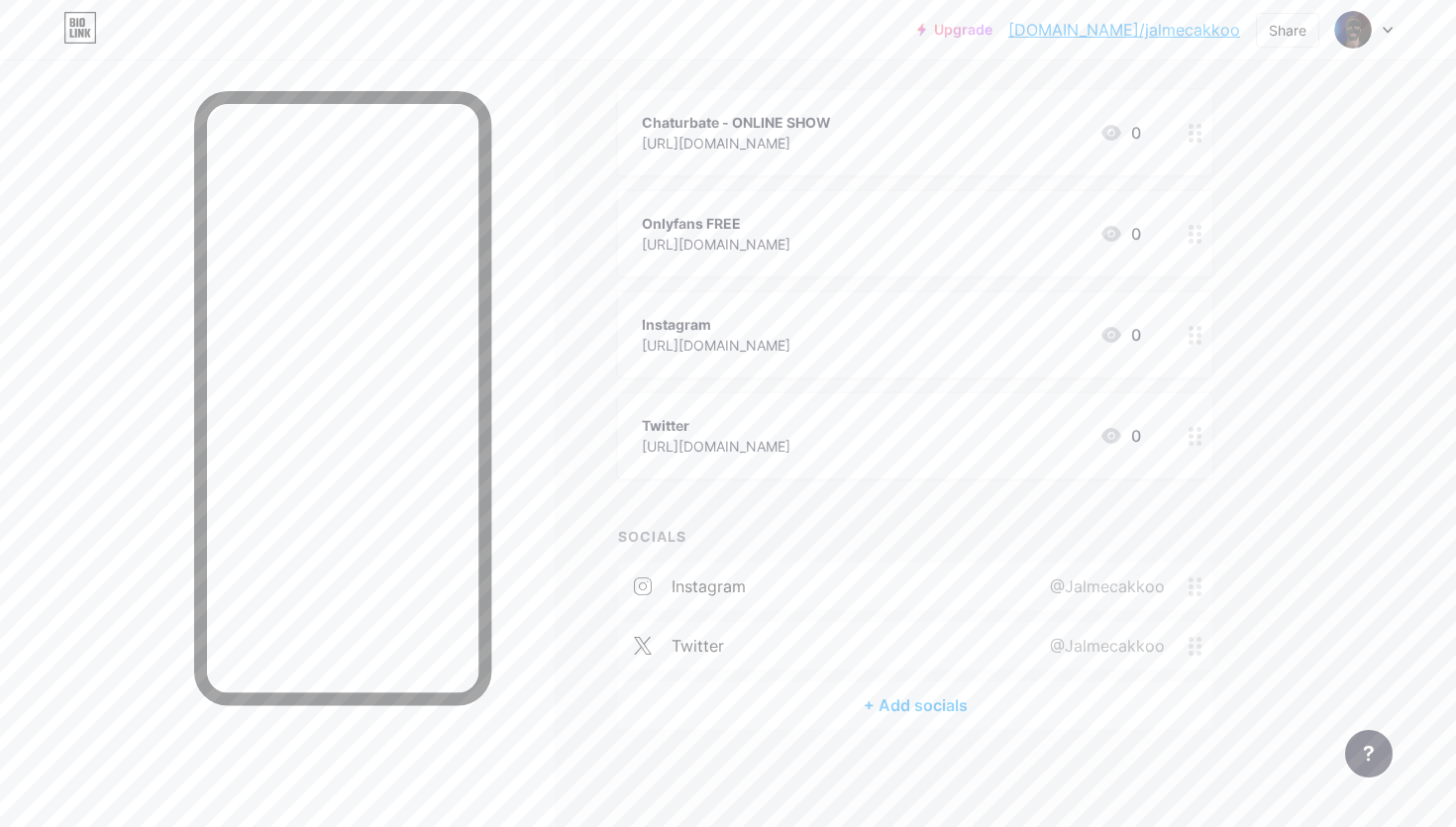 click on "@Jalmecakkoo" at bounding box center [1103, 646] 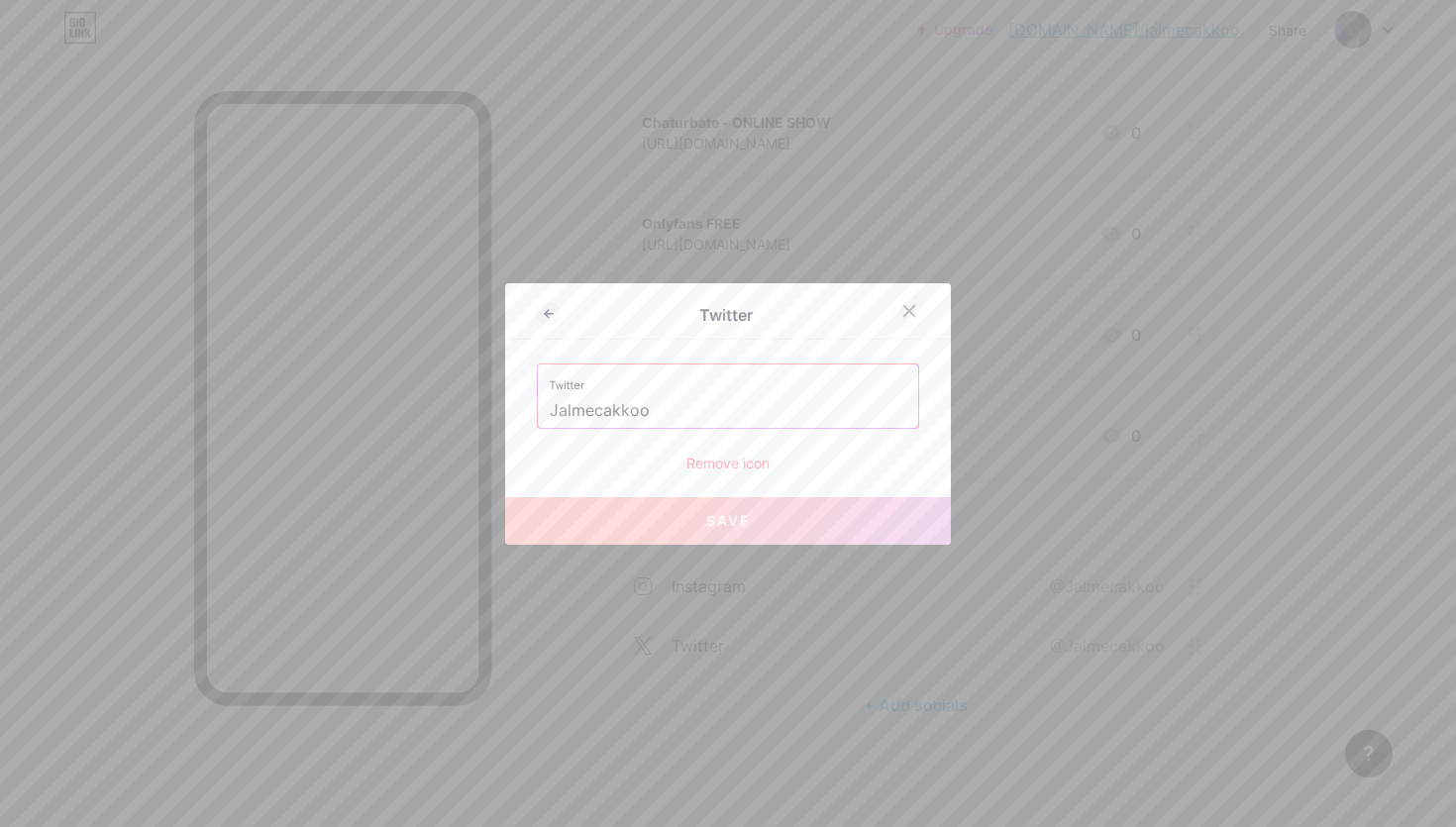 click 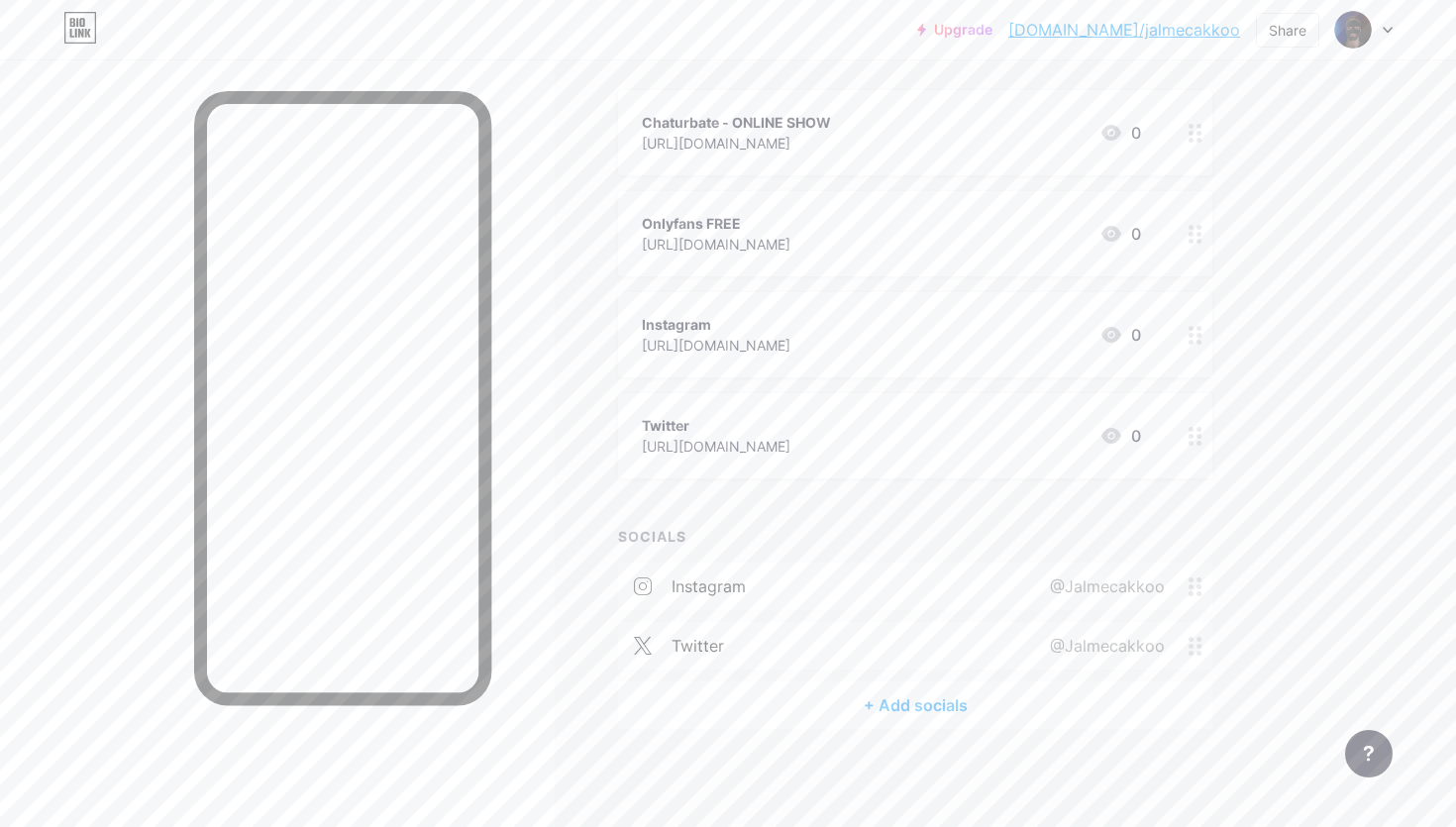 click on "Chaturbate - ONLINE SHOW" at bounding box center [736, 122] 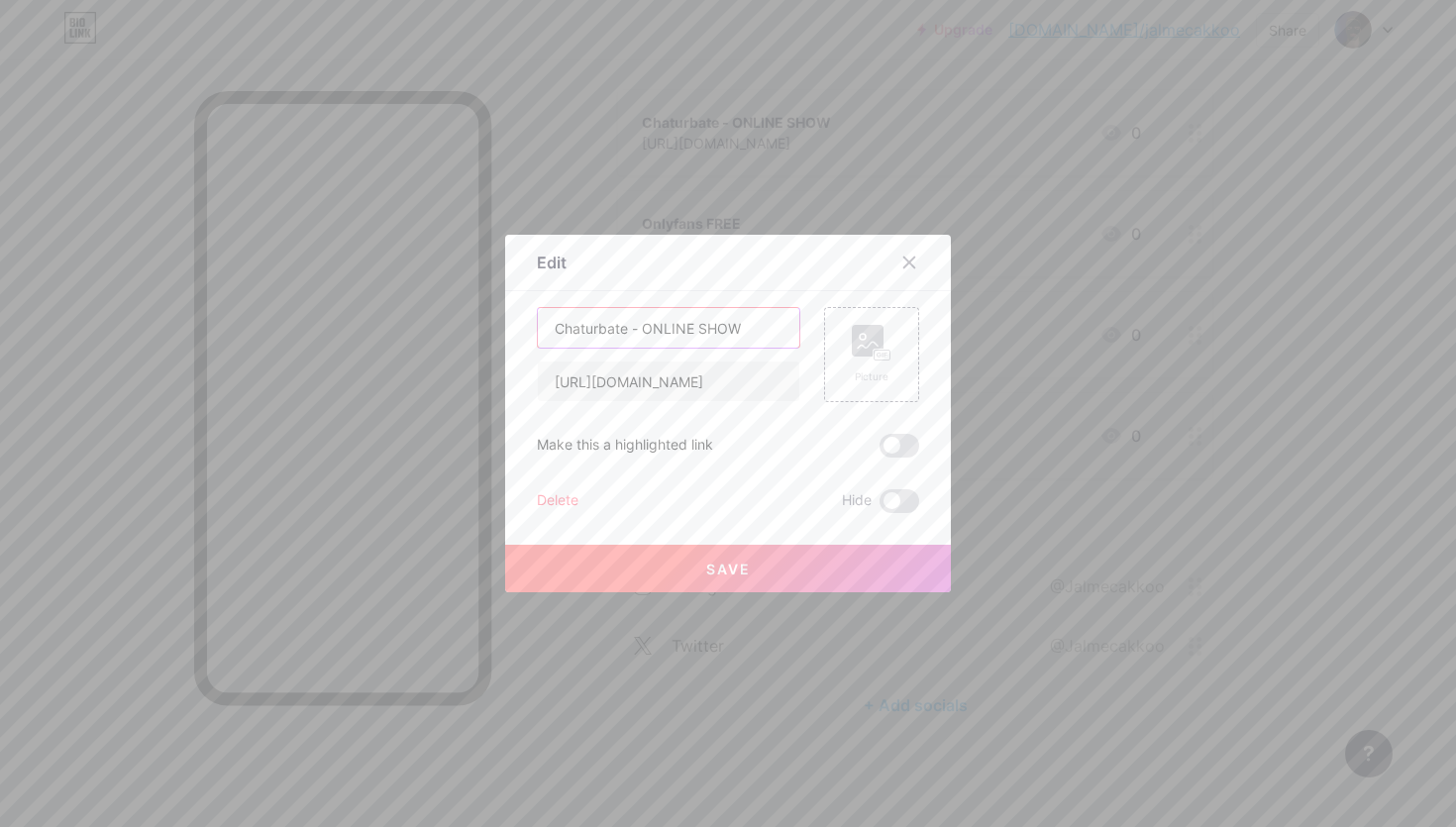 click on "Chaturbate - ONLINE SHOW" at bounding box center [669, 328] 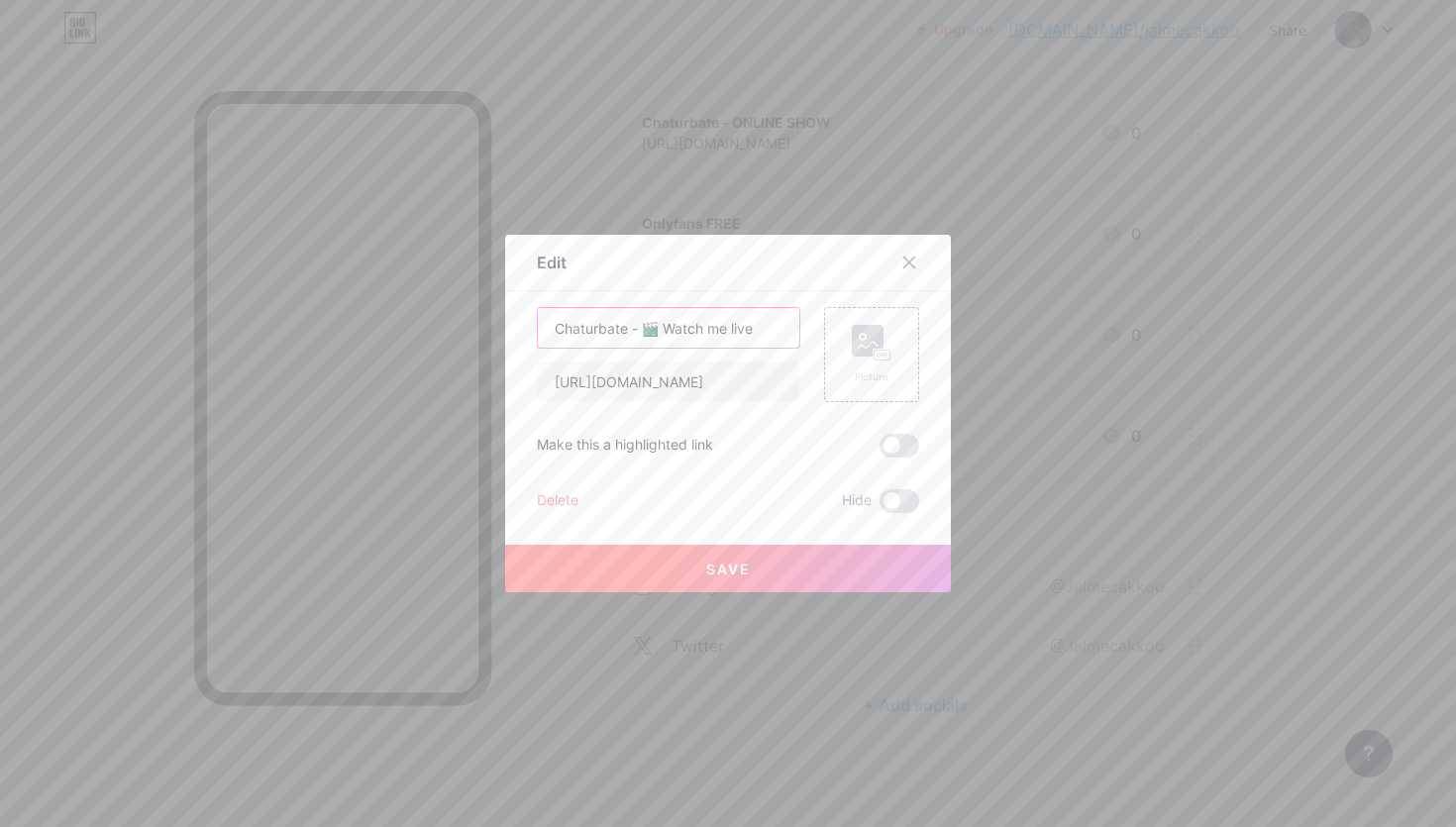 click on "Chaturbate - 🎬 Watch me live" at bounding box center [669, 328] 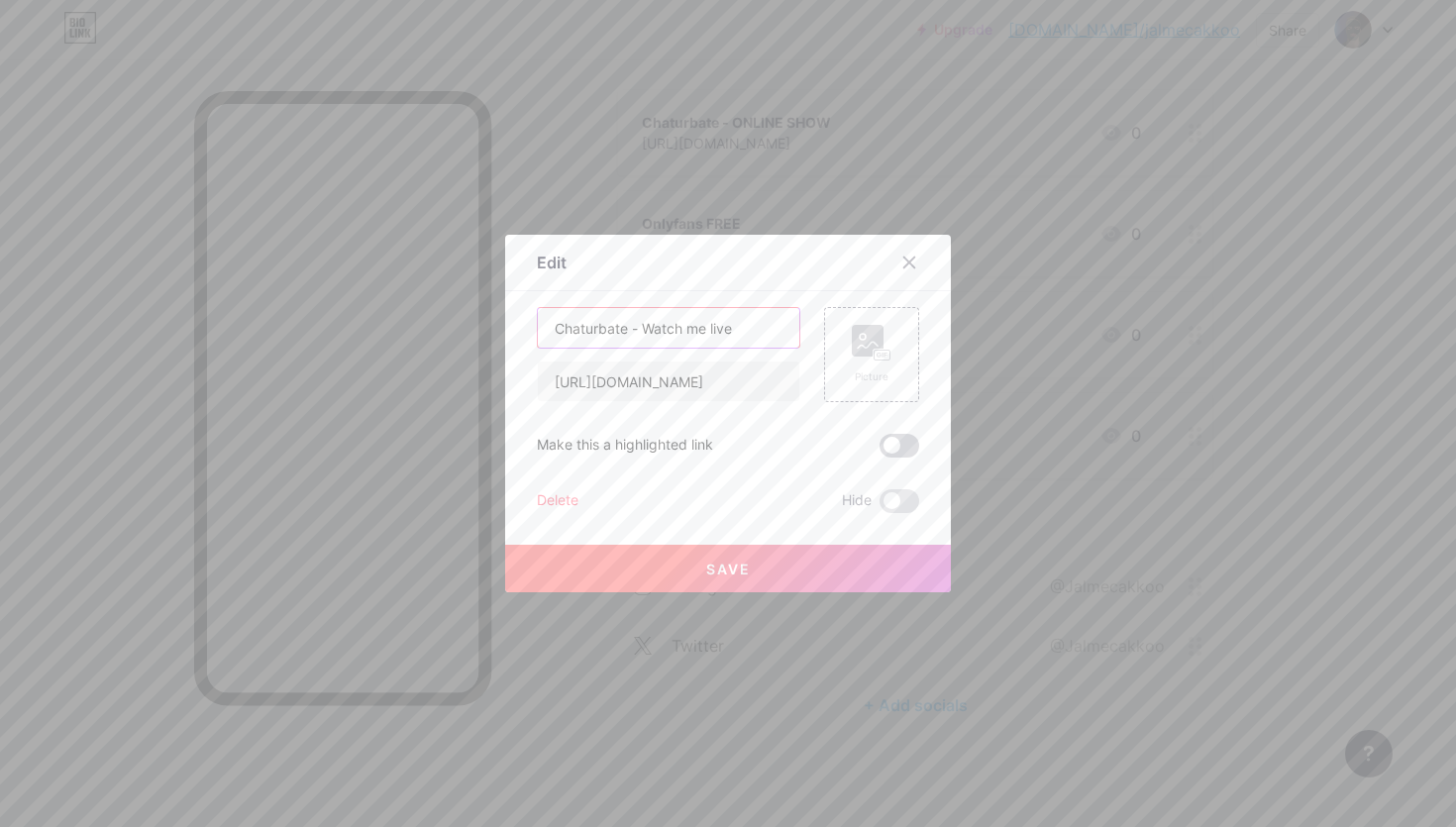 type on "Chaturbate - Watch me live" 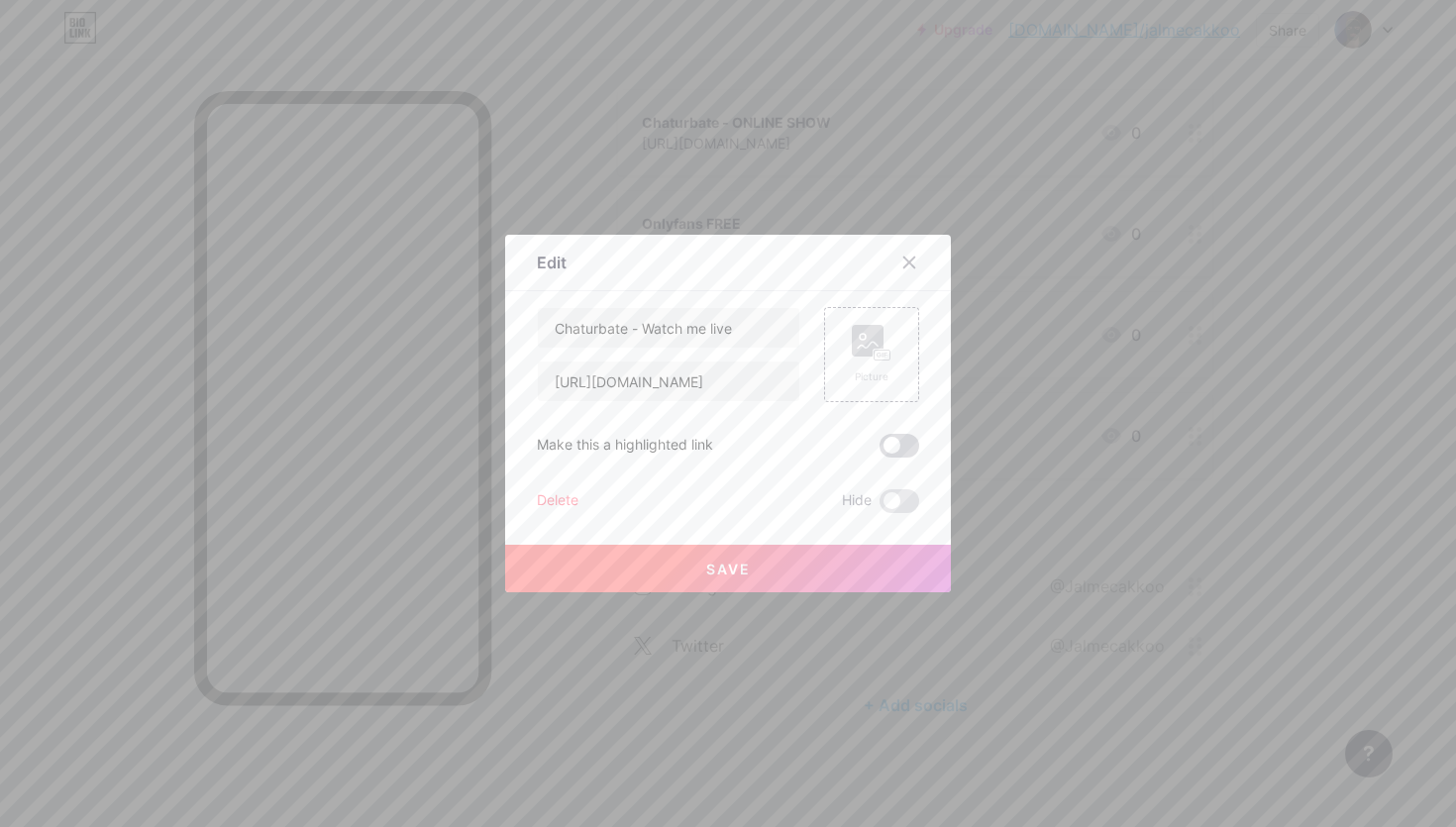 click at bounding box center [899, 446] 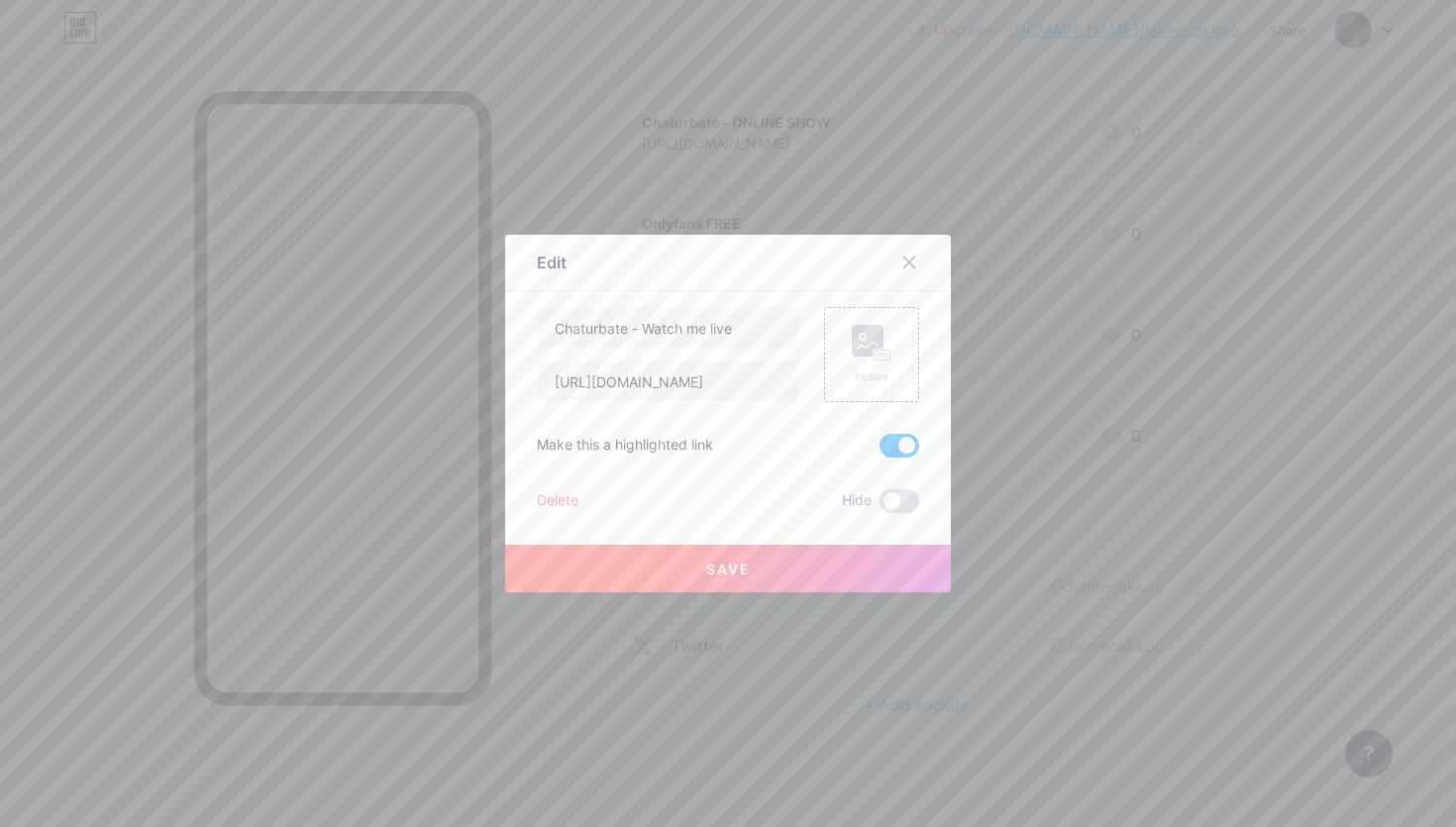 click on "Save" at bounding box center (728, 569) 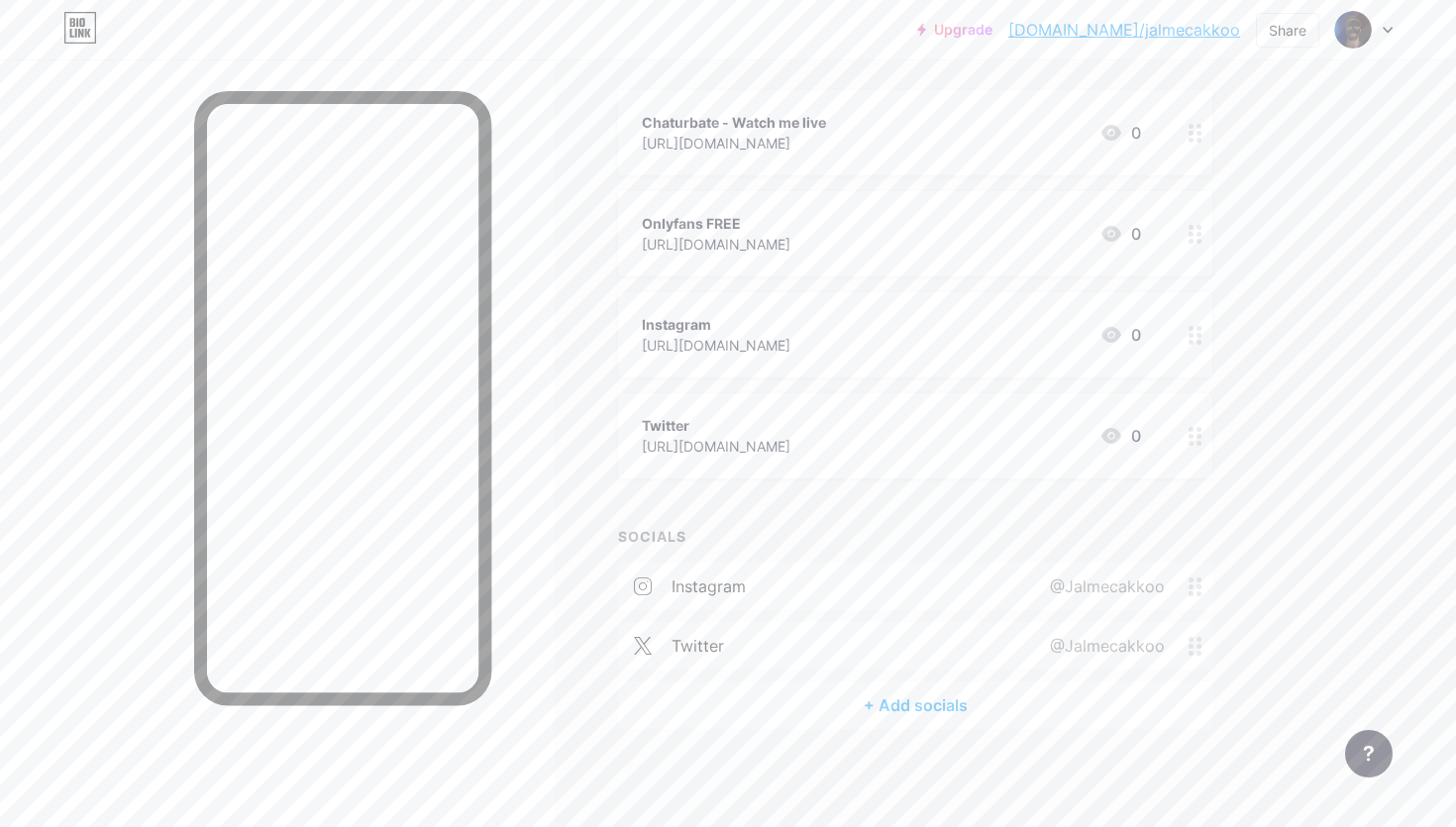 click on "[URL][DOMAIN_NAME]" at bounding box center [734, 143] 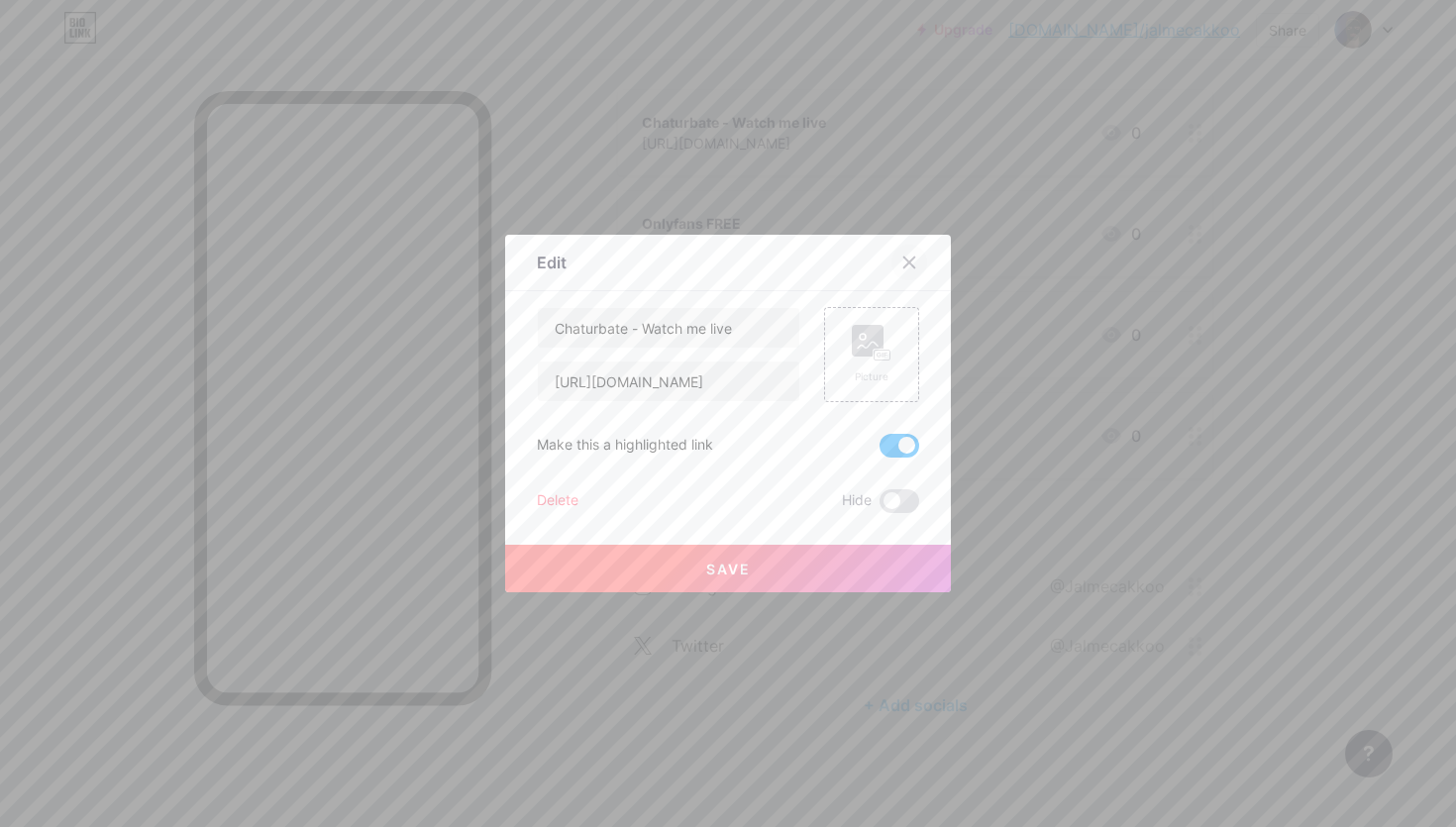 click at bounding box center [909, 262] 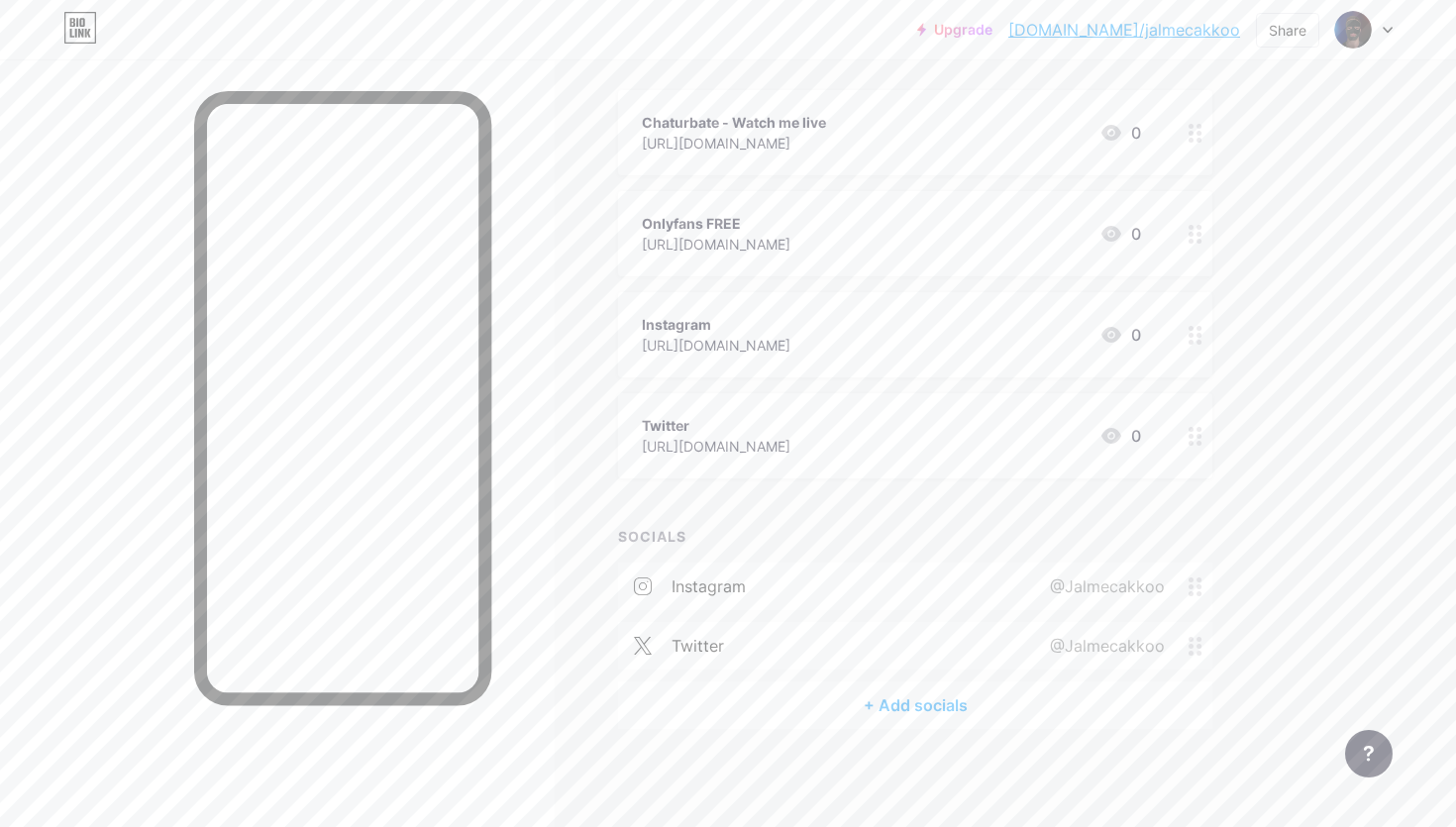 click on "Onlyfans FREE
[URL][DOMAIN_NAME]
0" at bounding box center (891, 234) 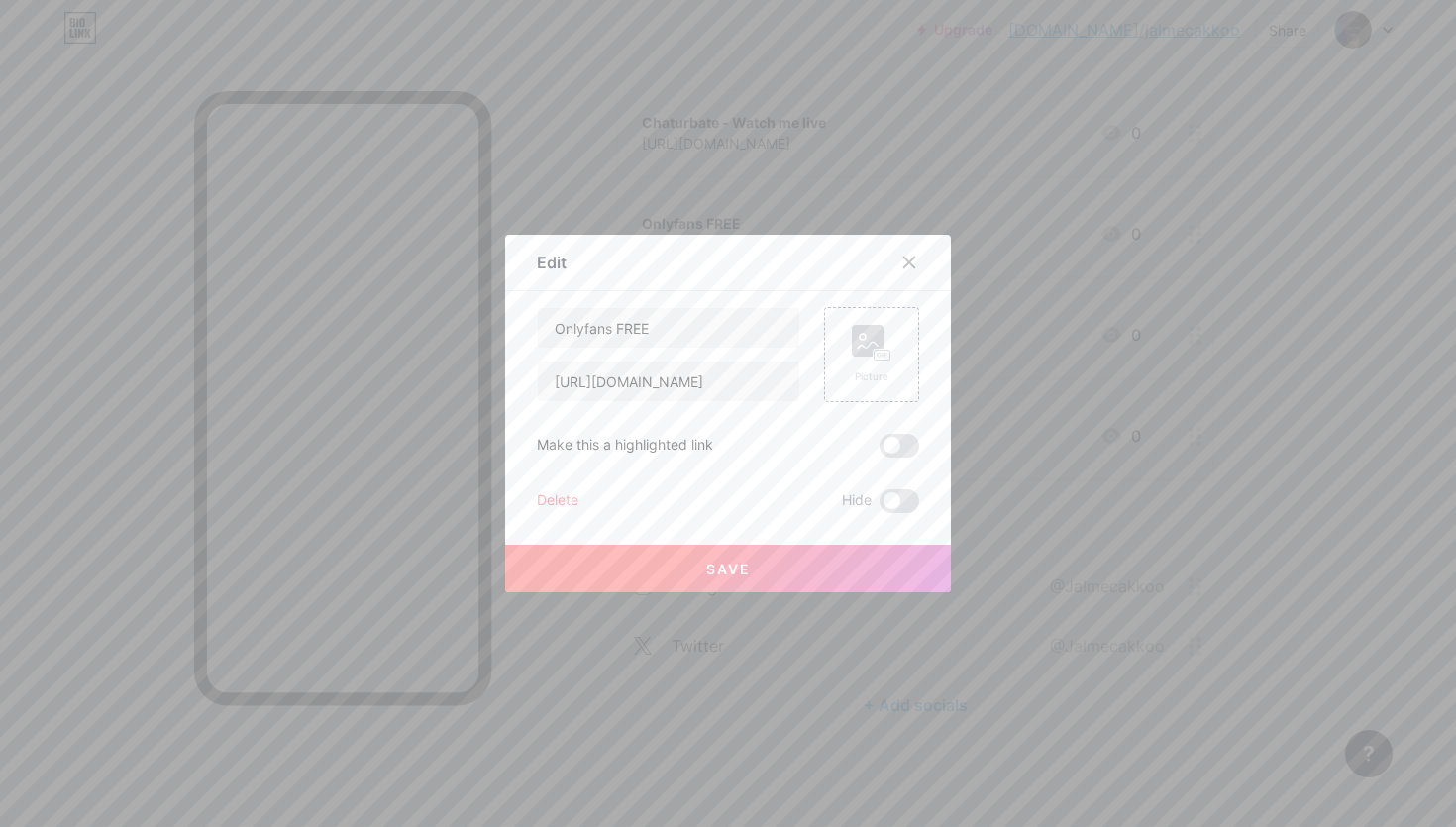 click on "Delete" at bounding box center (558, 501) 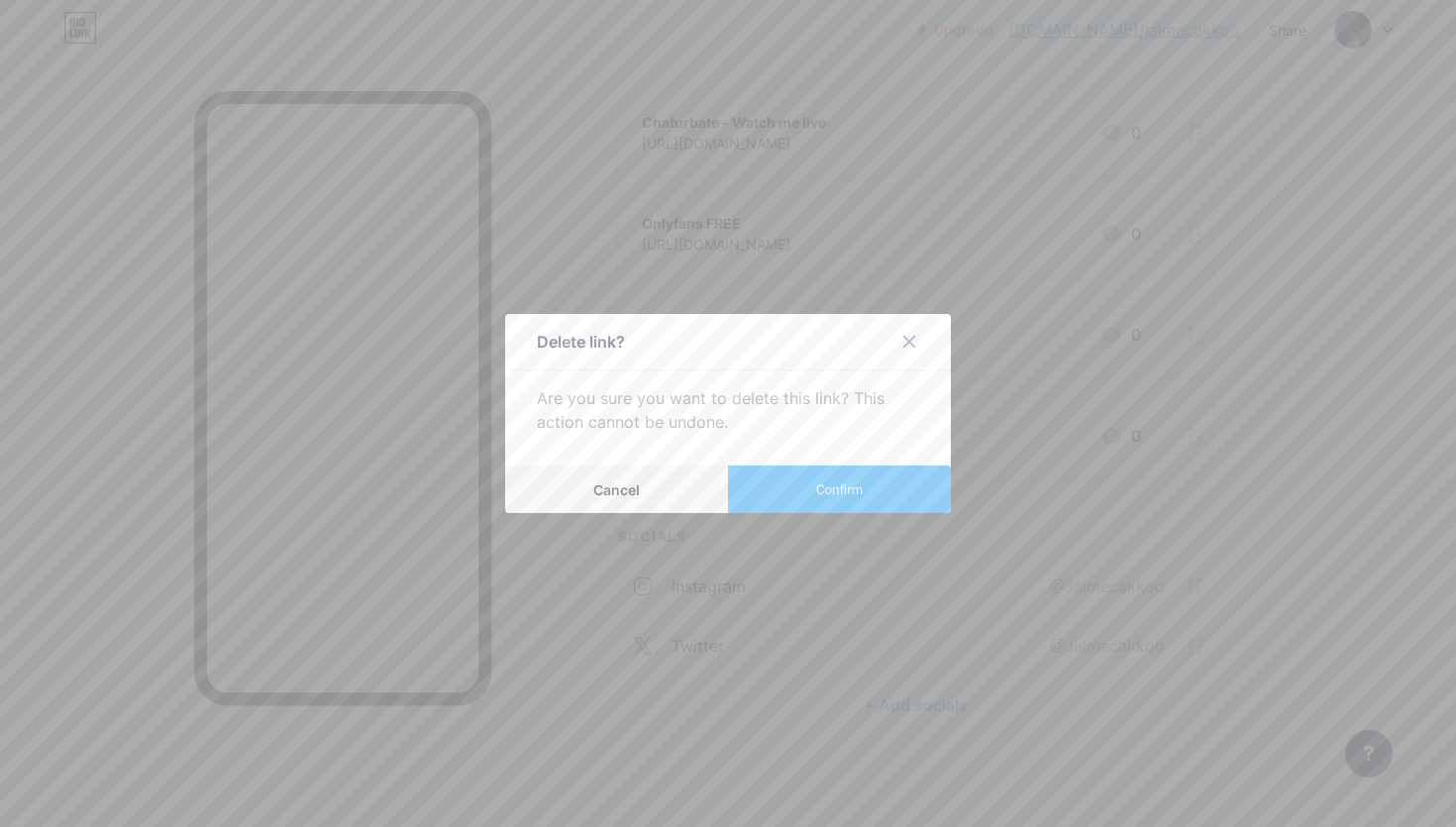 click on "Confirm" at bounding box center (839, 489) 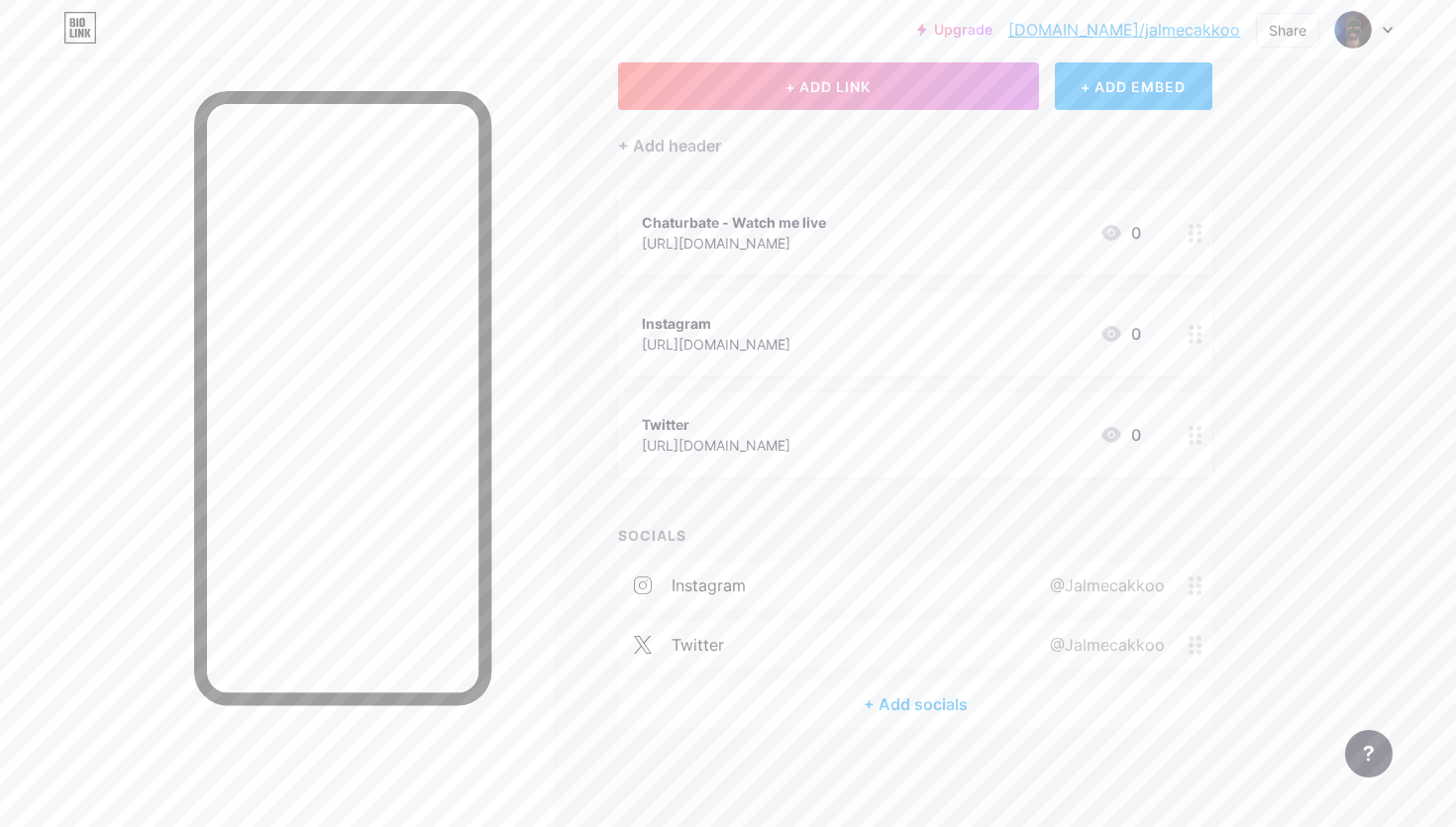 scroll, scrollTop: 121, scrollLeft: 0, axis: vertical 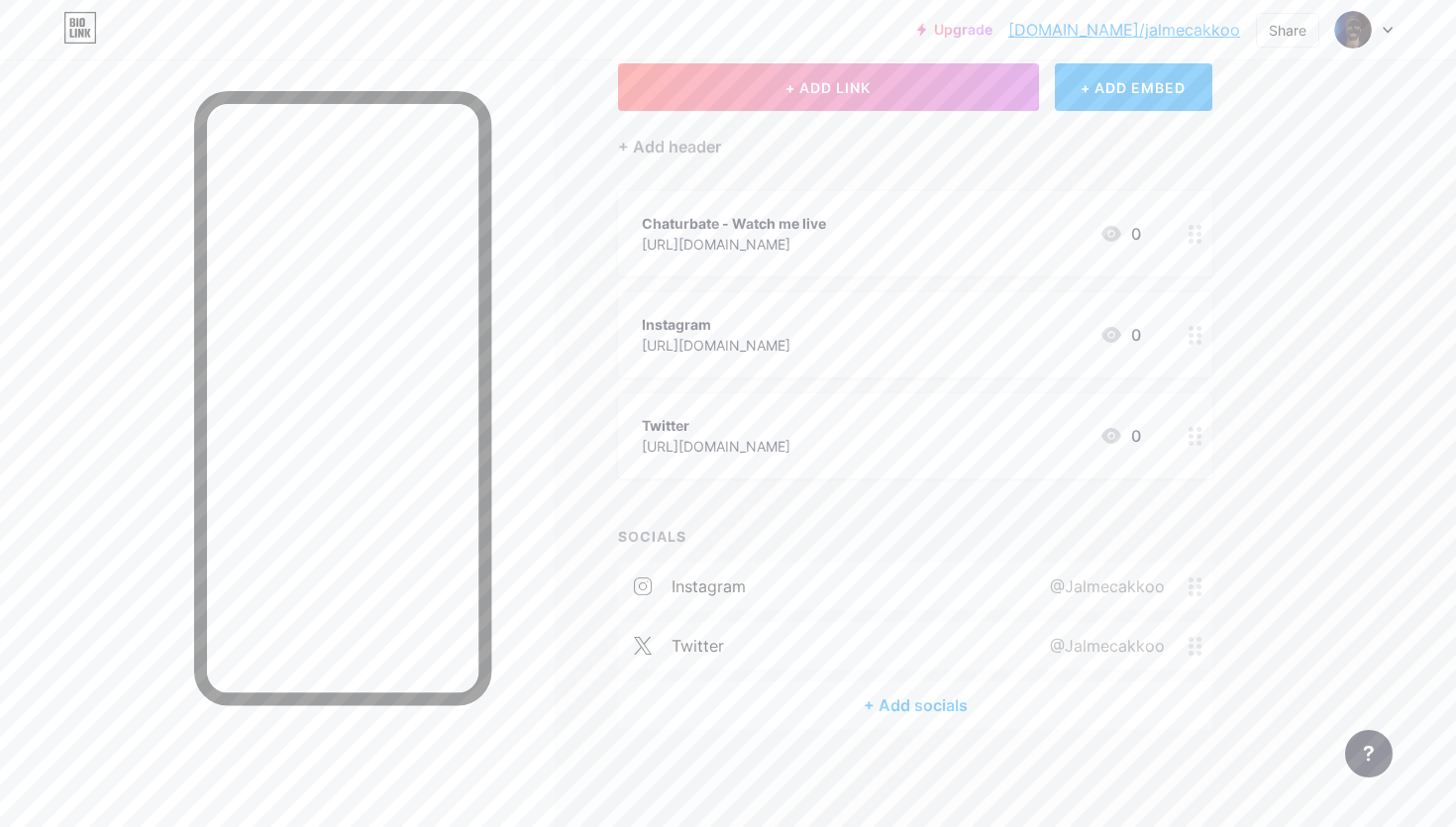 click on "Instagram
[URL][DOMAIN_NAME]
0" at bounding box center [915, 335] 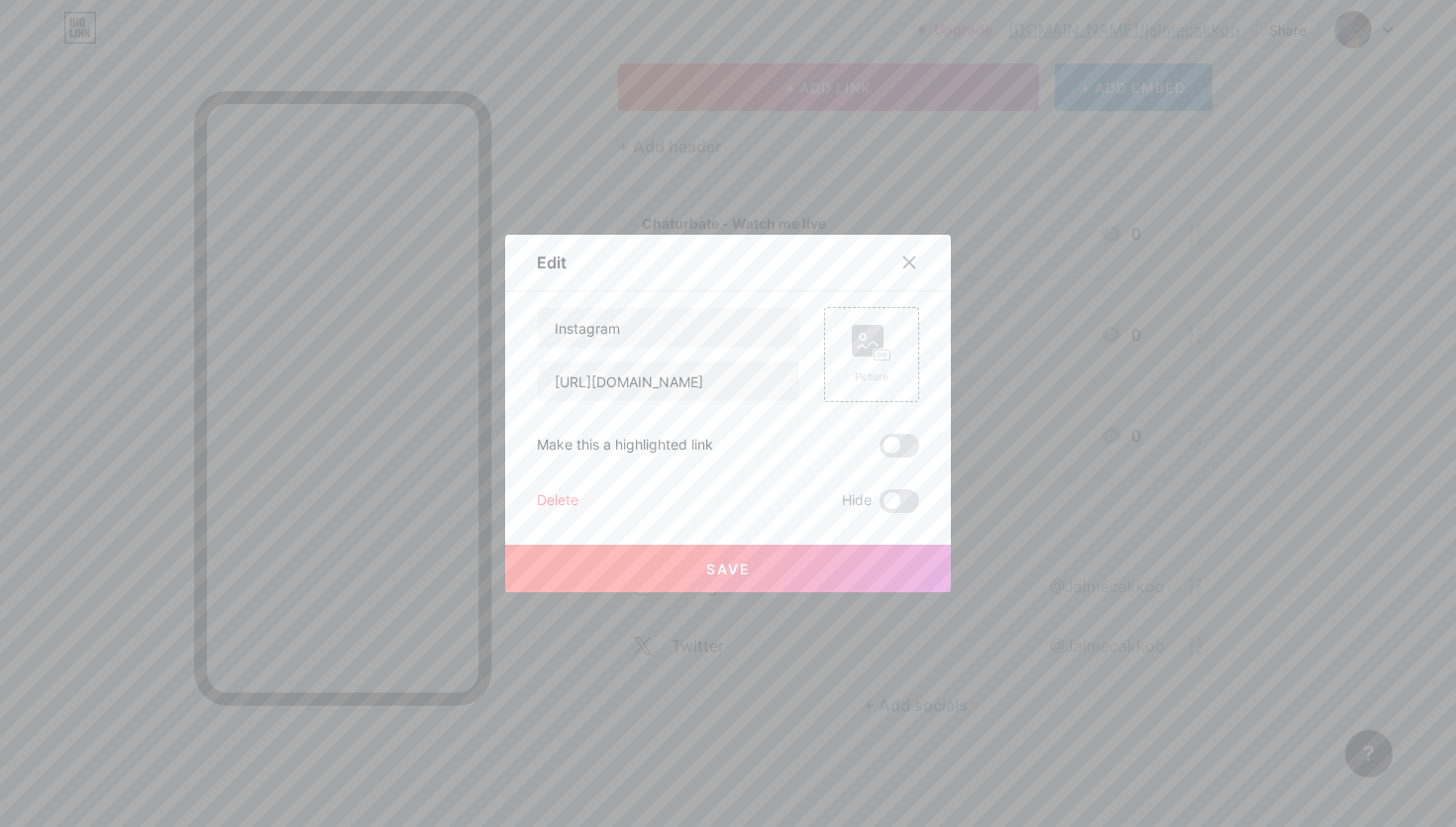 click on "Delete" at bounding box center [558, 501] 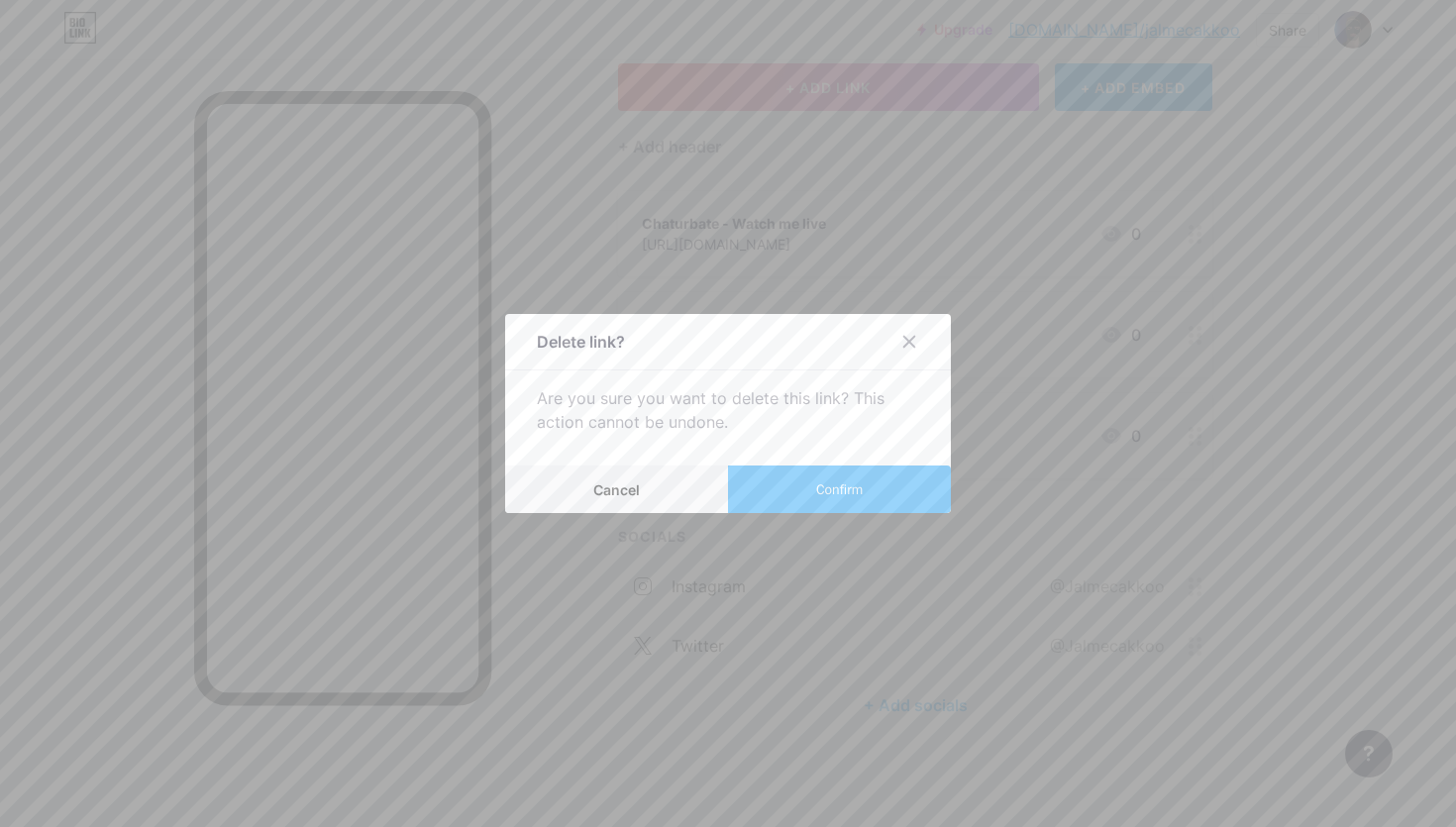 click on "Confirm" at bounding box center [839, 489] 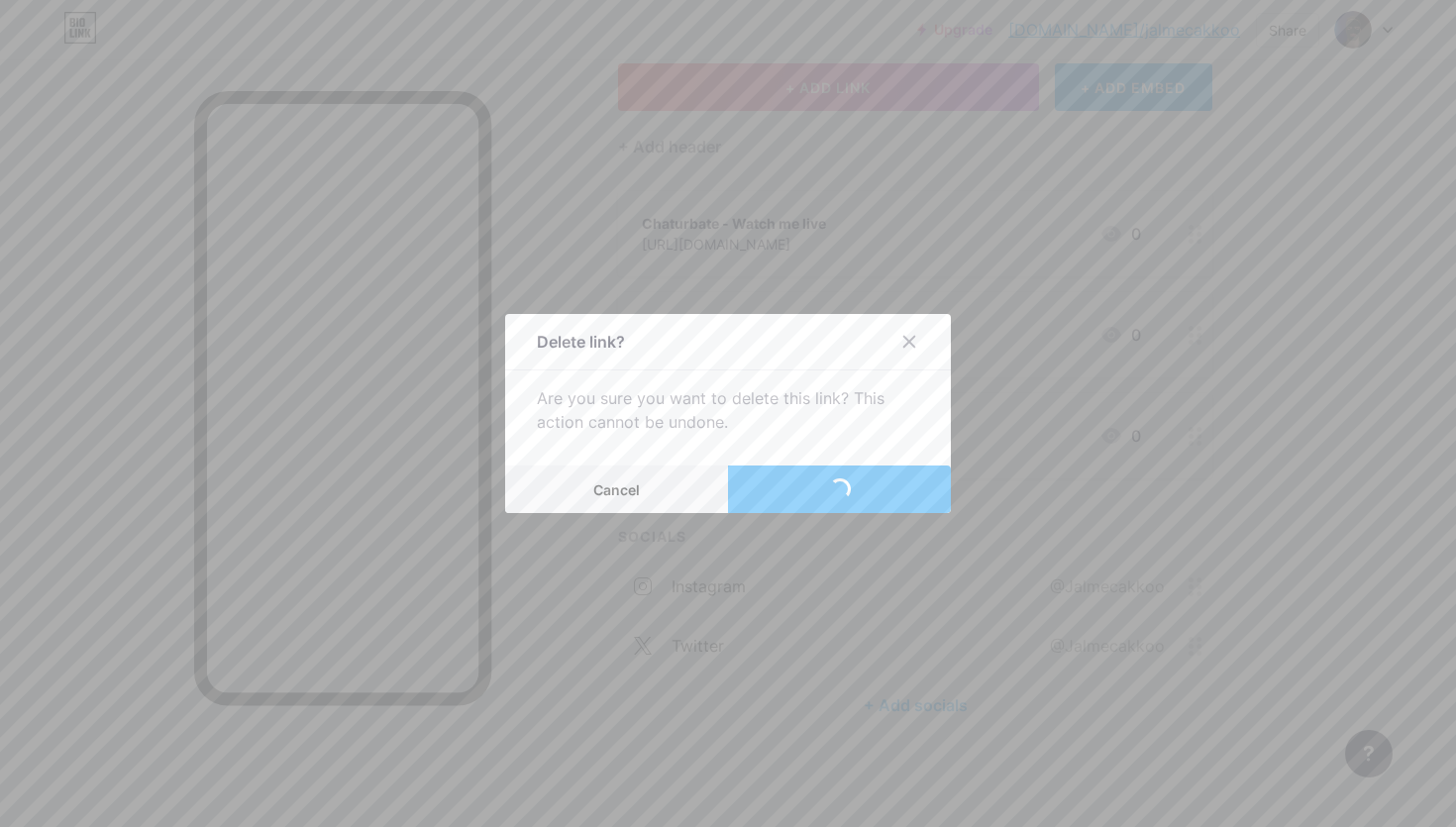 scroll, scrollTop: 20, scrollLeft: 0, axis: vertical 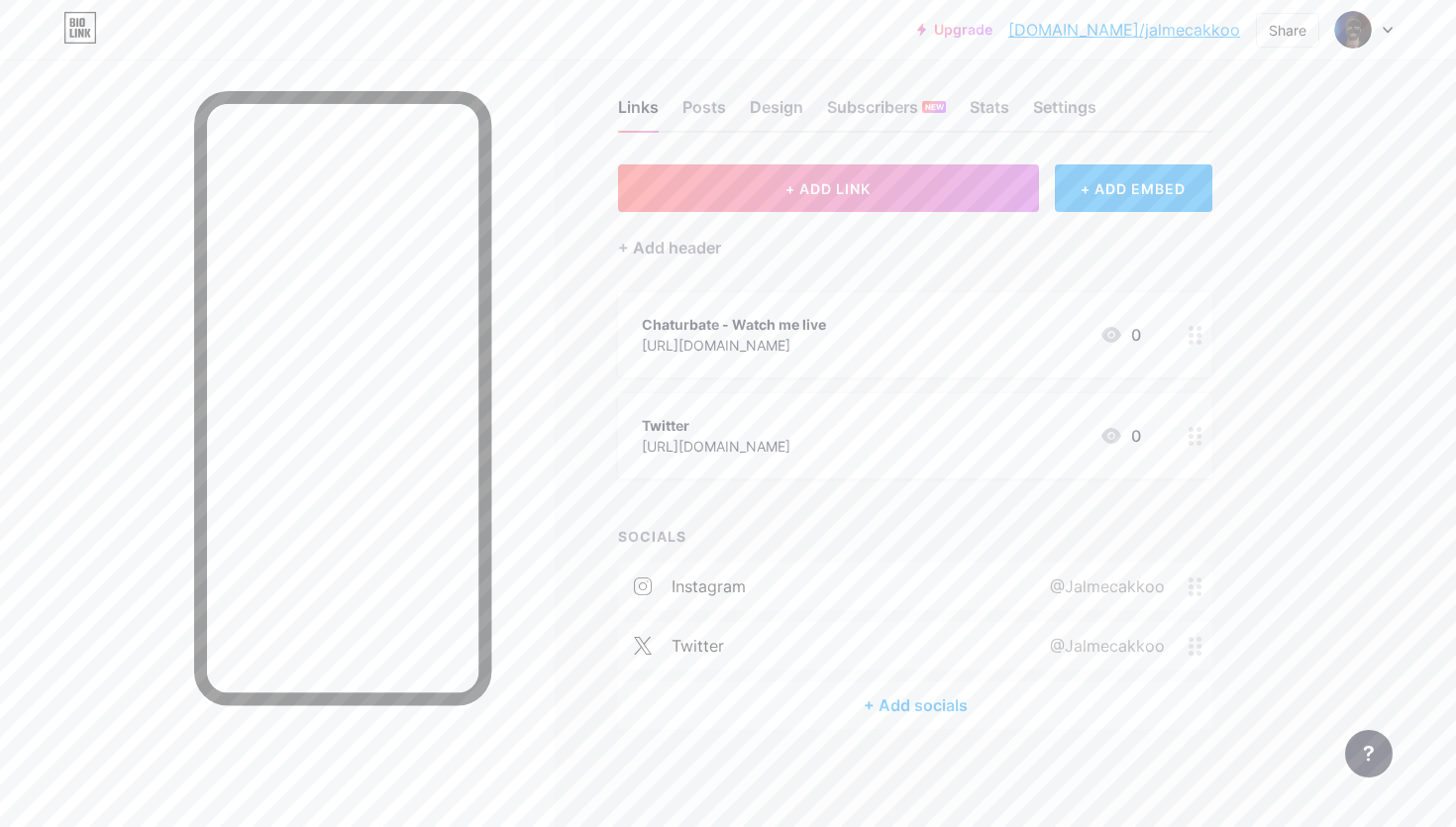 drag, startPoint x: 769, startPoint y: 493, endPoint x: 893, endPoint y: 454, distance: 129.98846 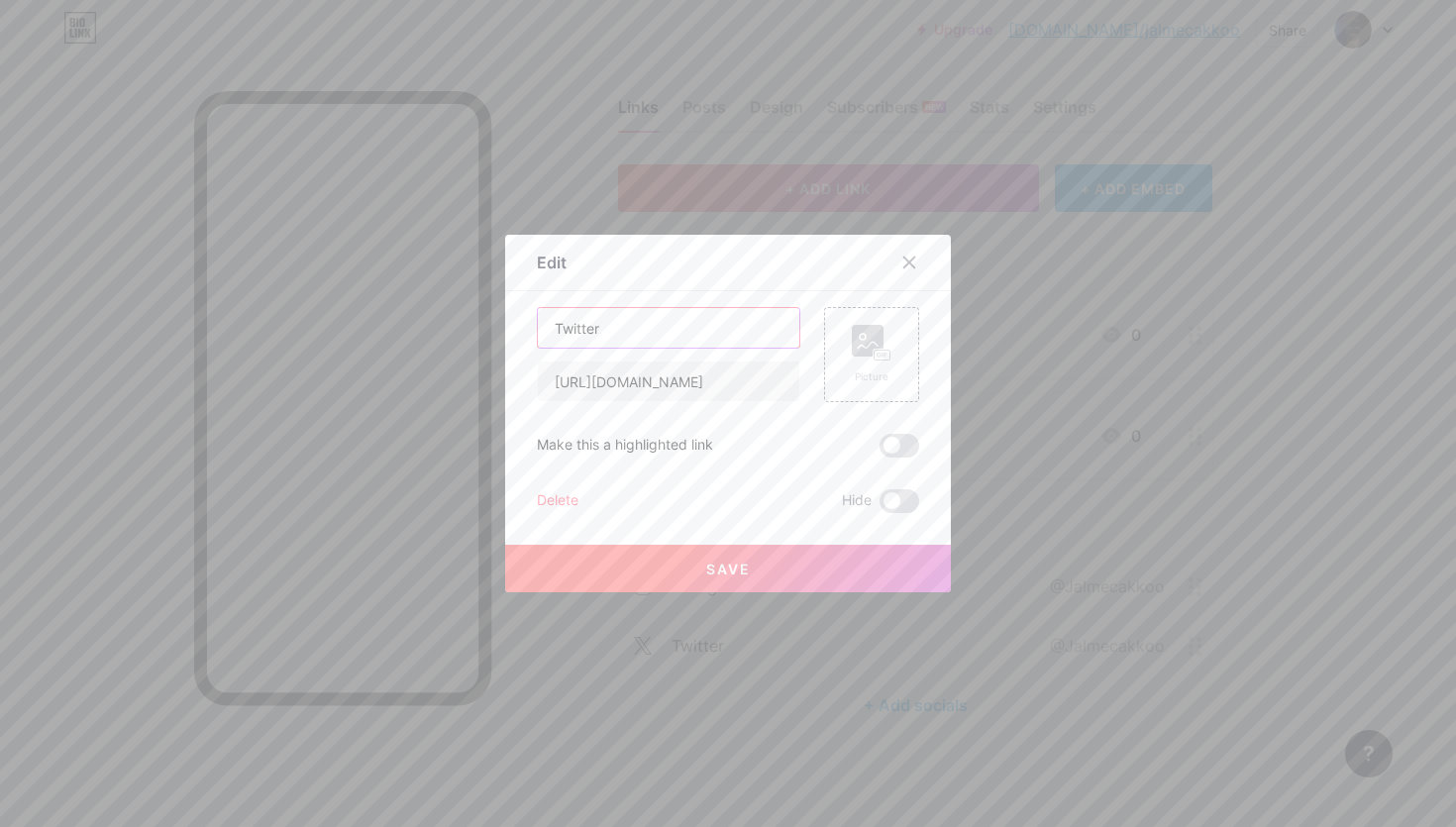 click on "Twitter" at bounding box center (669, 328) 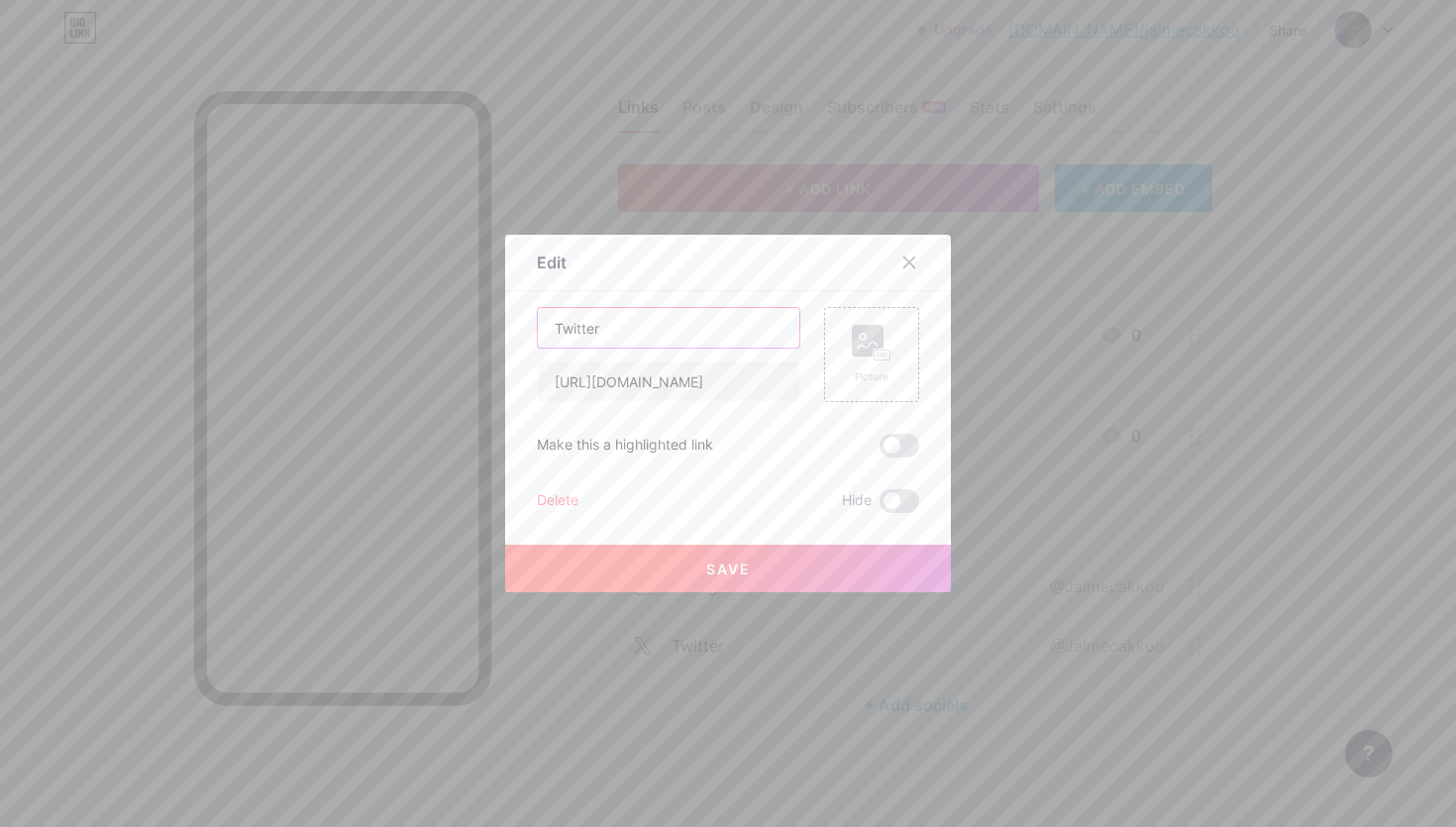 paste on "All my links here" 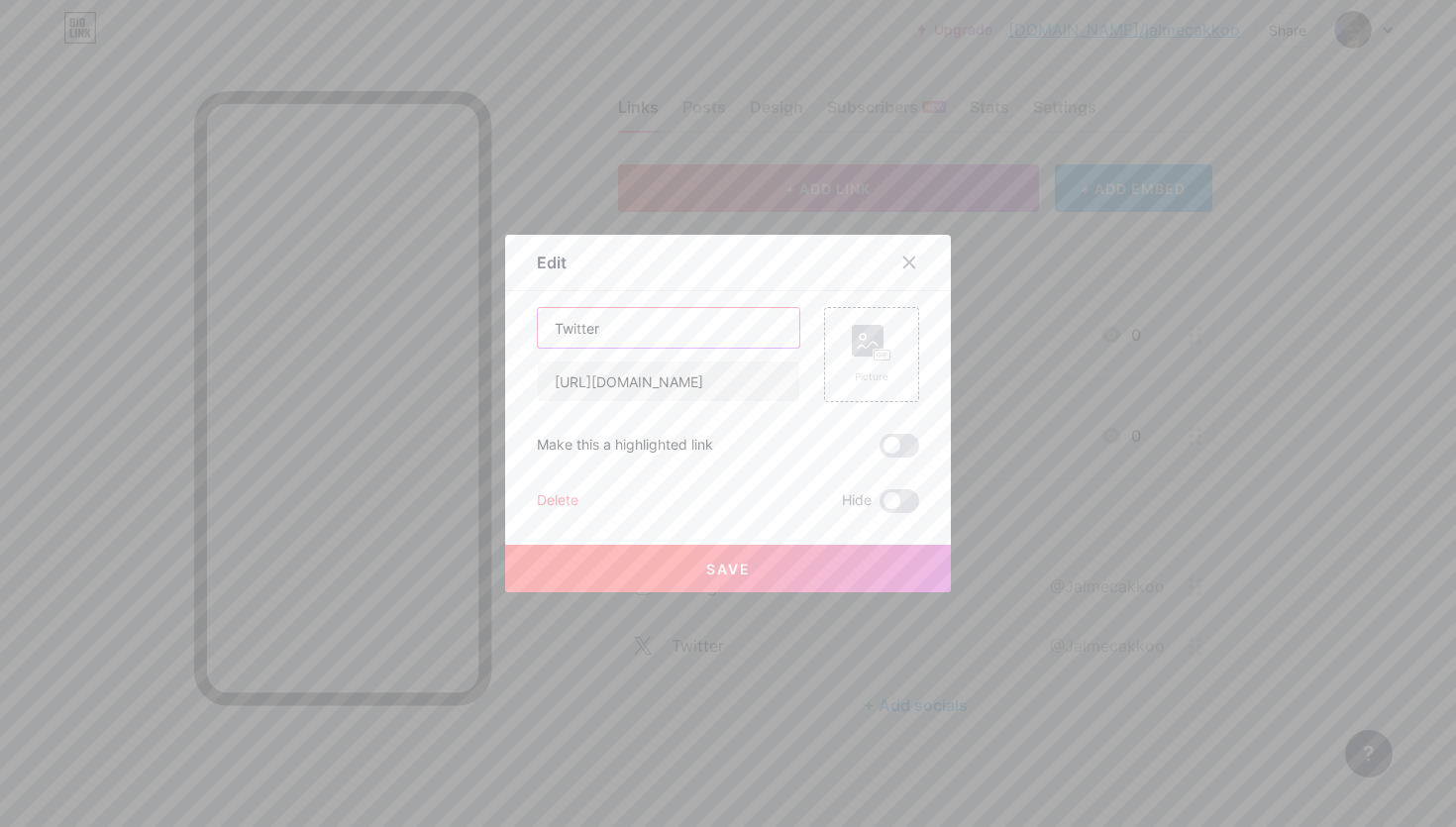 type on "All my links here" 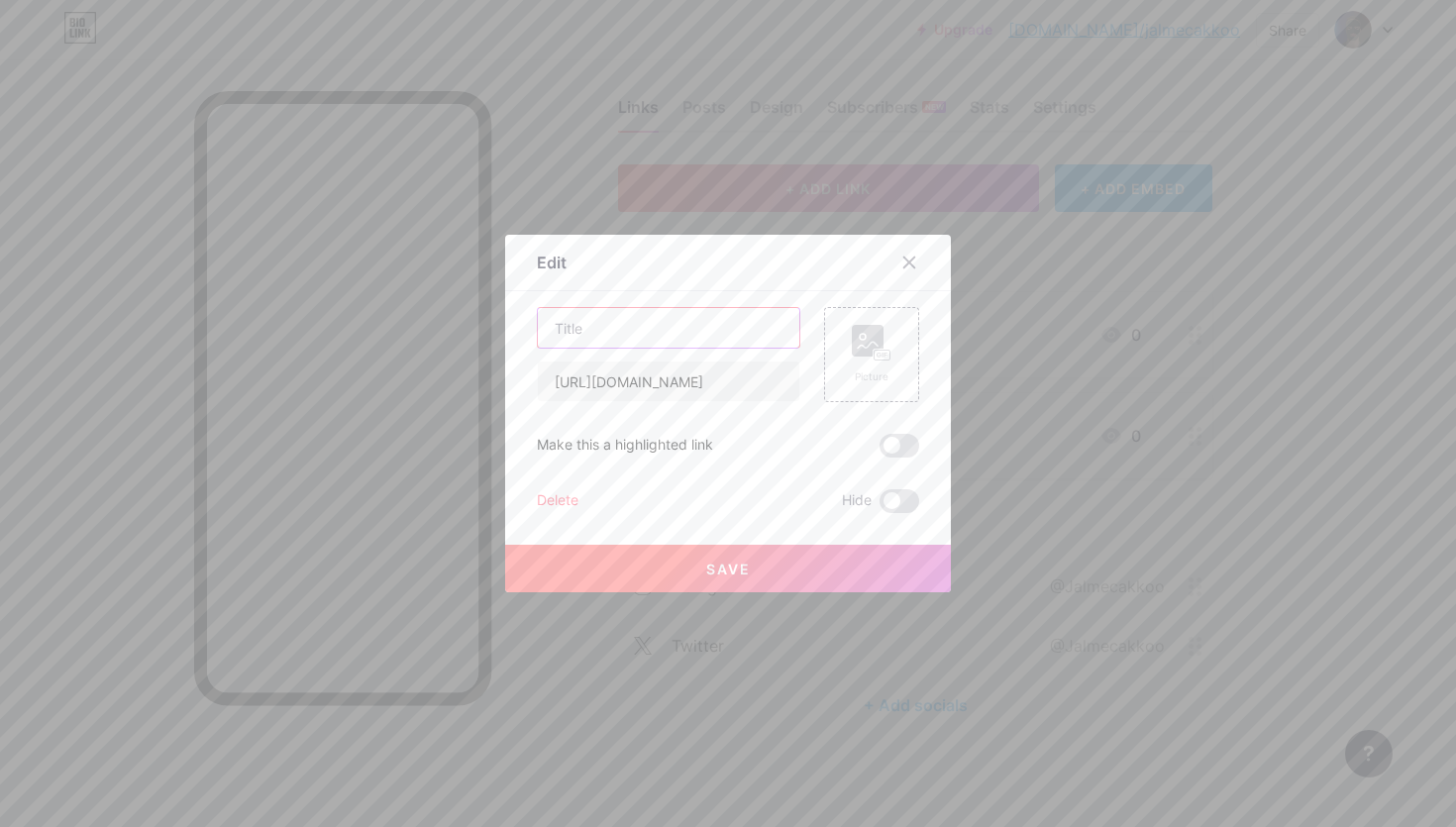 paste on "All social links →" 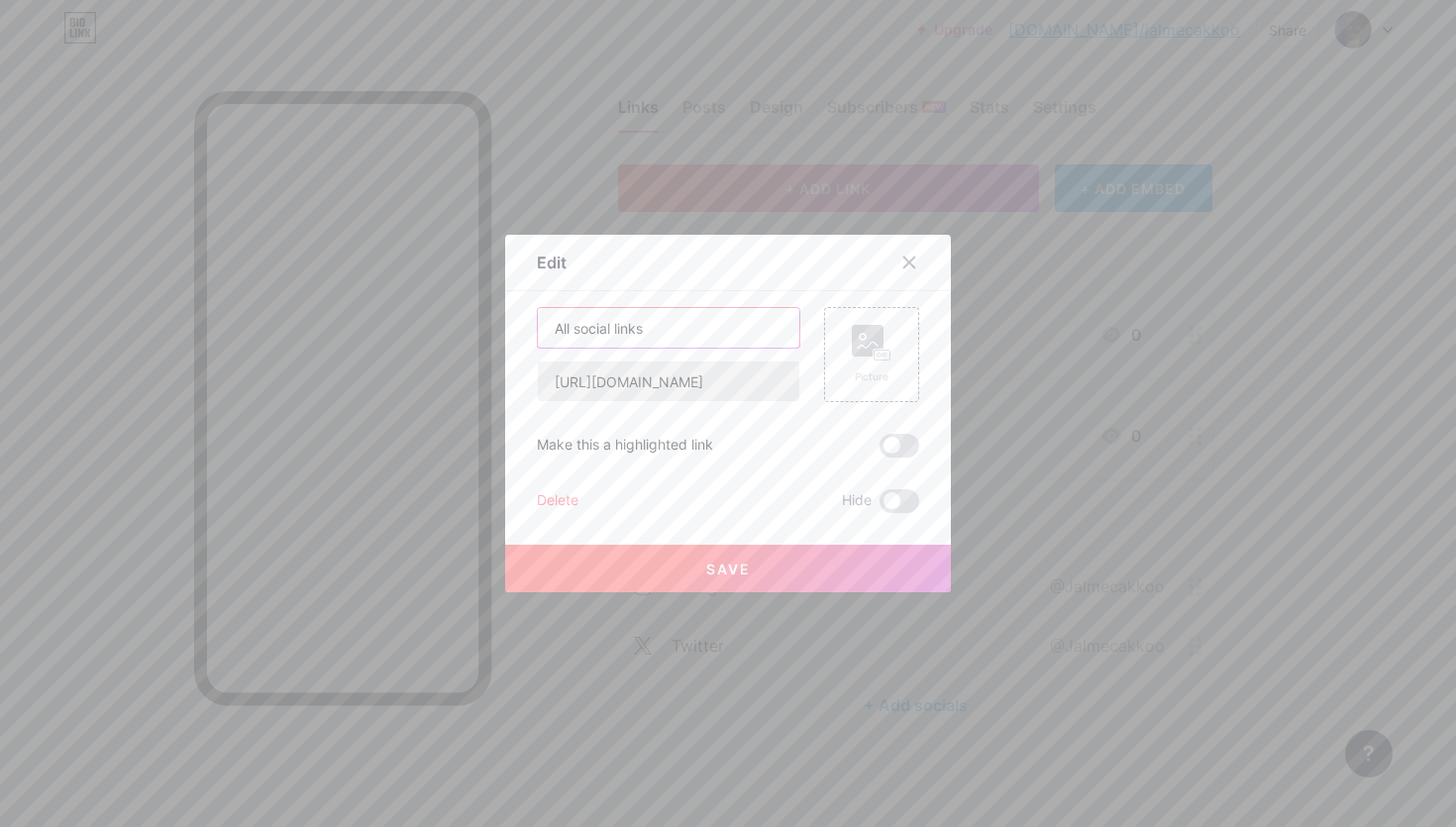 type on "All social links" 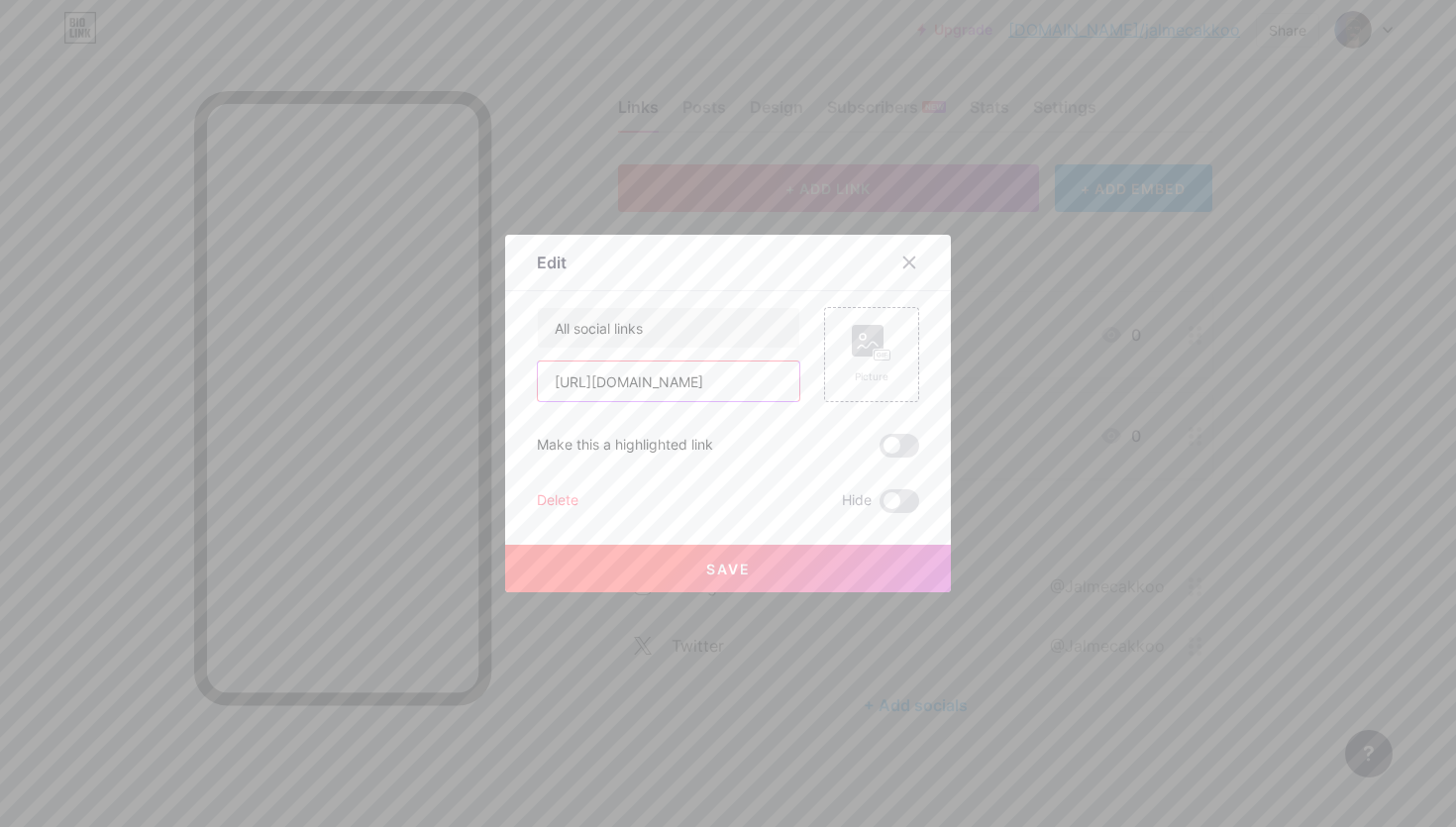 click on "[URL][DOMAIN_NAME]" at bounding box center (669, 381) 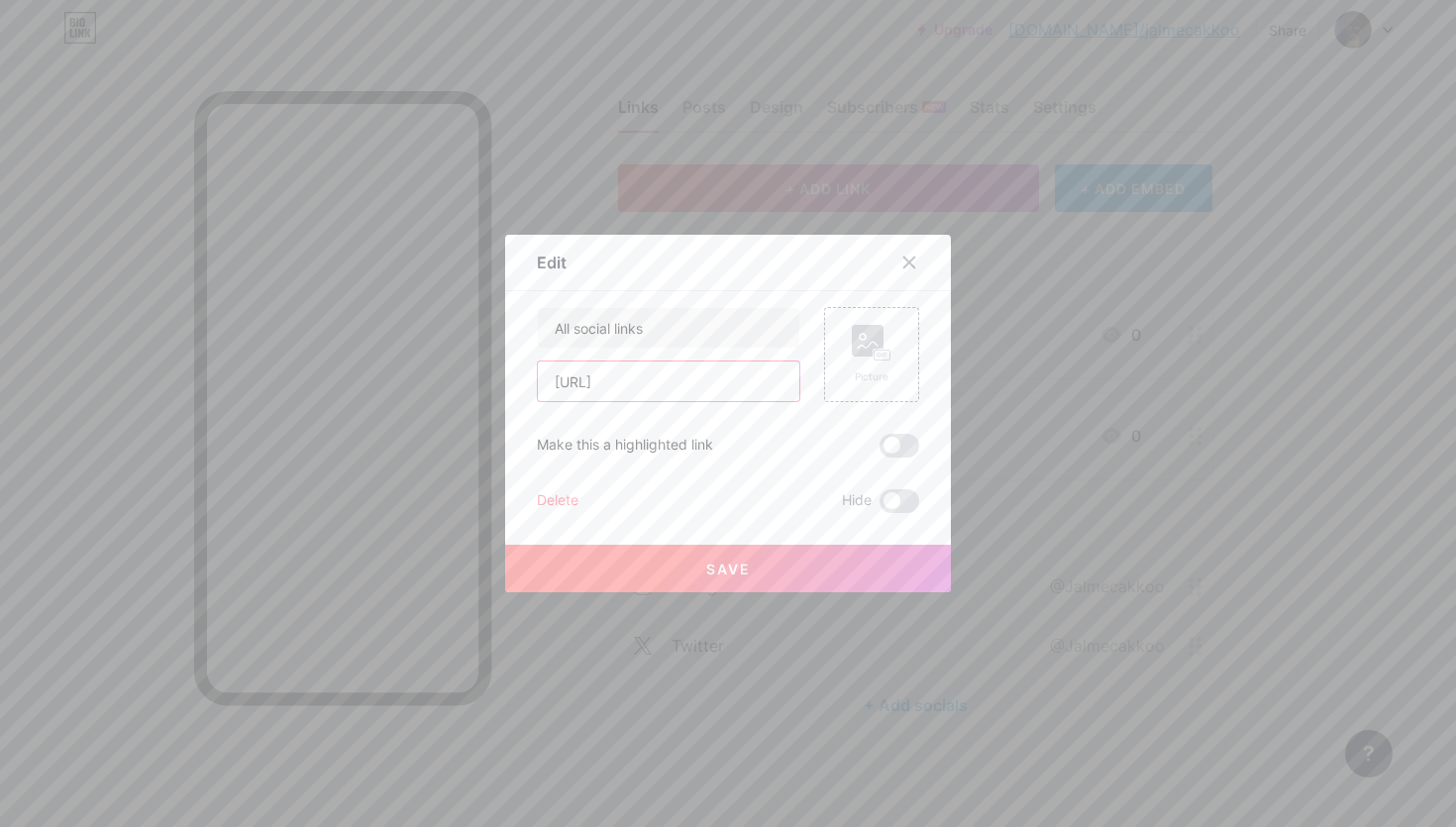 type on "[URL]" 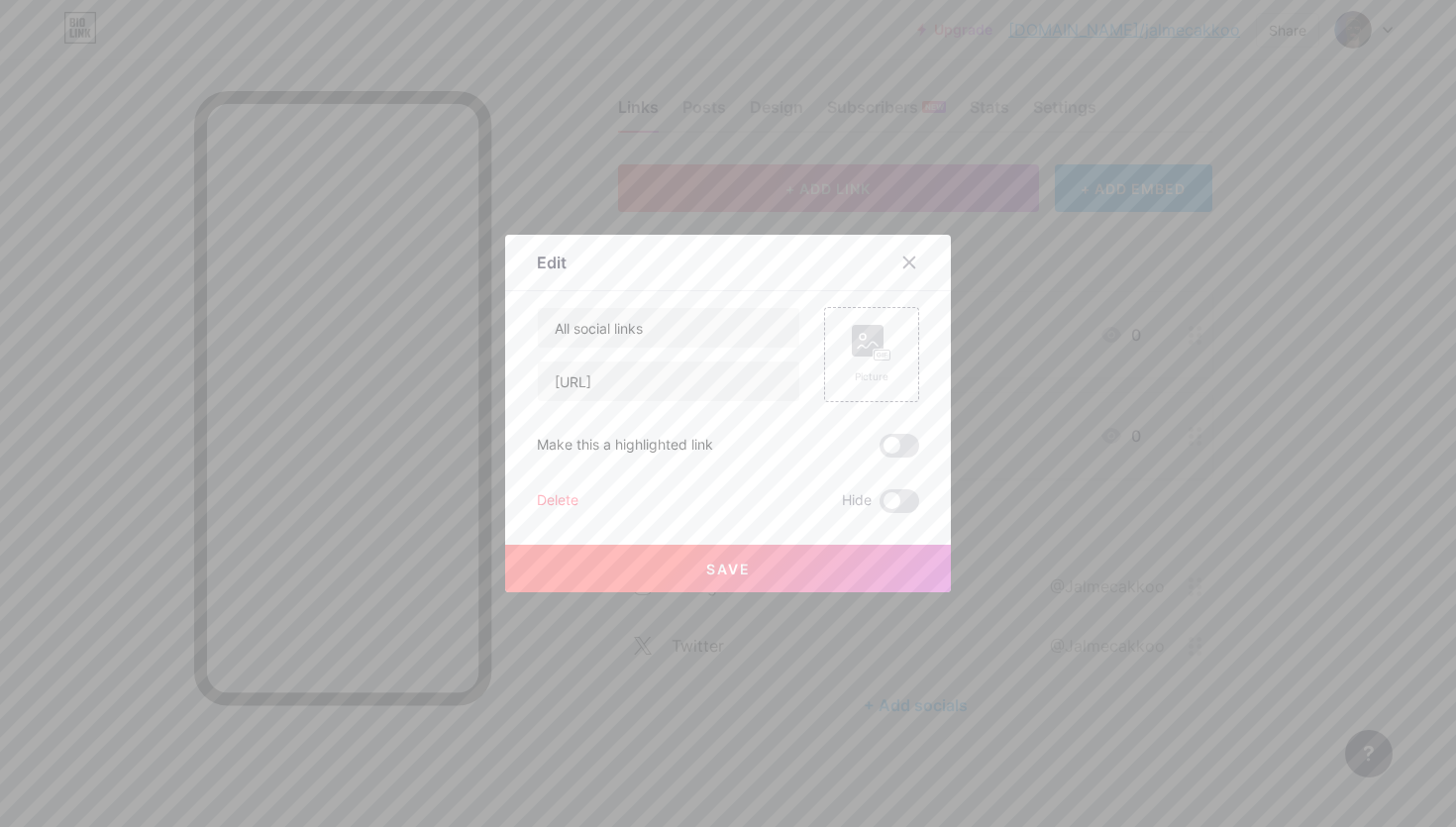 click at bounding box center (899, 446) 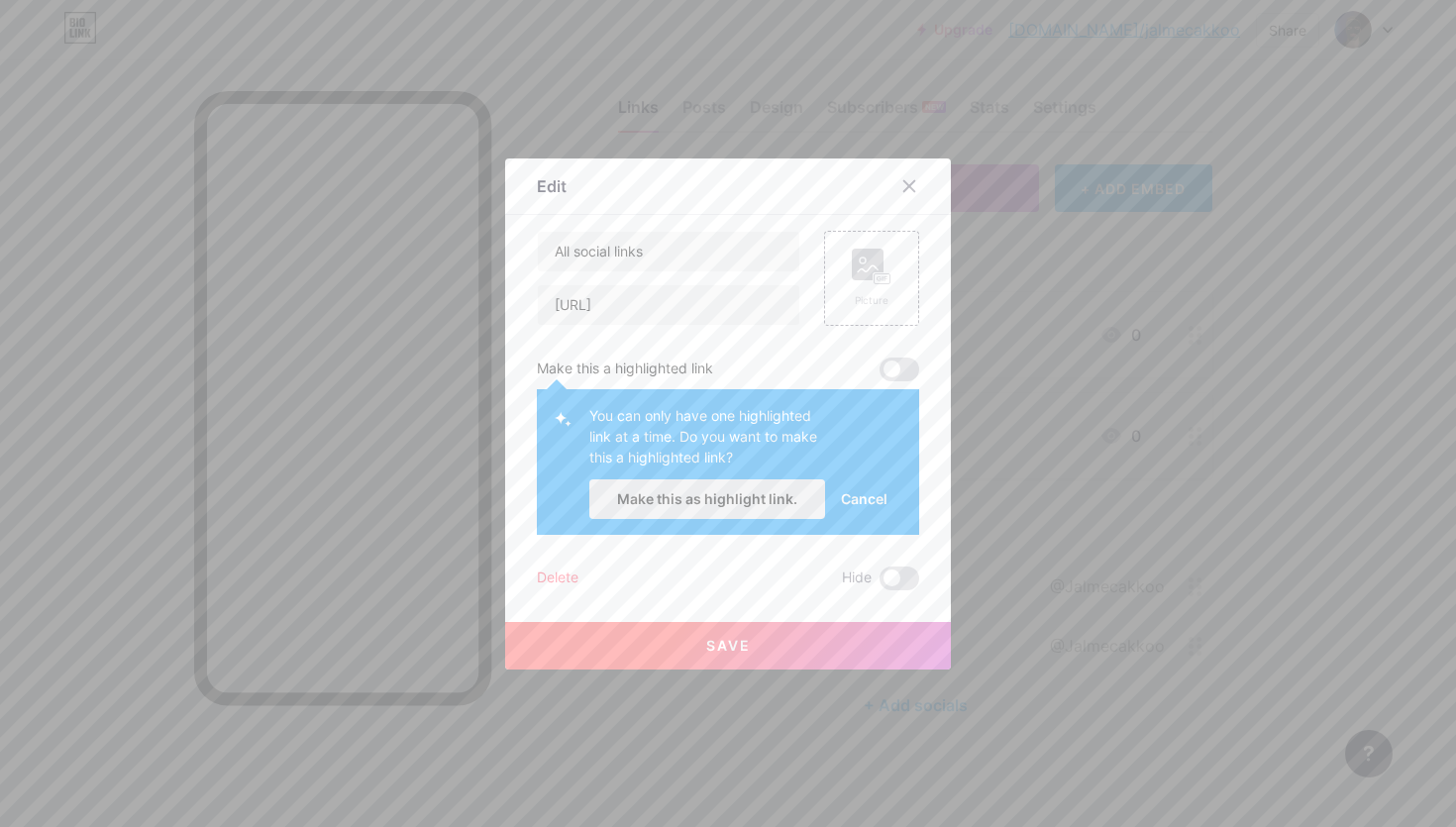 click on "Make this as highlight link." at bounding box center [707, 499] 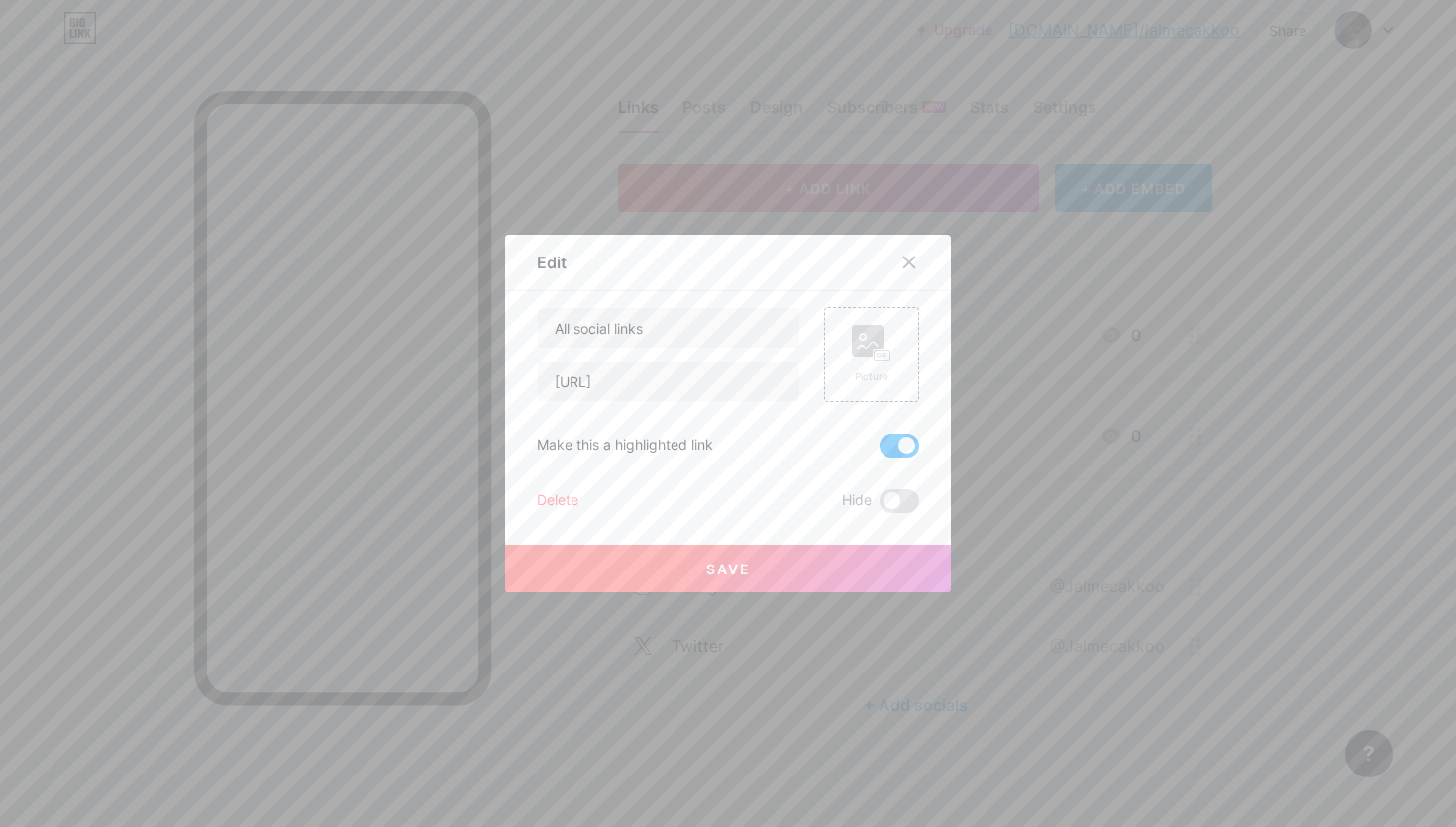 click on "Save" at bounding box center (728, 569) 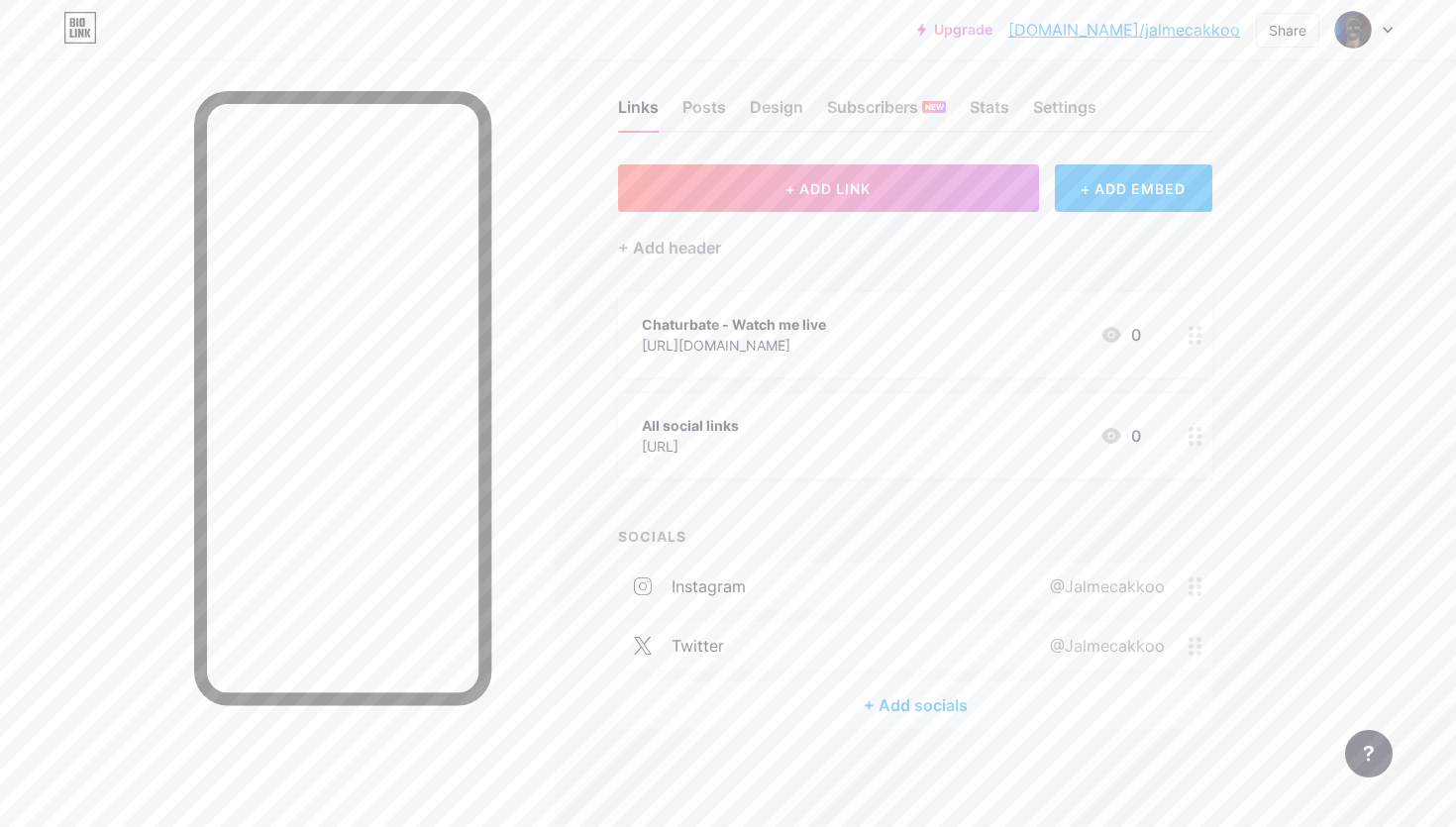 click on "All social links" at bounding box center (690, 425) 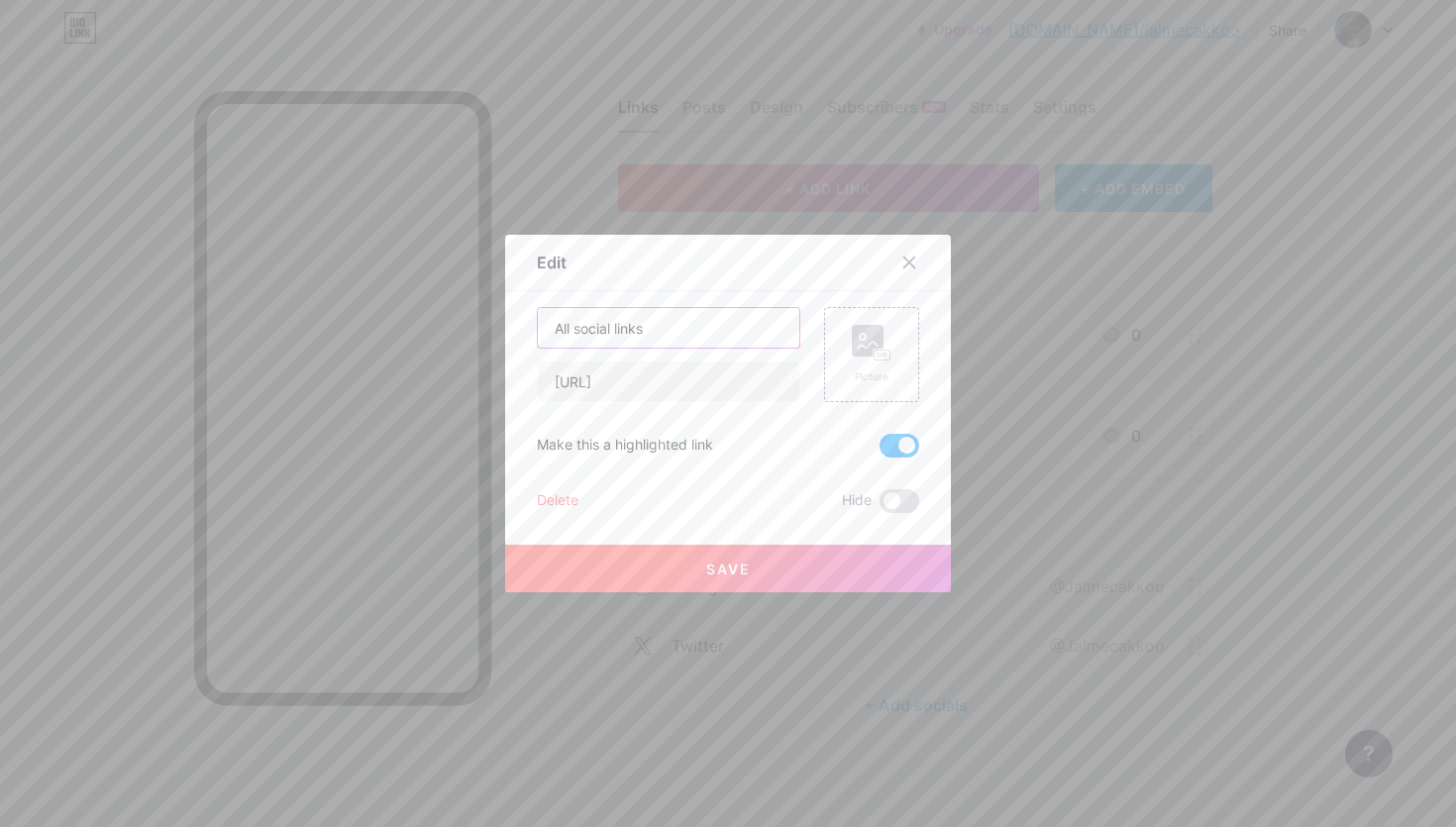 click on "All social links" at bounding box center (669, 328) 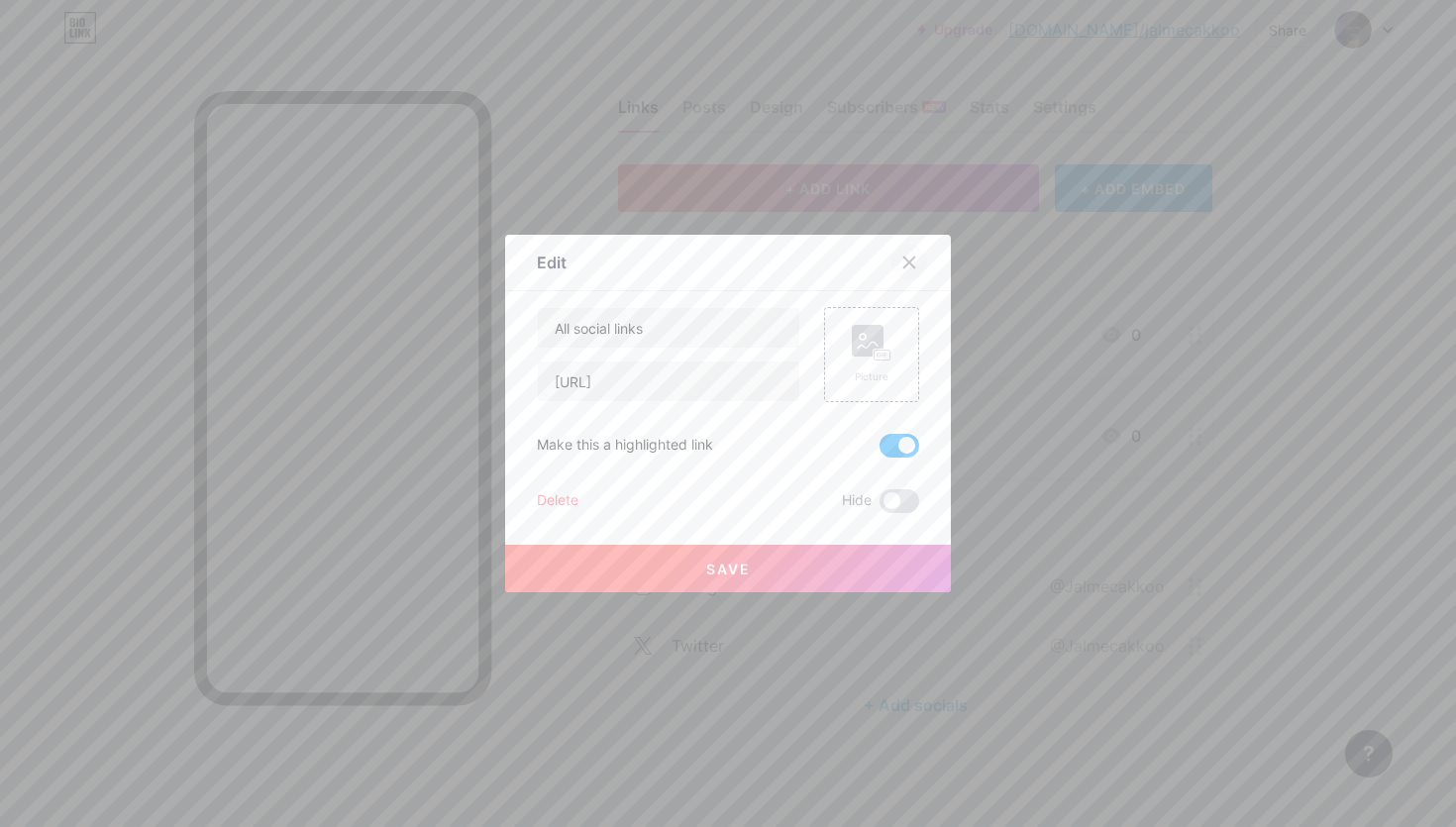 click 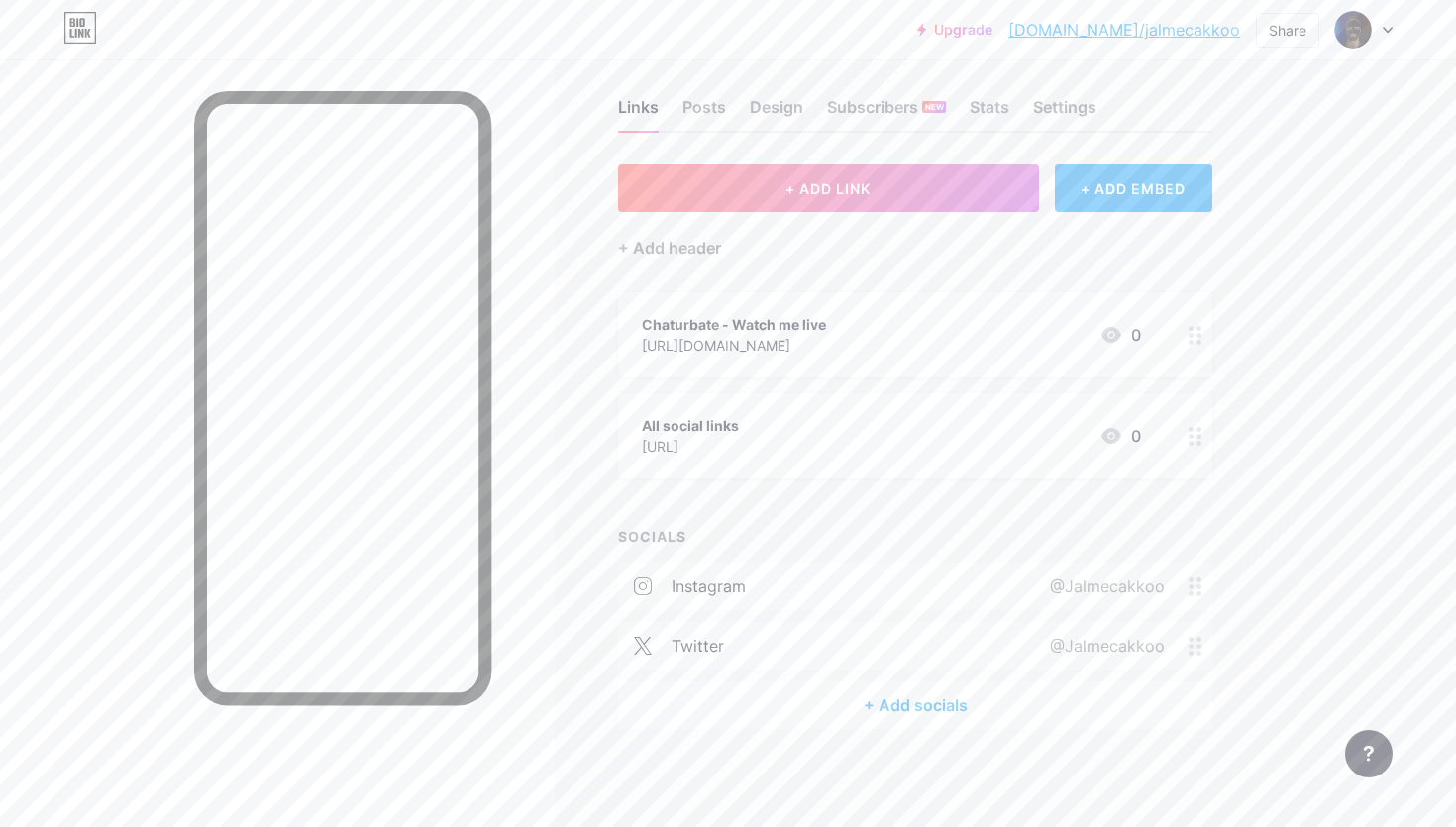 click on "@Jalmecakkoo" at bounding box center (1103, 586) 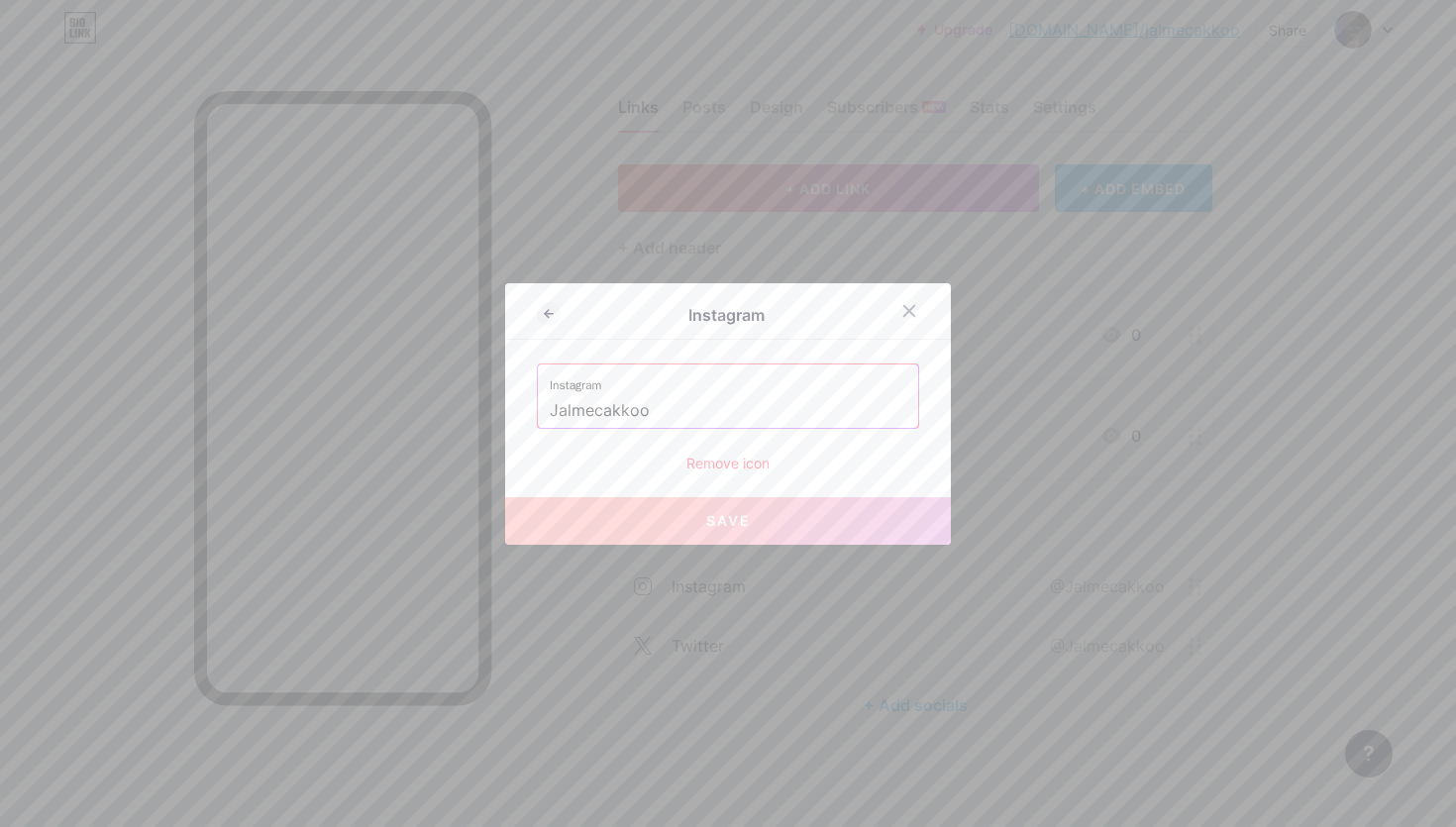 click on "Remove icon" at bounding box center (728, 463) 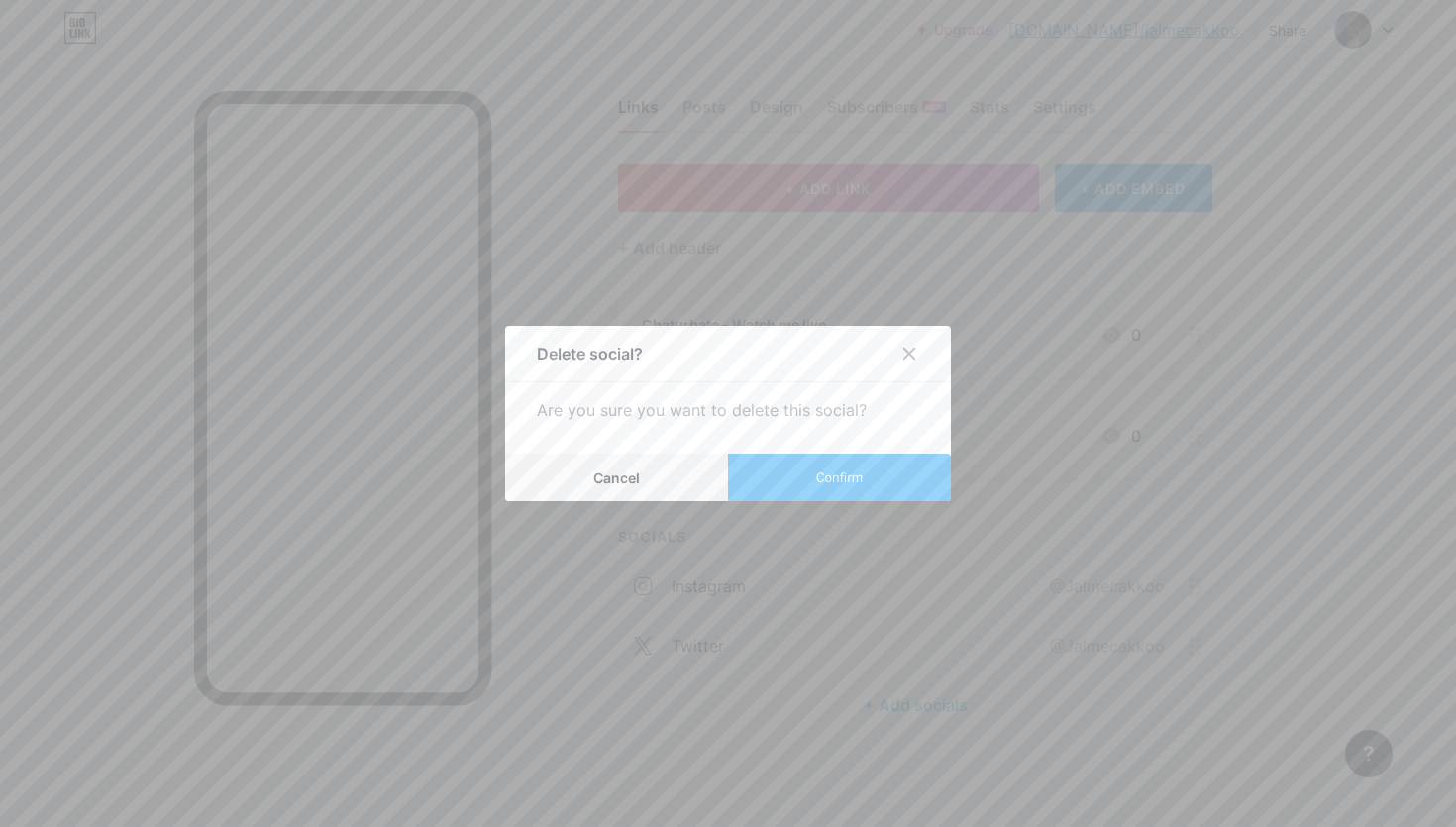 click on "Confirm" at bounding box center [839, 477] 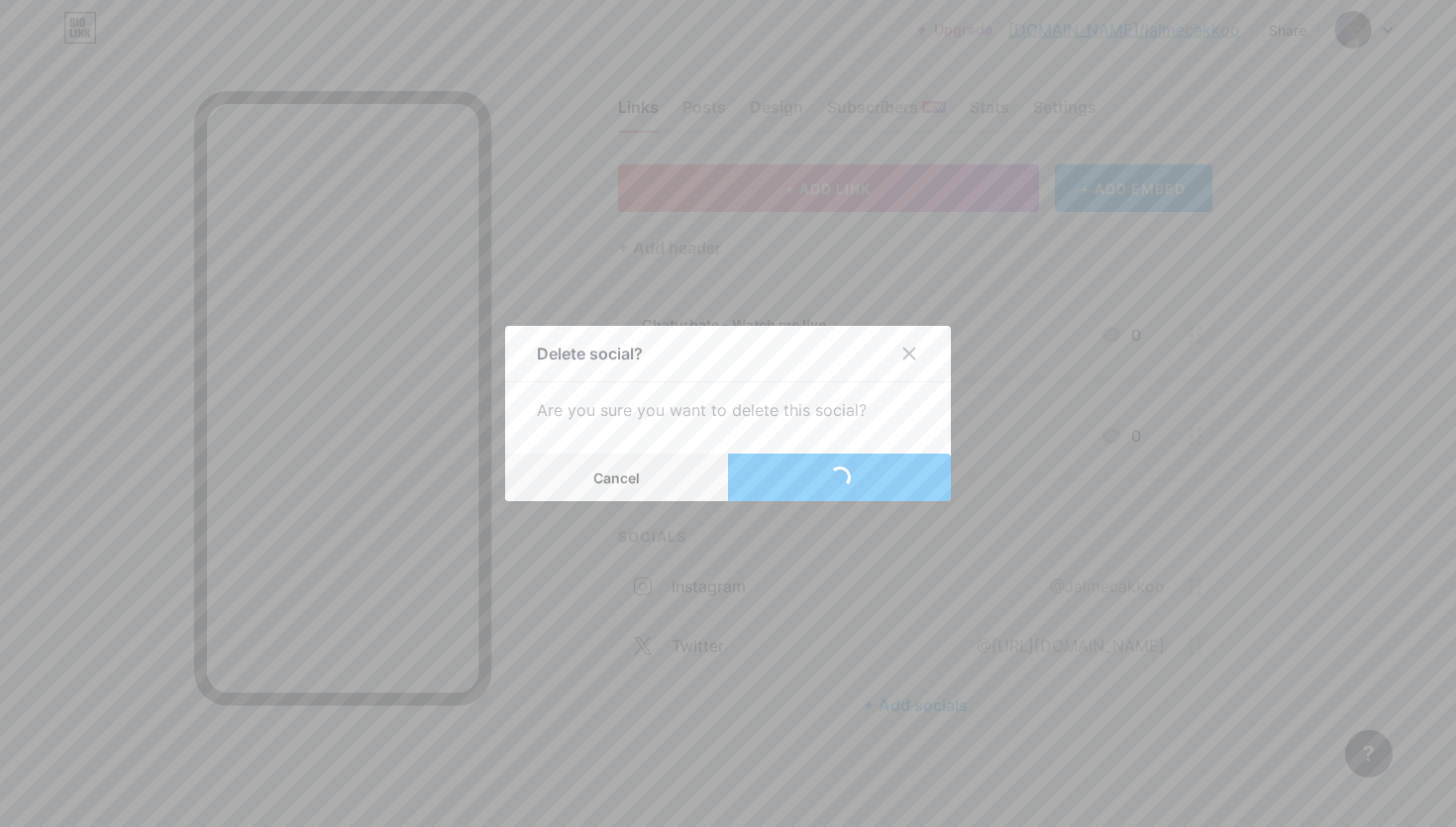 scroll, scrollTop: 0, scrollLeft: 0, axis: both 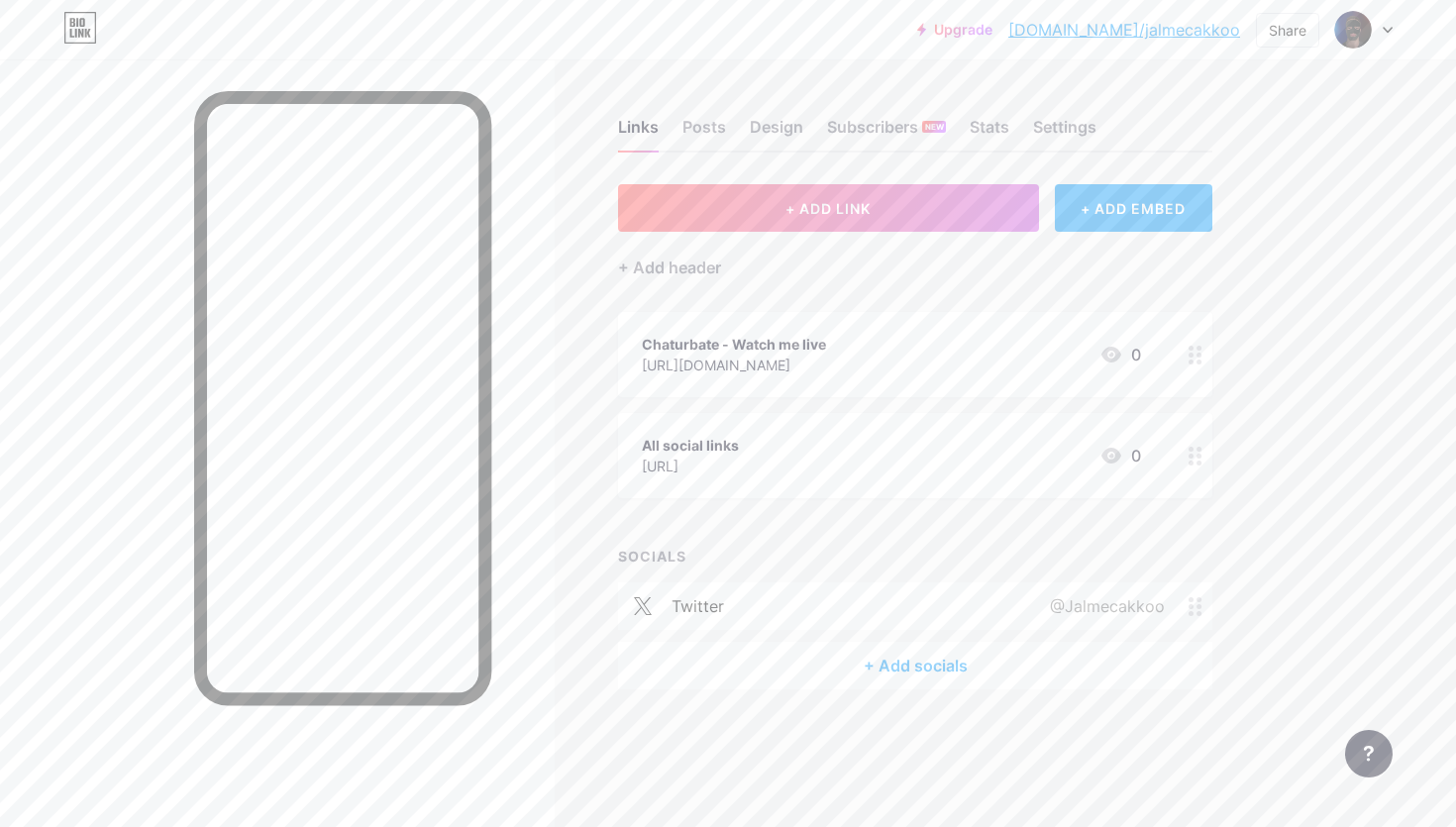 click on "@Jalmecakkoo" at bounding box center (1103, 606) 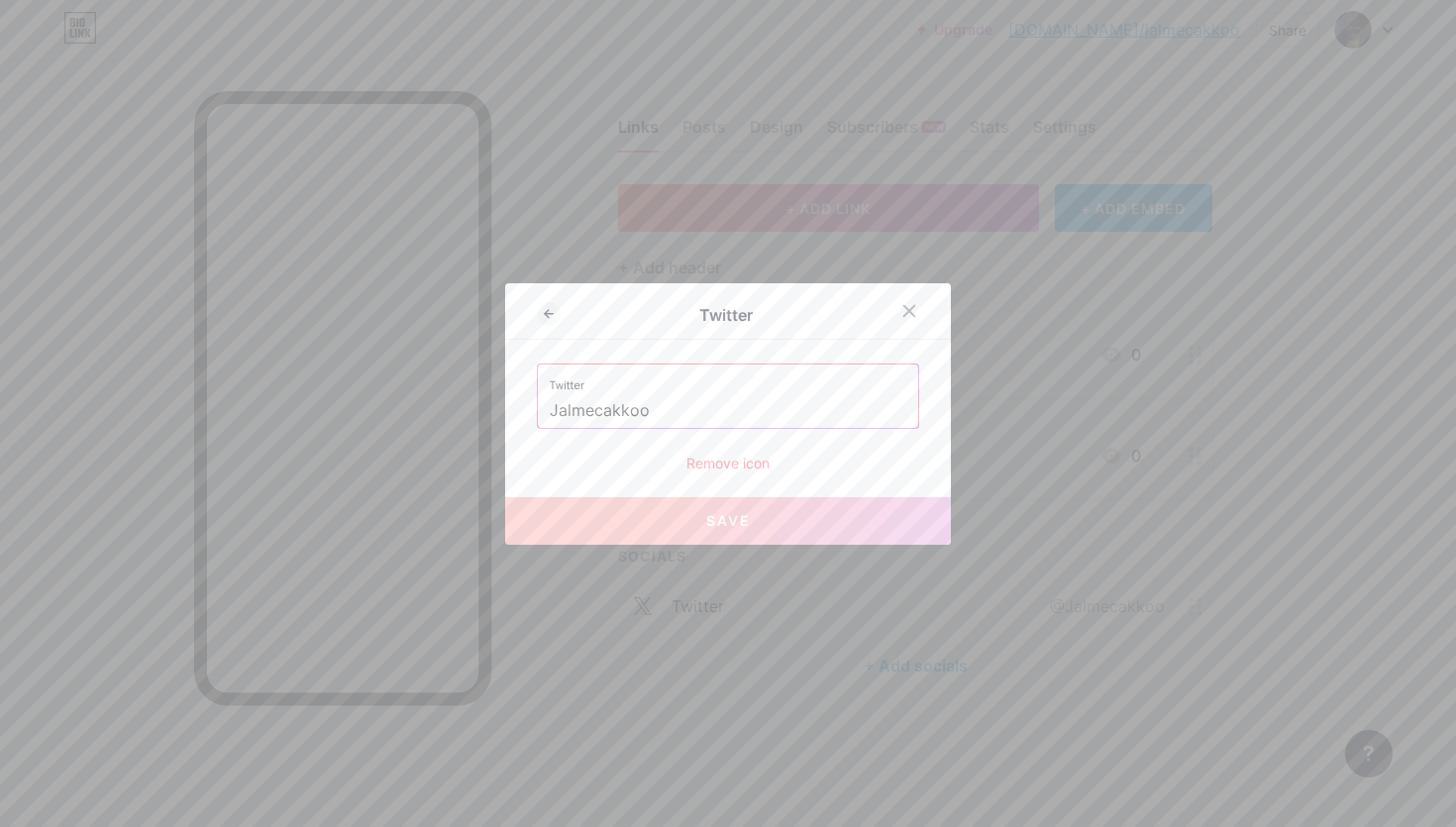 click on "Remove icon" at bounding box center (728, 463) 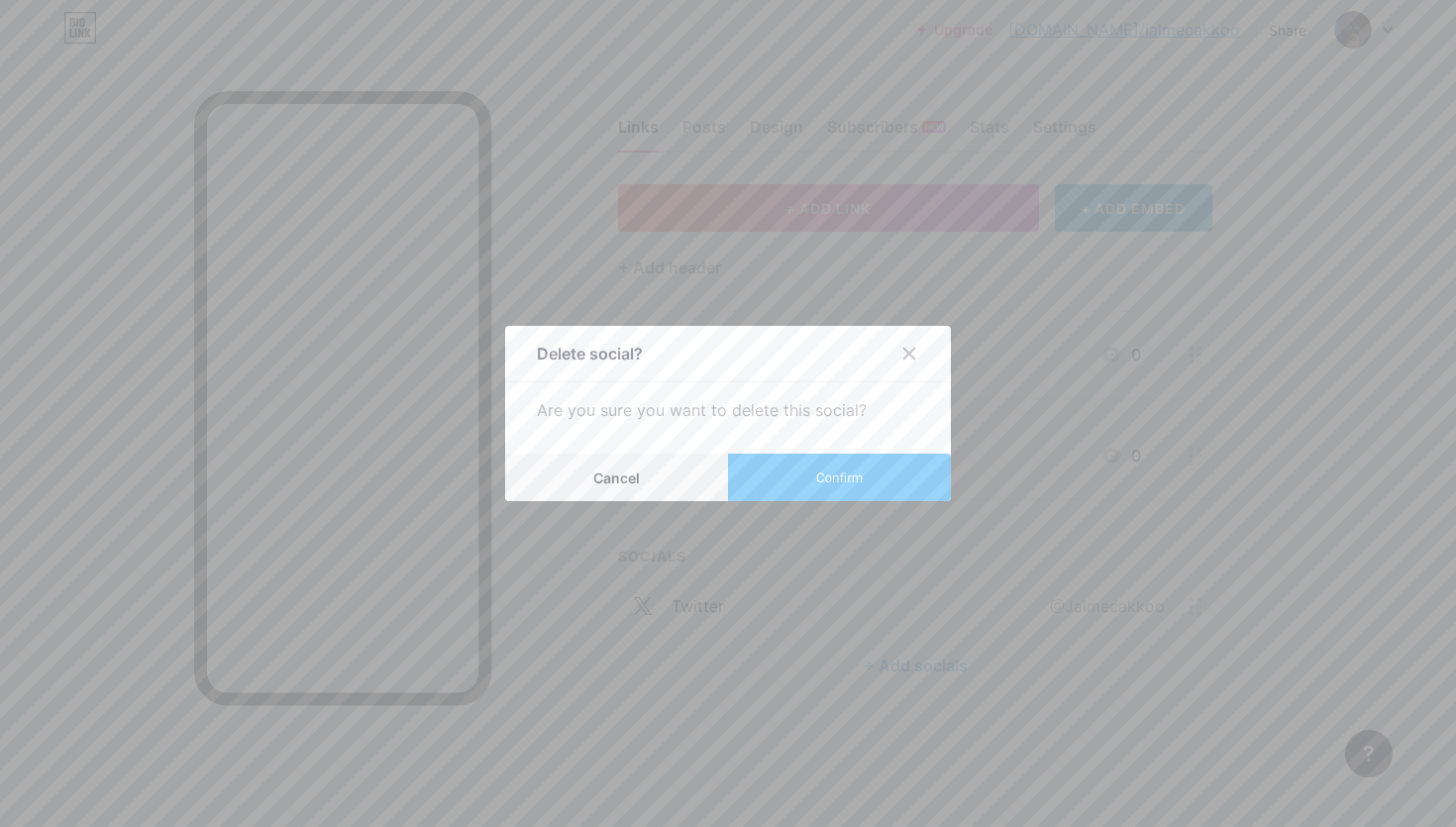 click on "Confirm" at bounding box center (839, 477) 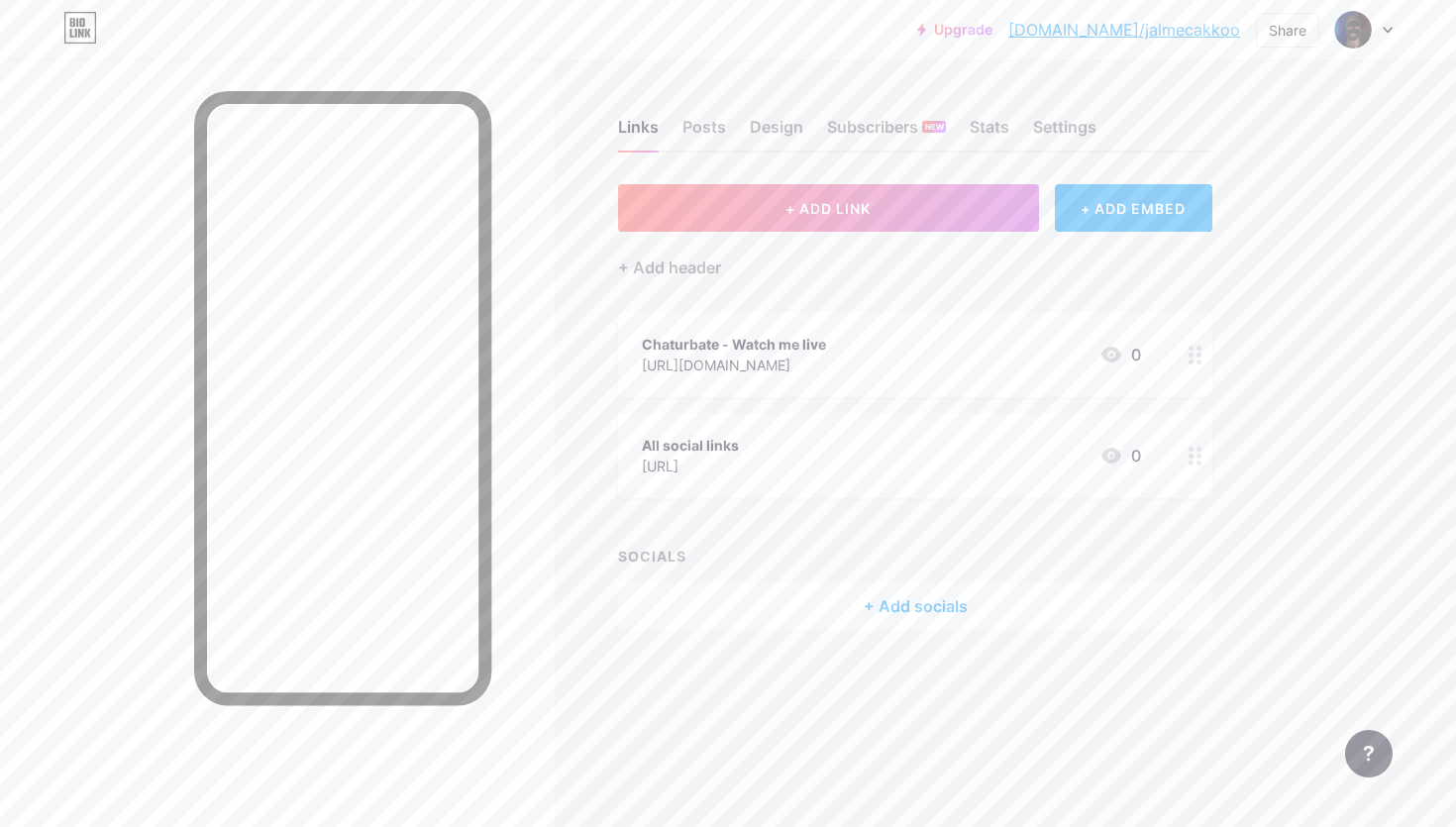 click on "All social links
[URL]
0" at bounding box center (915, 456) 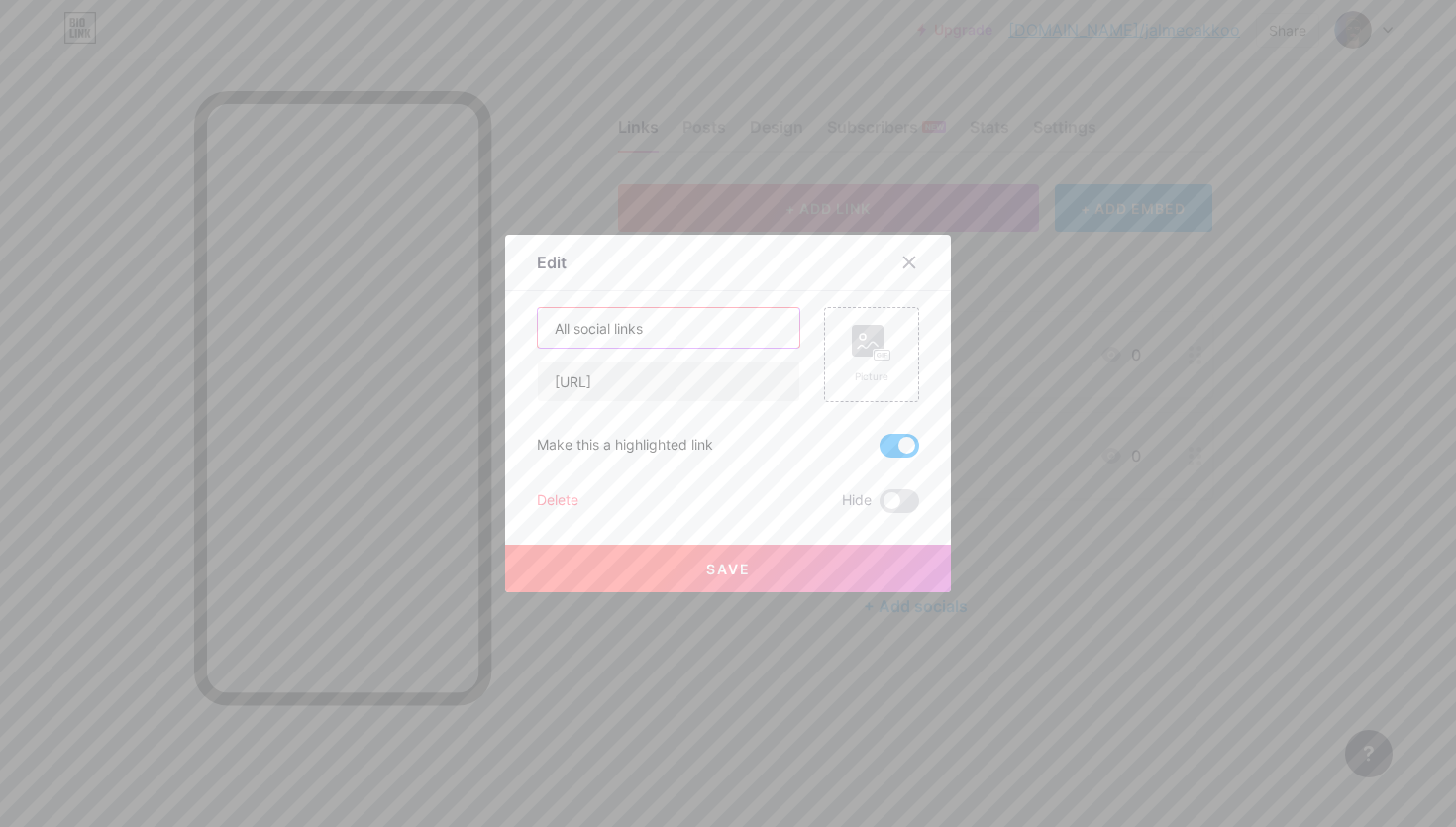 click on "All social links" at bounding box center (669, 328) 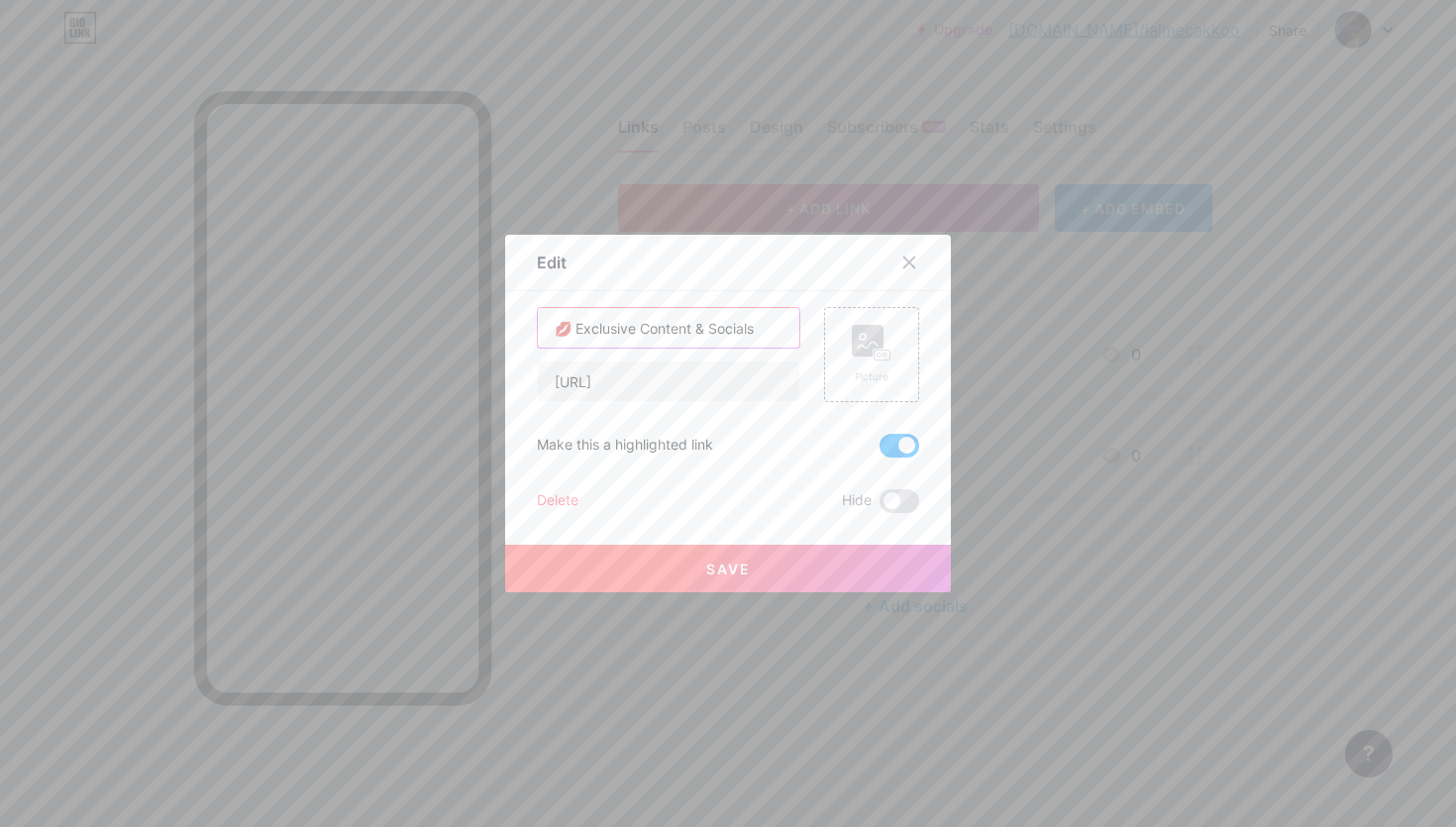 type on "💋 Exclusive Content & Socials" 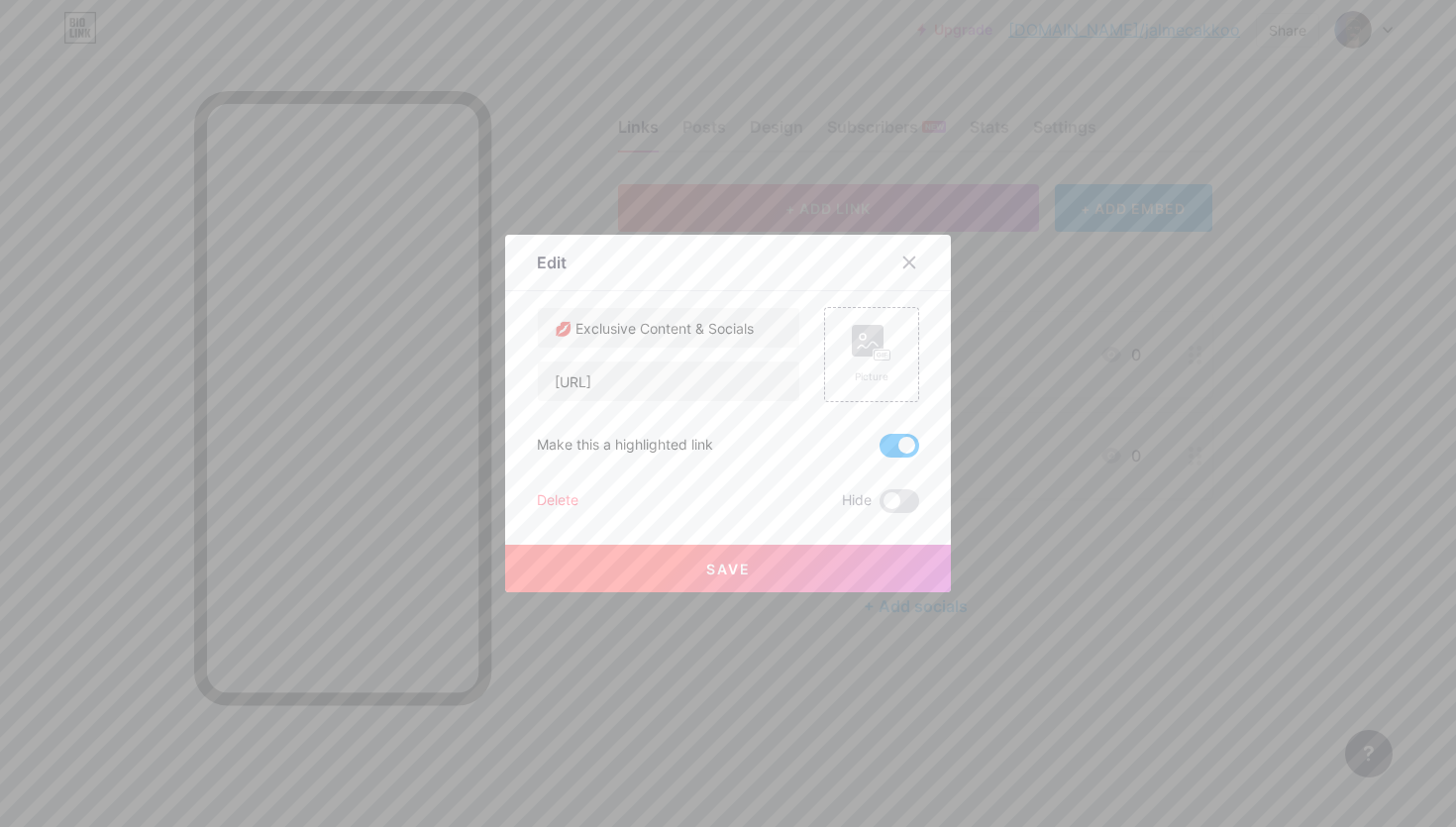 click on "Save" at bounding box center (728, 569) 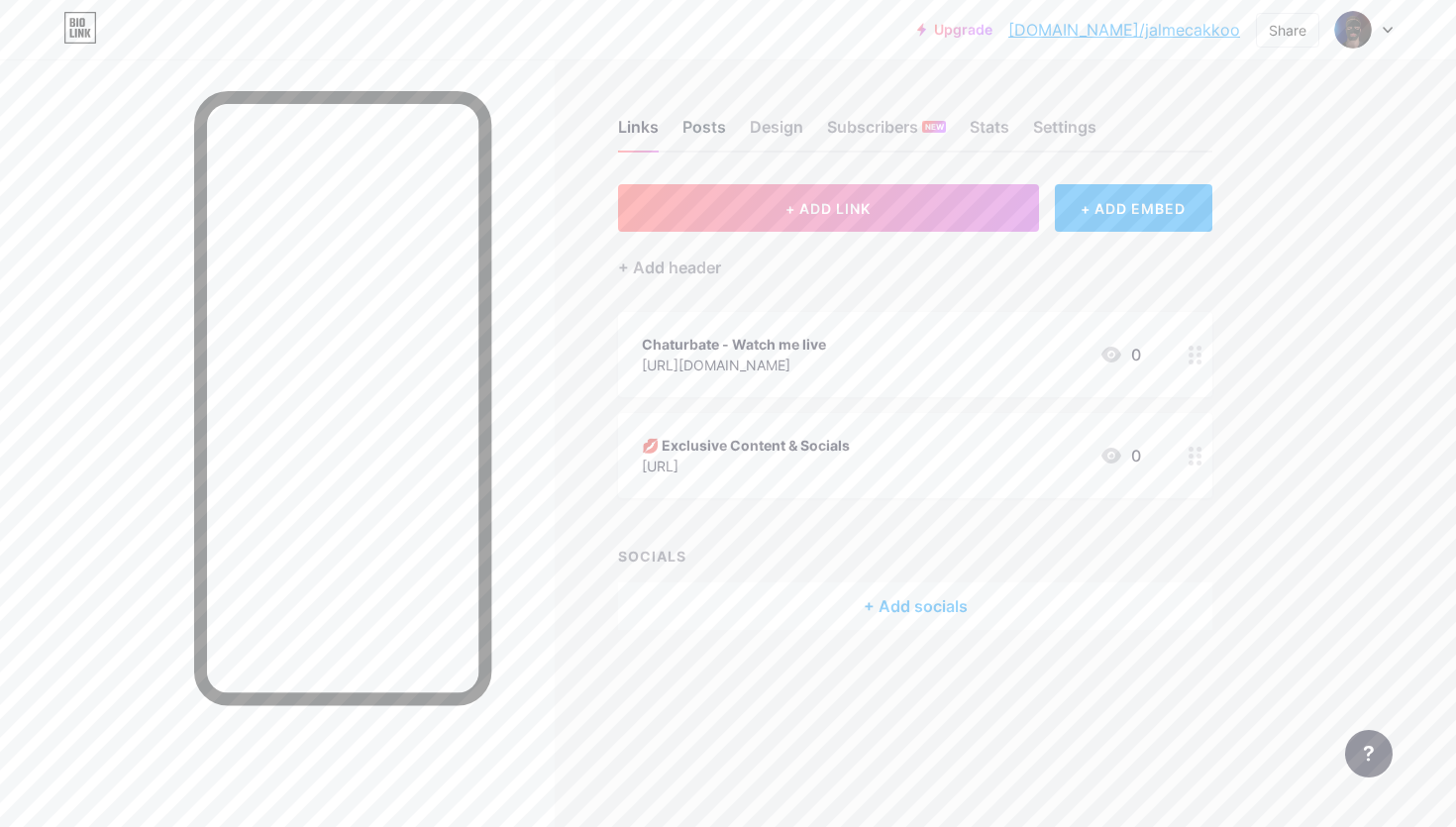 click on "Posts" at bounding box center (704, 133) 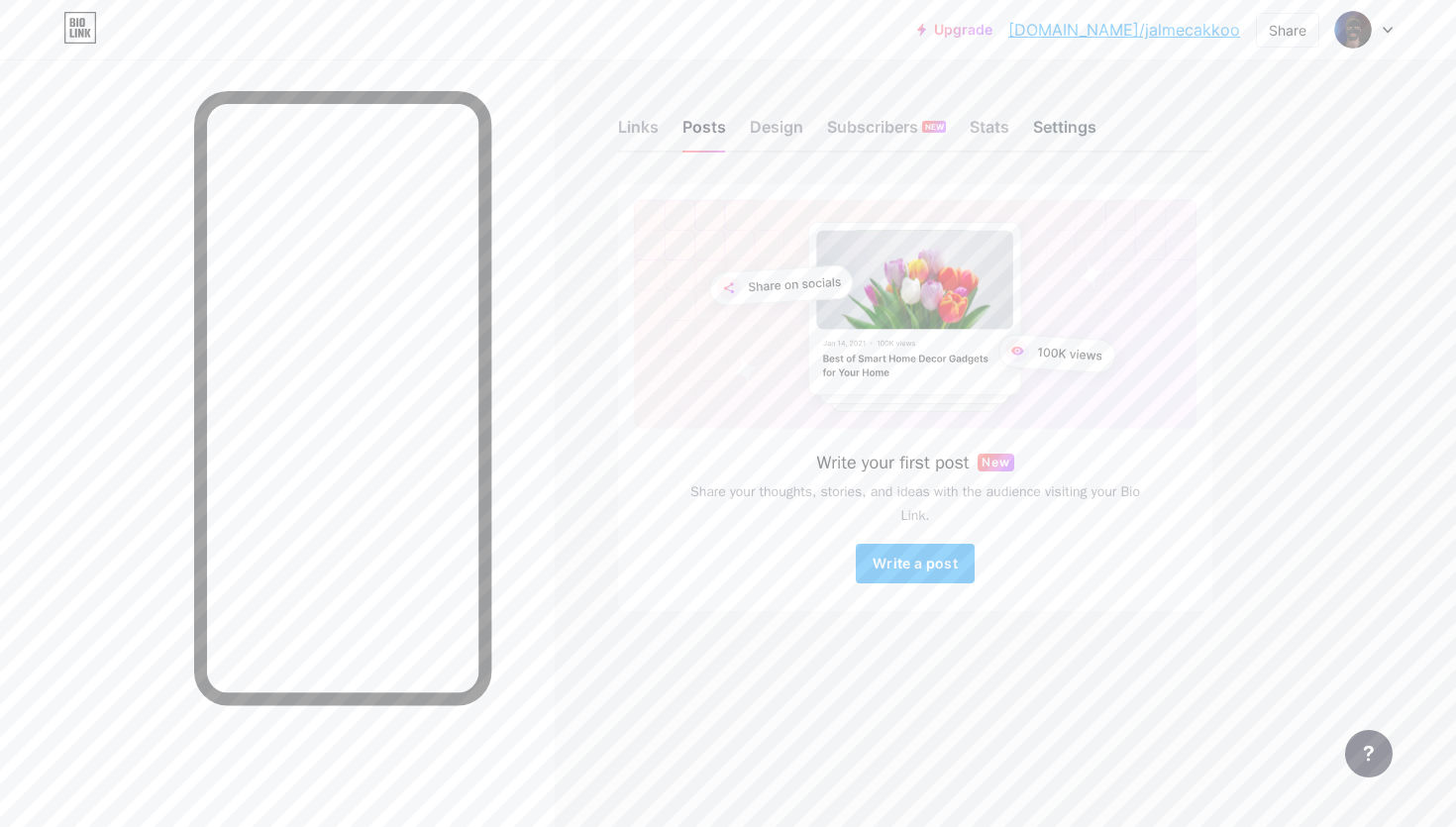 click on "Settings" at bounding box center [1065, 133] 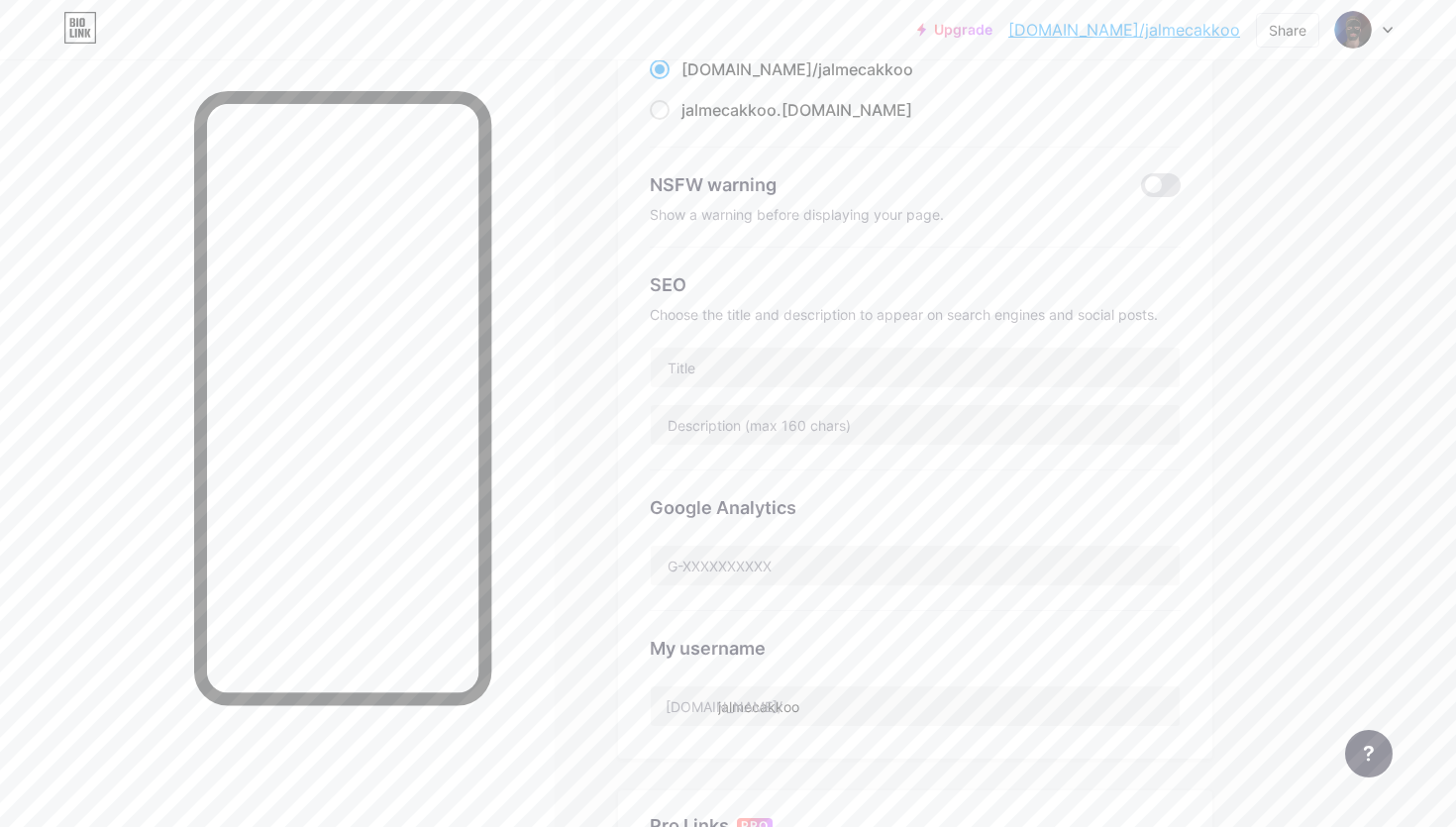 scroll, scrollTop: 0, scrollLeft: 0, axis: both 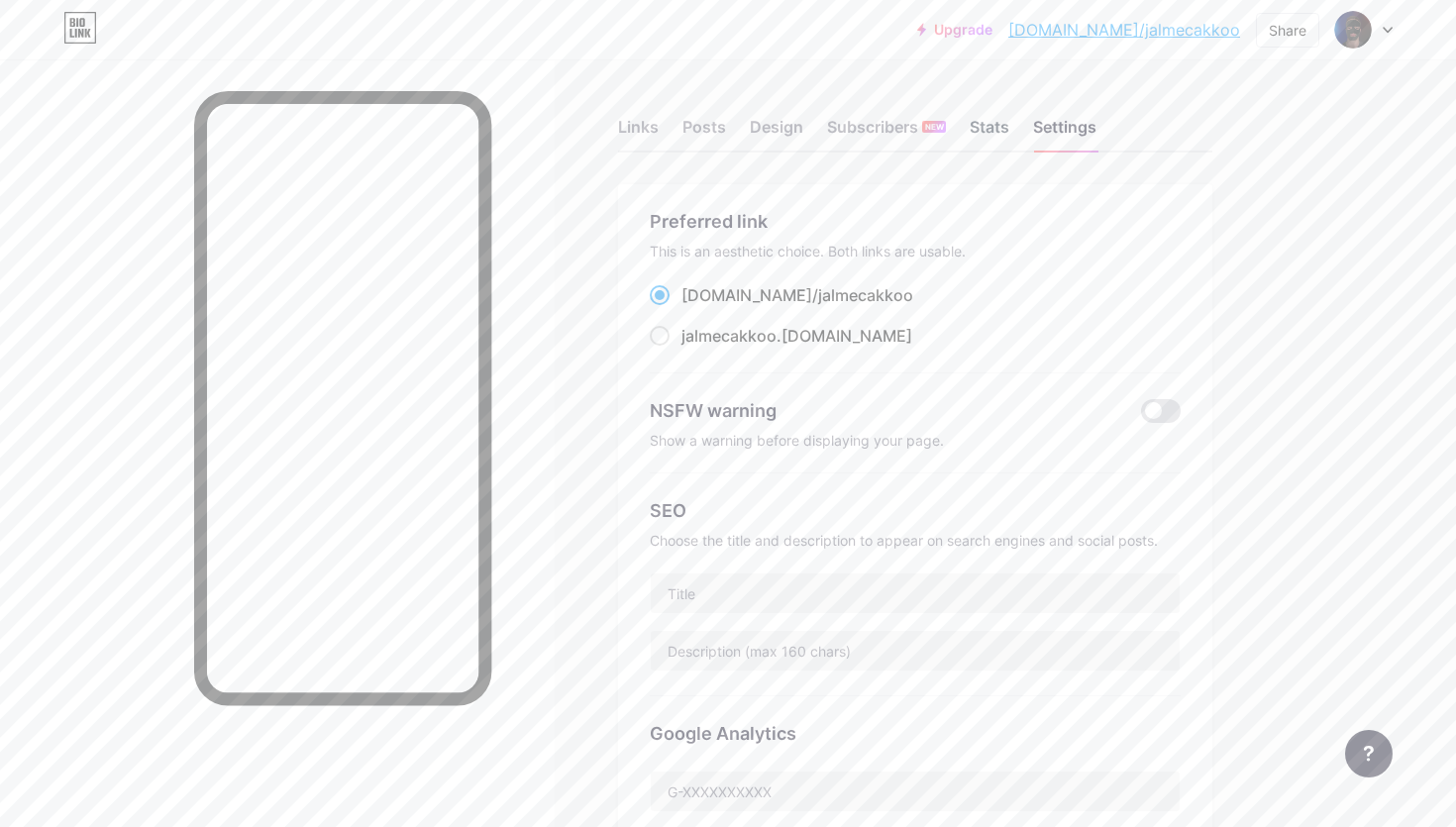 click on "Stats" at bounding box center [989, 133] 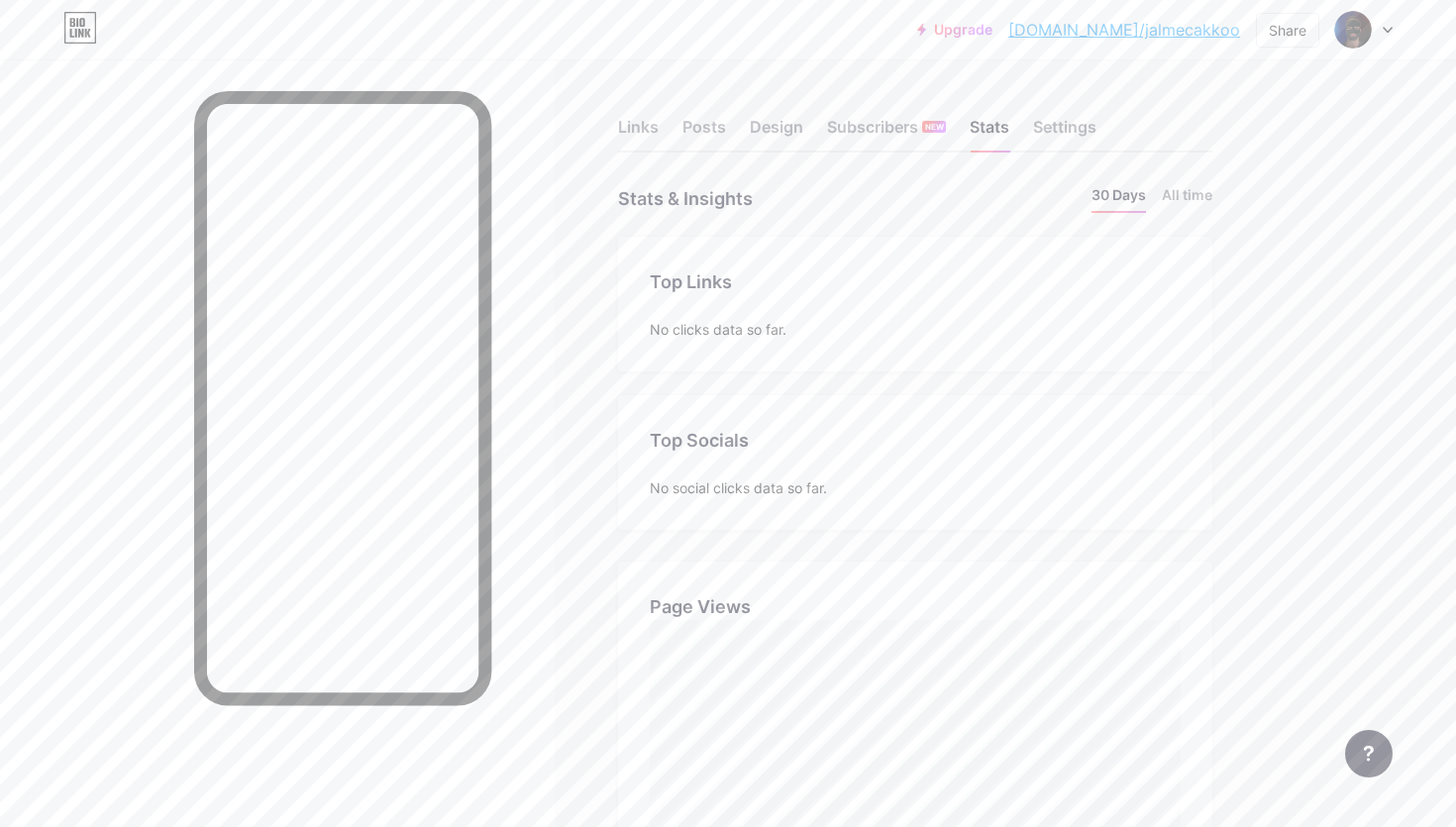 scroll, scrollTop: 989592, scrollLeft: 989020, axis: both 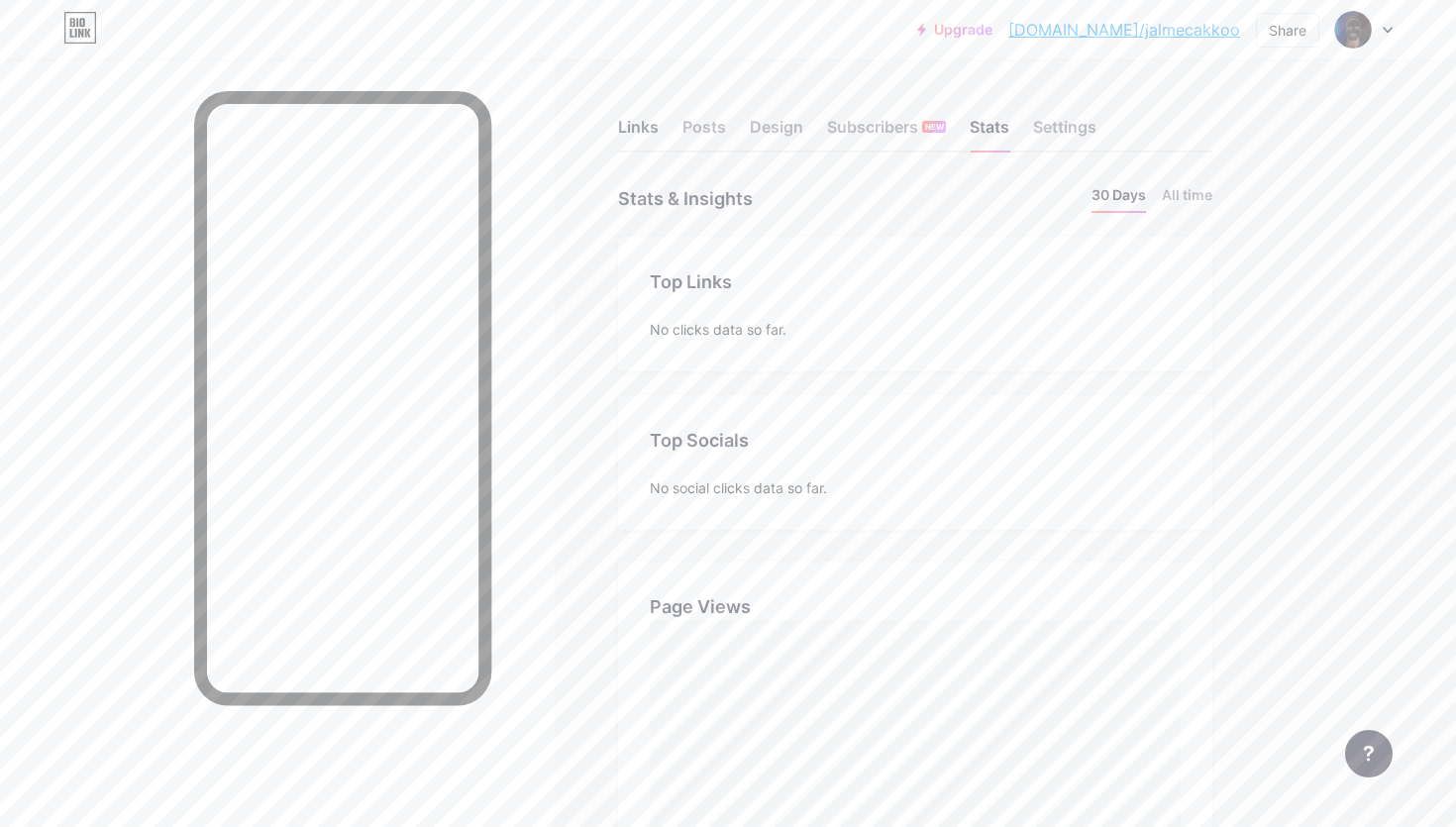 click on "Links" at bounding box center (638, 133) 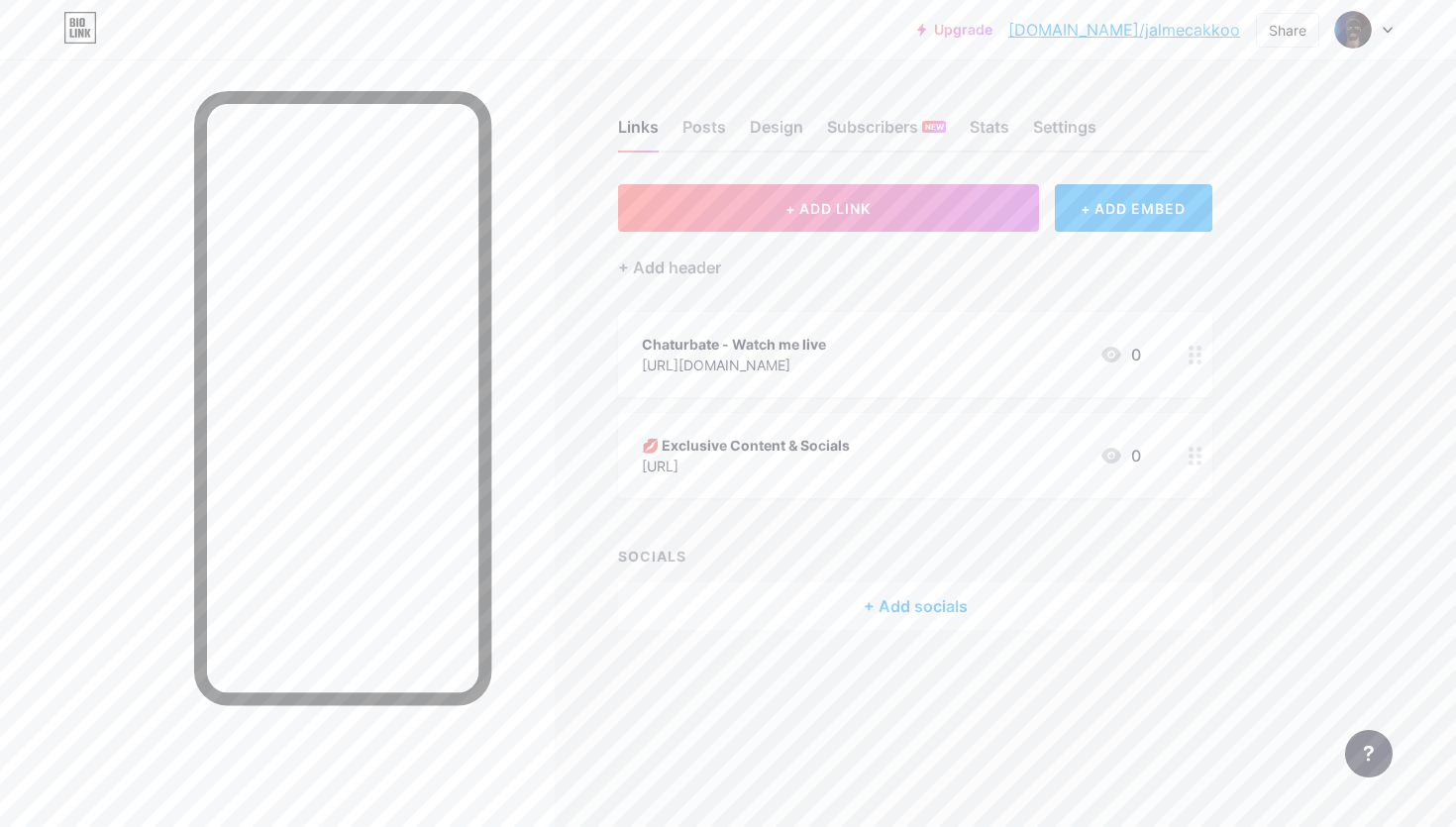 click at bounding box center (1364, 30) 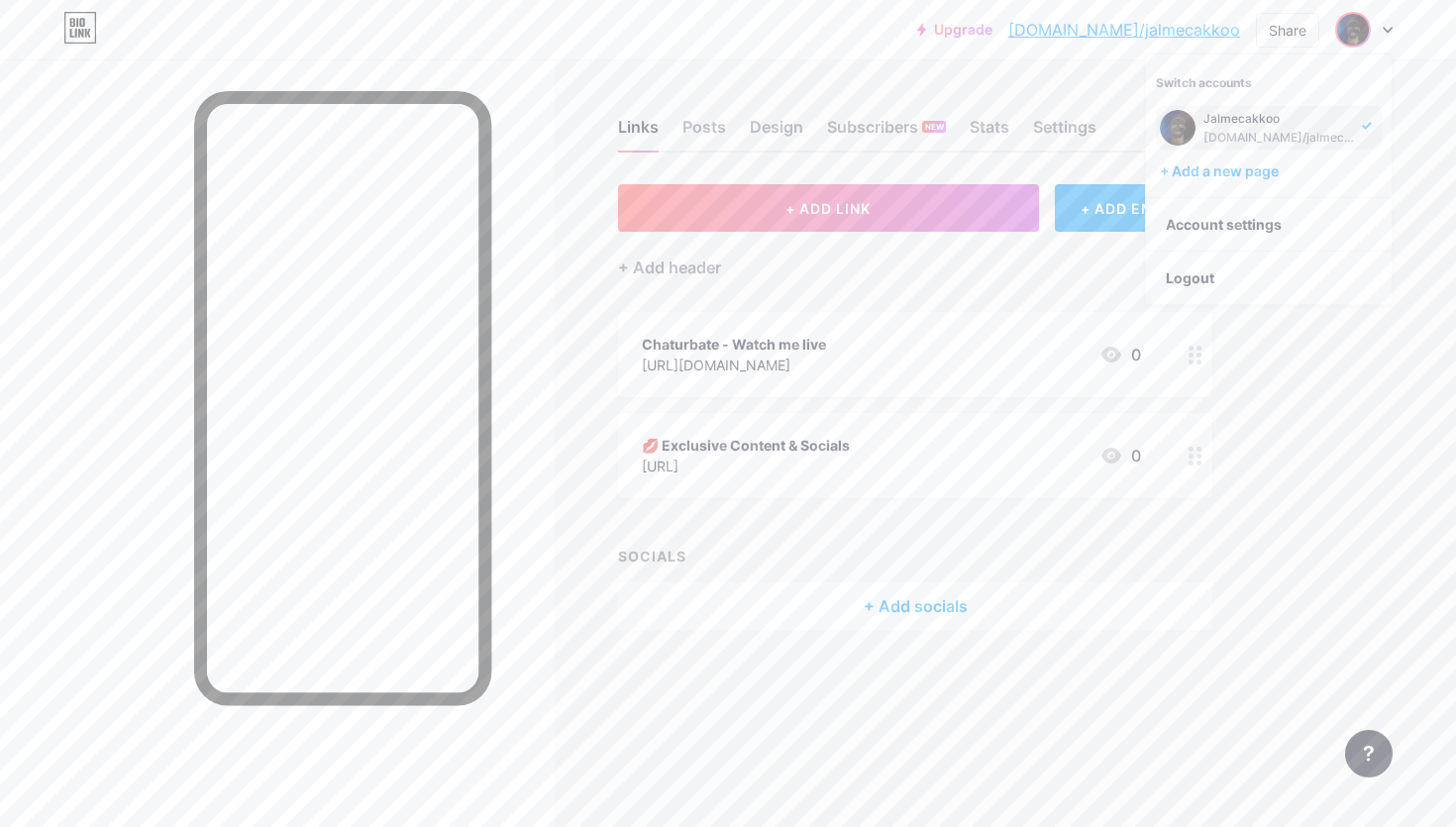 click on "Chaturbate - Watch me live
[URL][DOMAIN_NAME]
0" at bounding box center (915, 355) 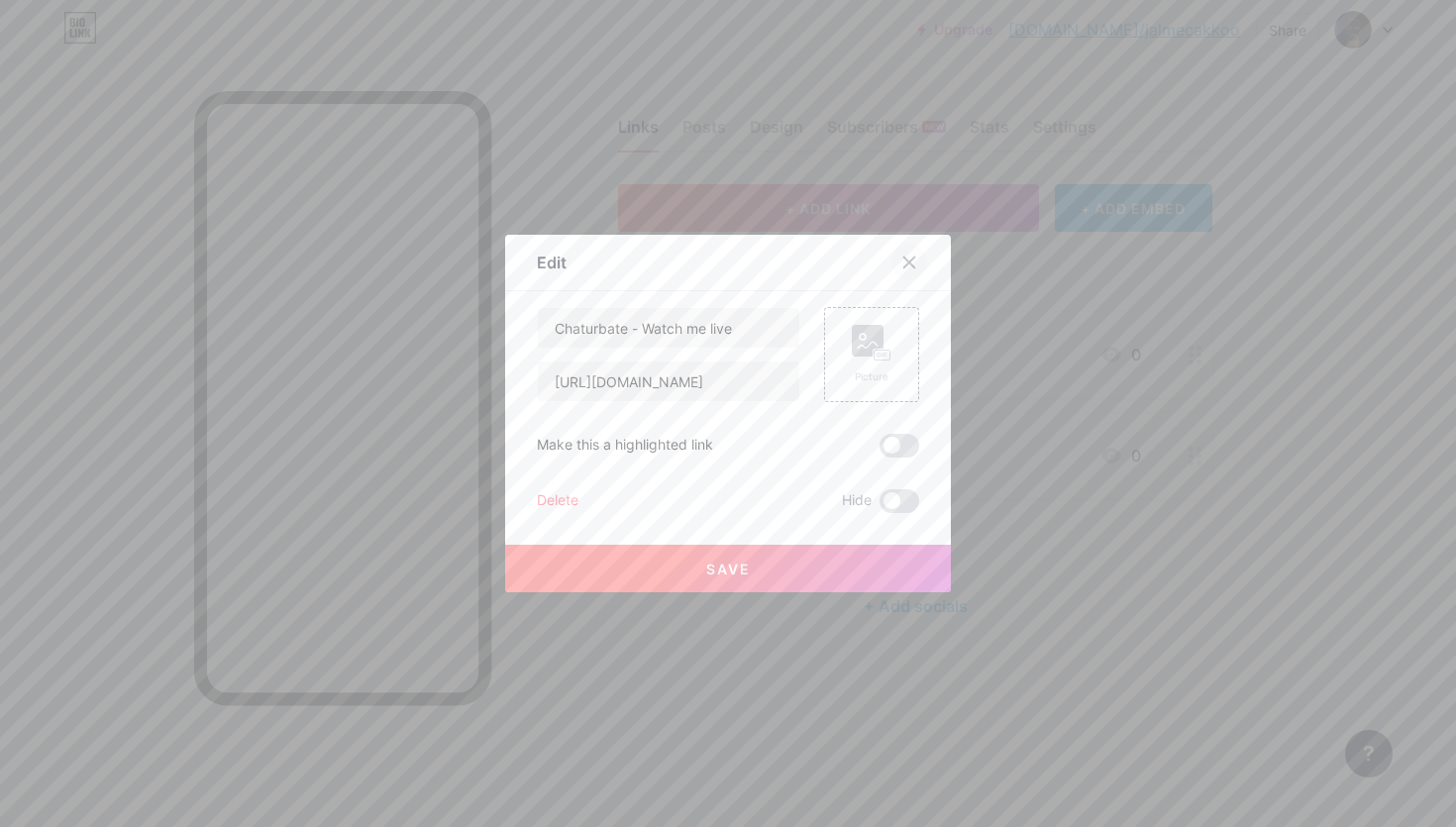 click 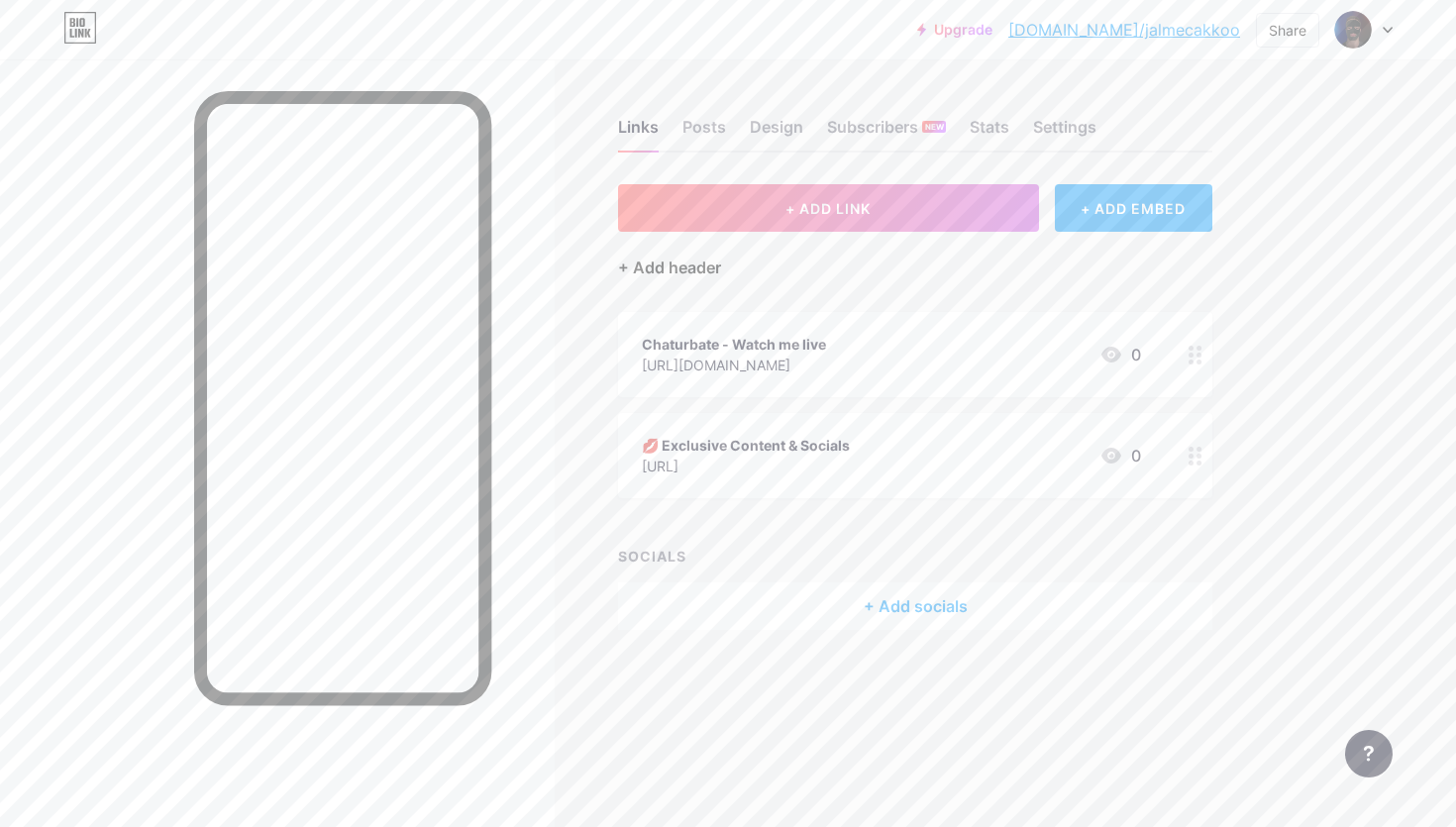 click on "+ Add header" at bounding box center (670, 267) 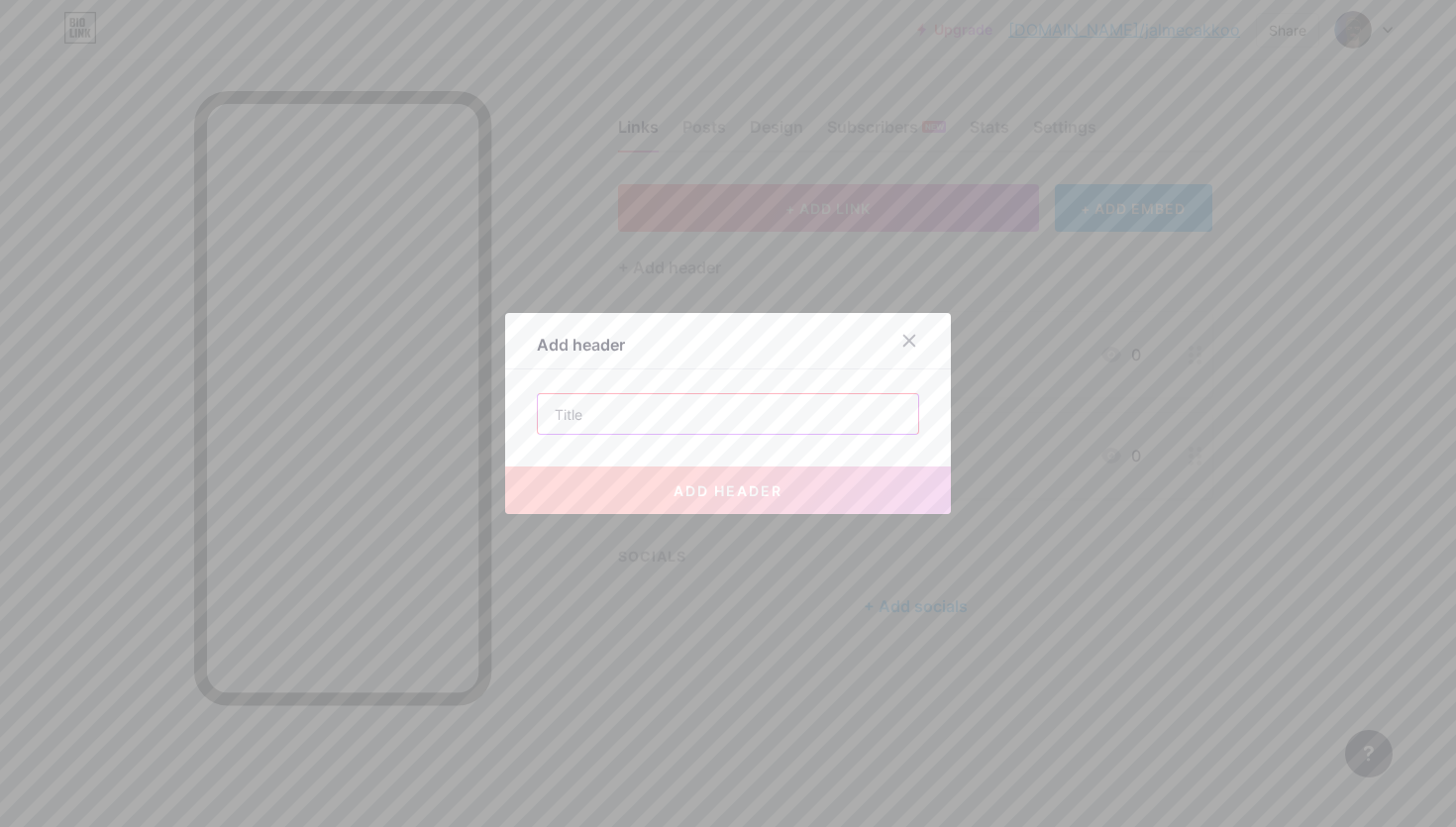 click at bounding box center [728, 414] 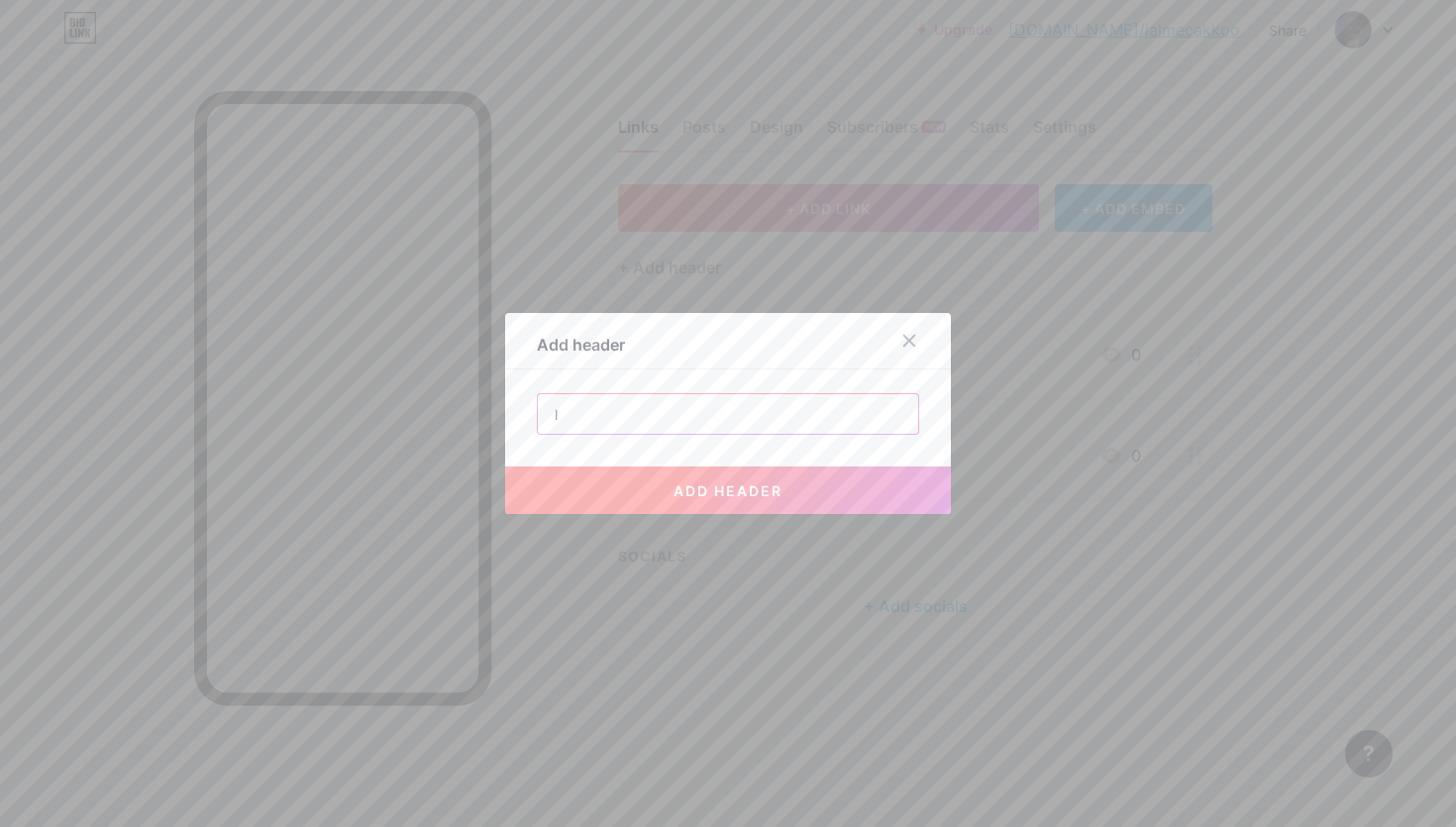 type on "l" 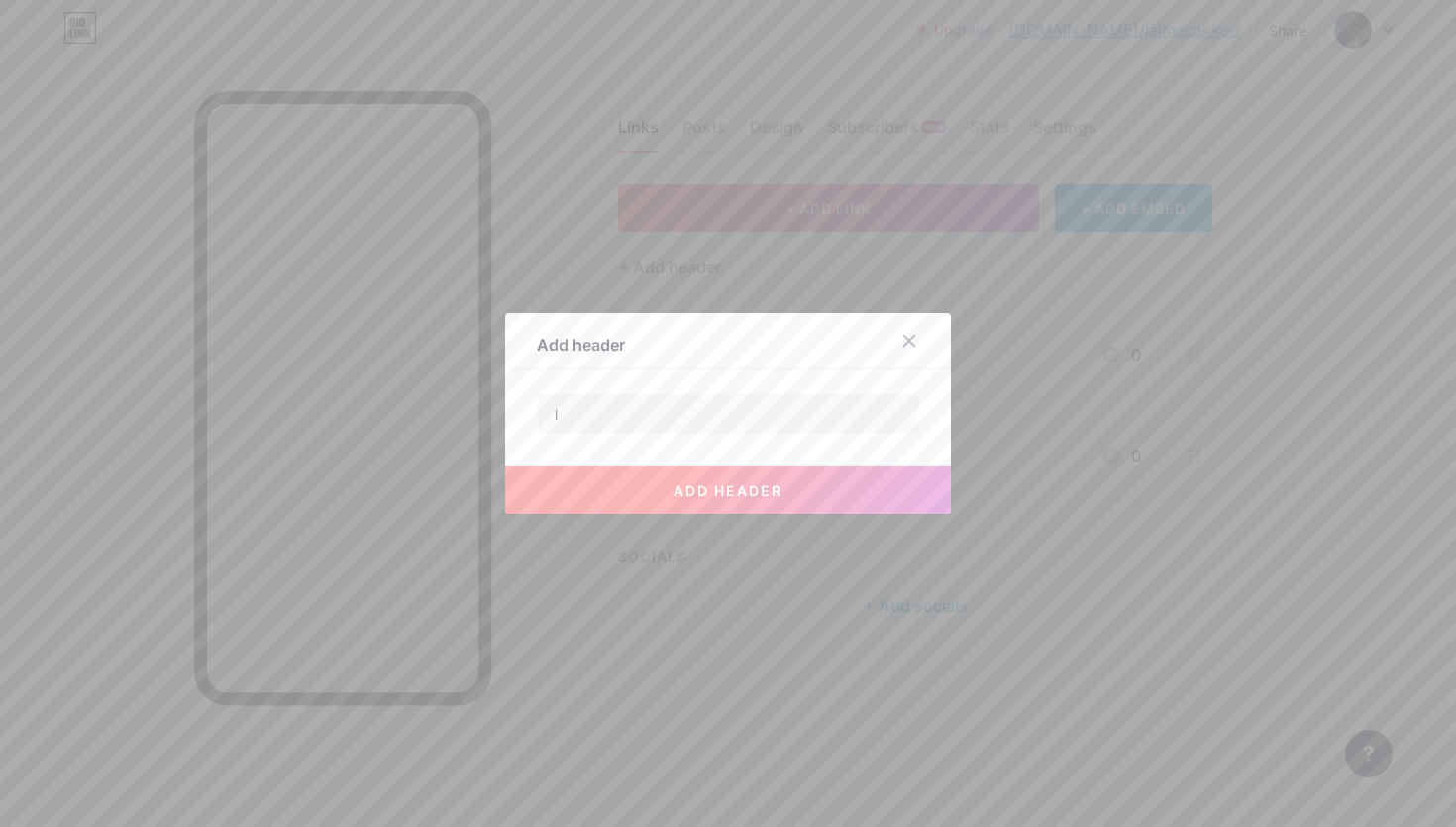 click on "add header" at bounding box center (728, 490) 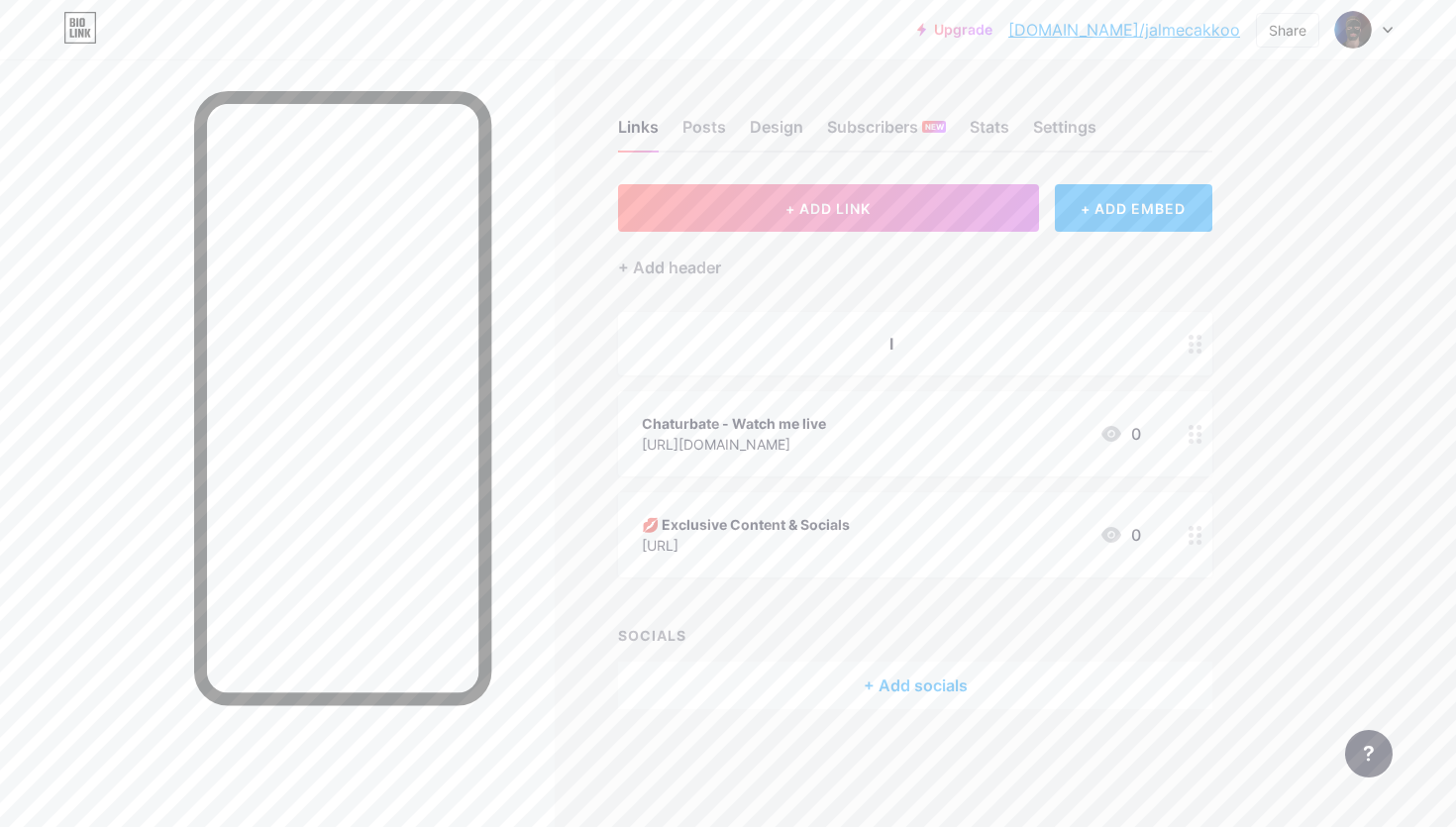 click on "l" at bounding box center [915, 344] 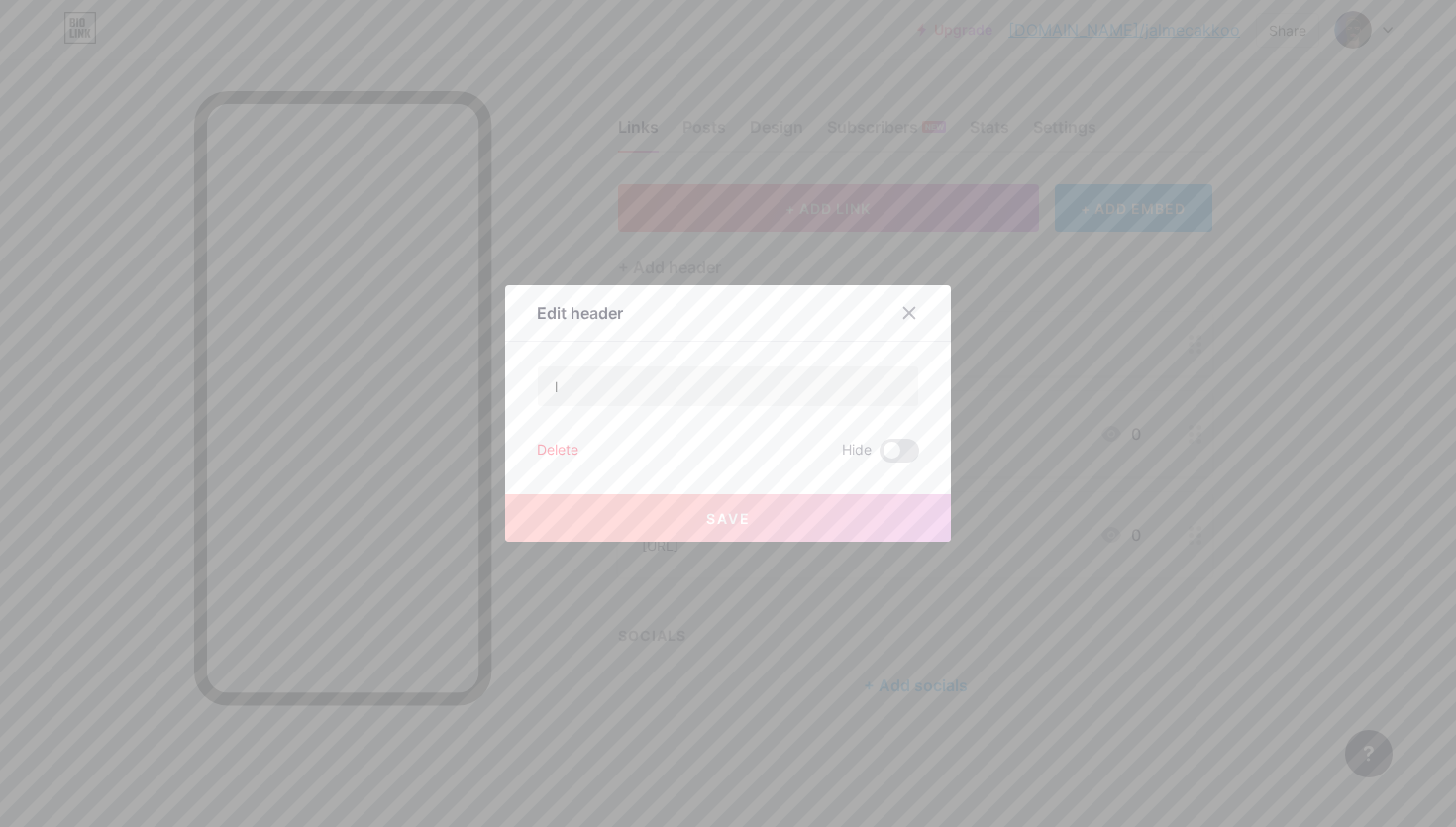 click on "Delete" at bounding box center (558, 451) 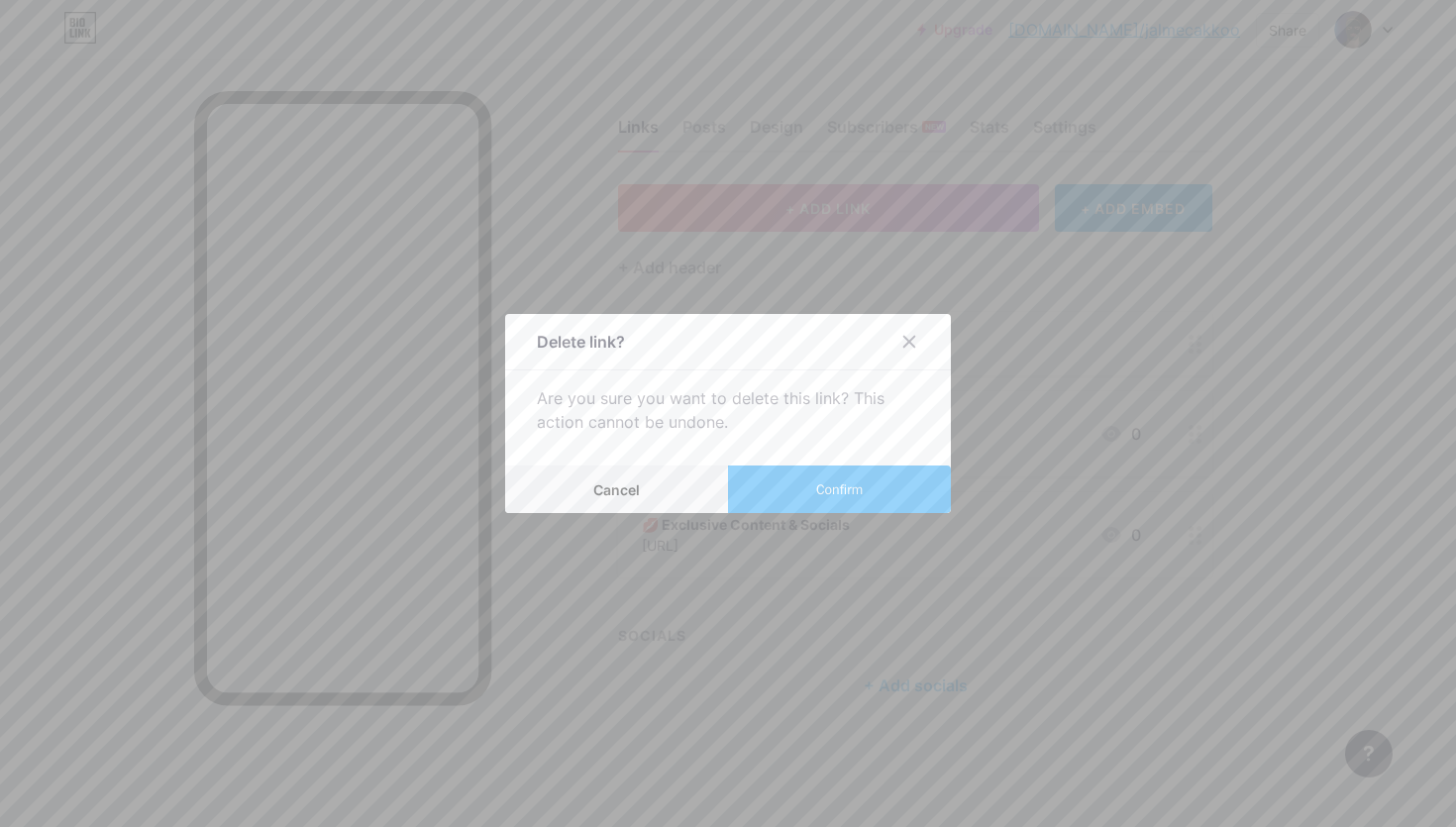 click on "Confirm" at bounding box center [839, 489] 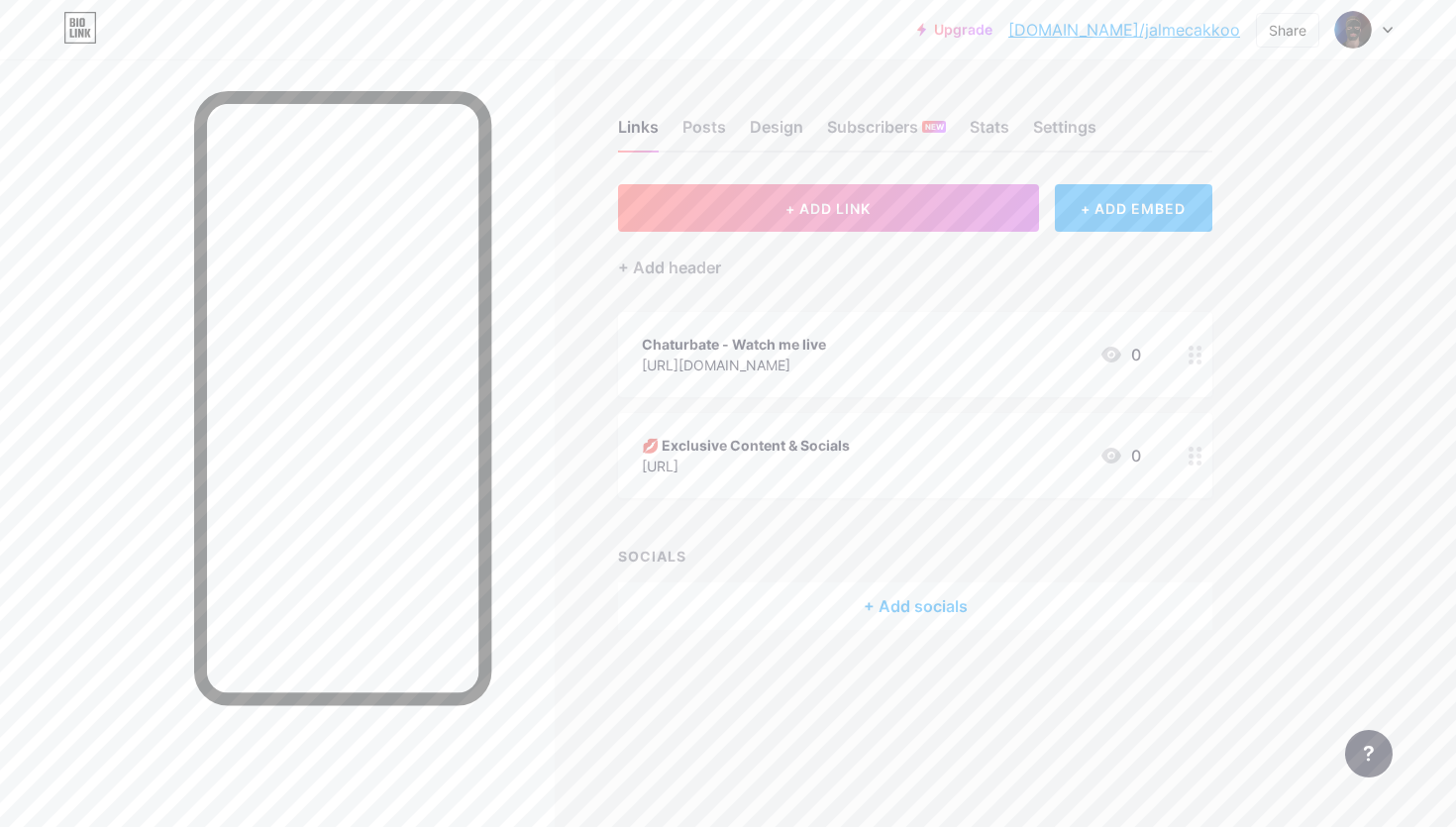 click on "+ ADD EMBED" at bounding box center [1133, 208] 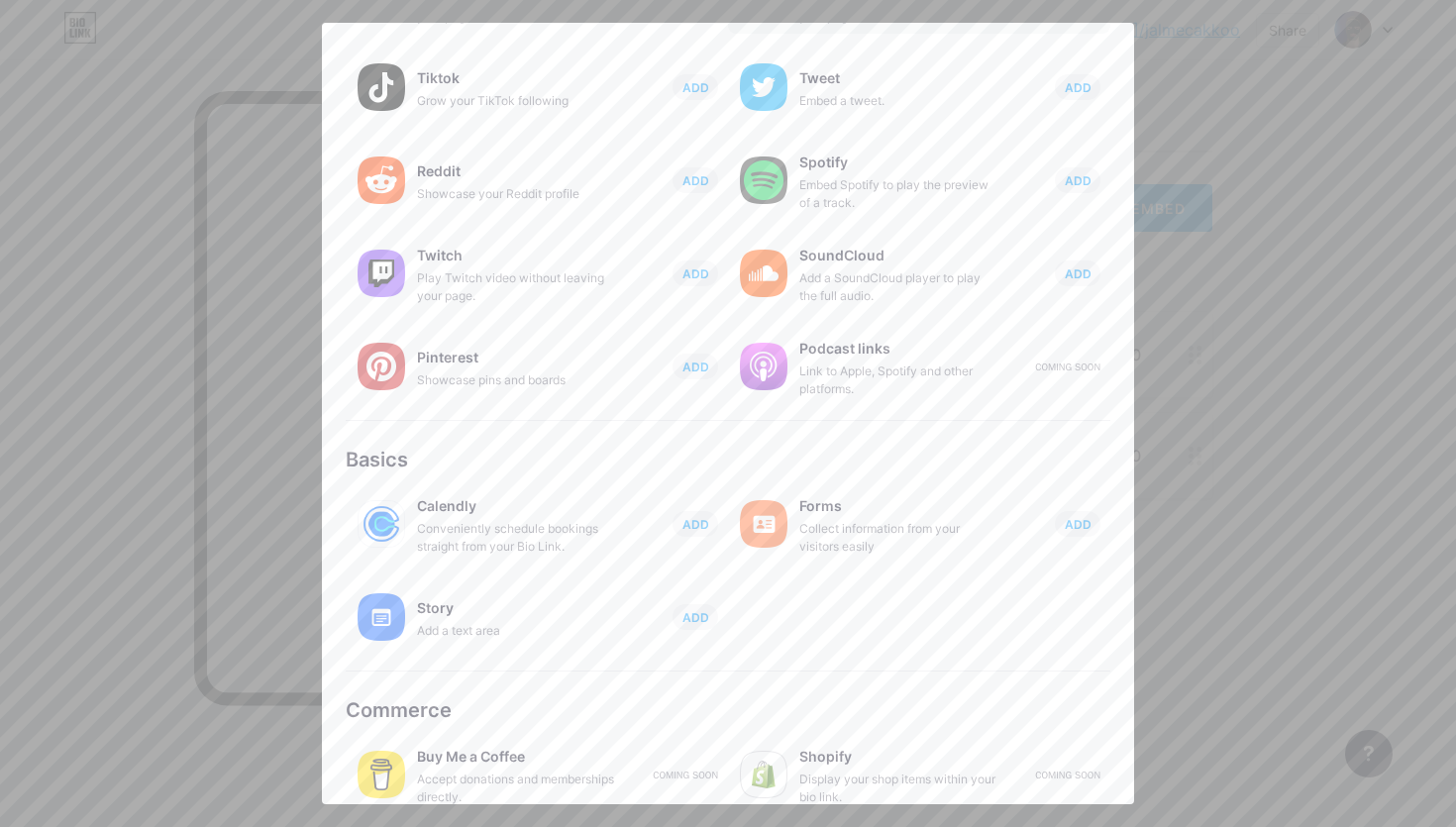 scroll, scrollTop: 0, scrollLeft: 0, axis: both 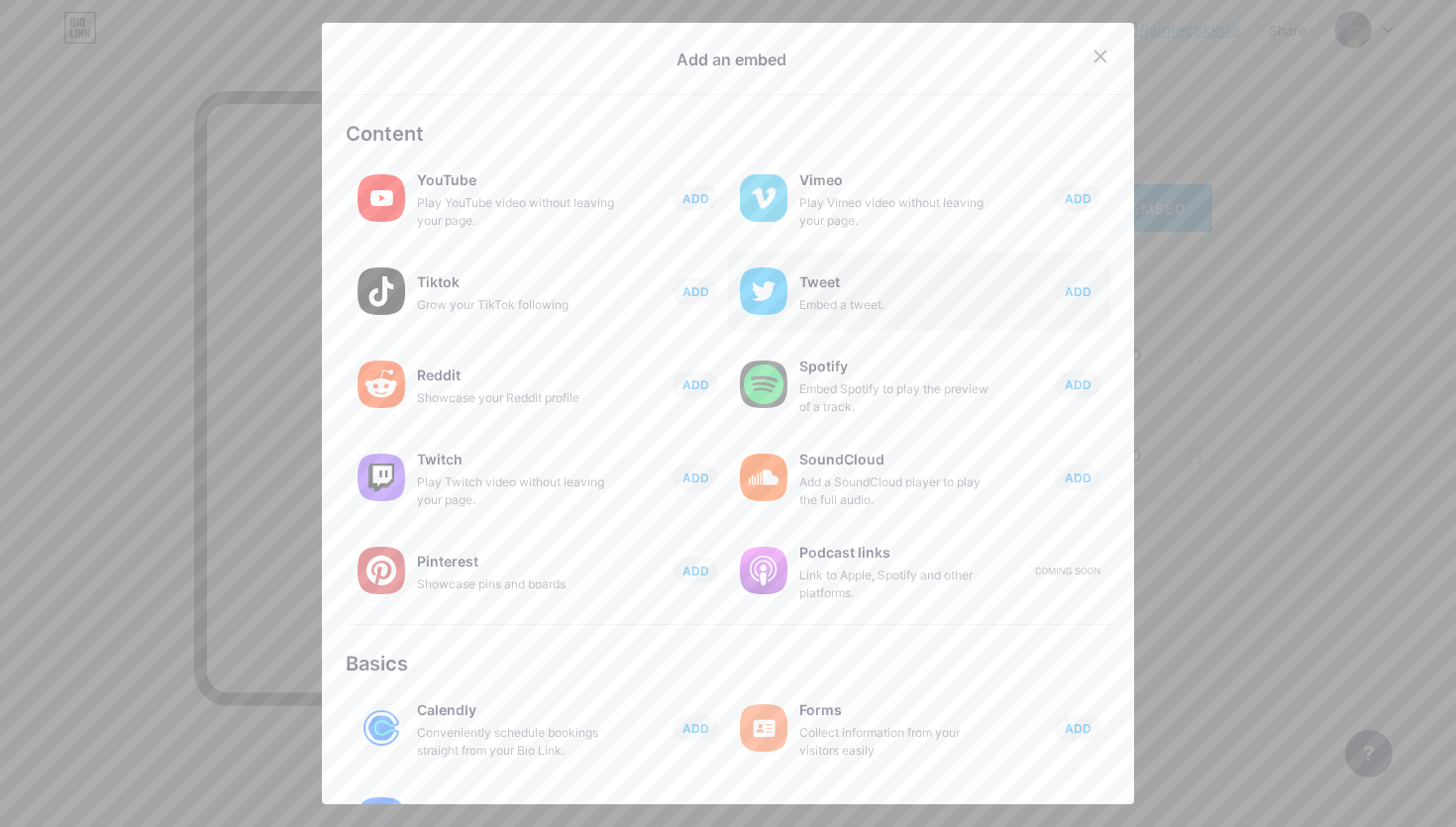 click on "Tweet" at bounding box center (898, 282) 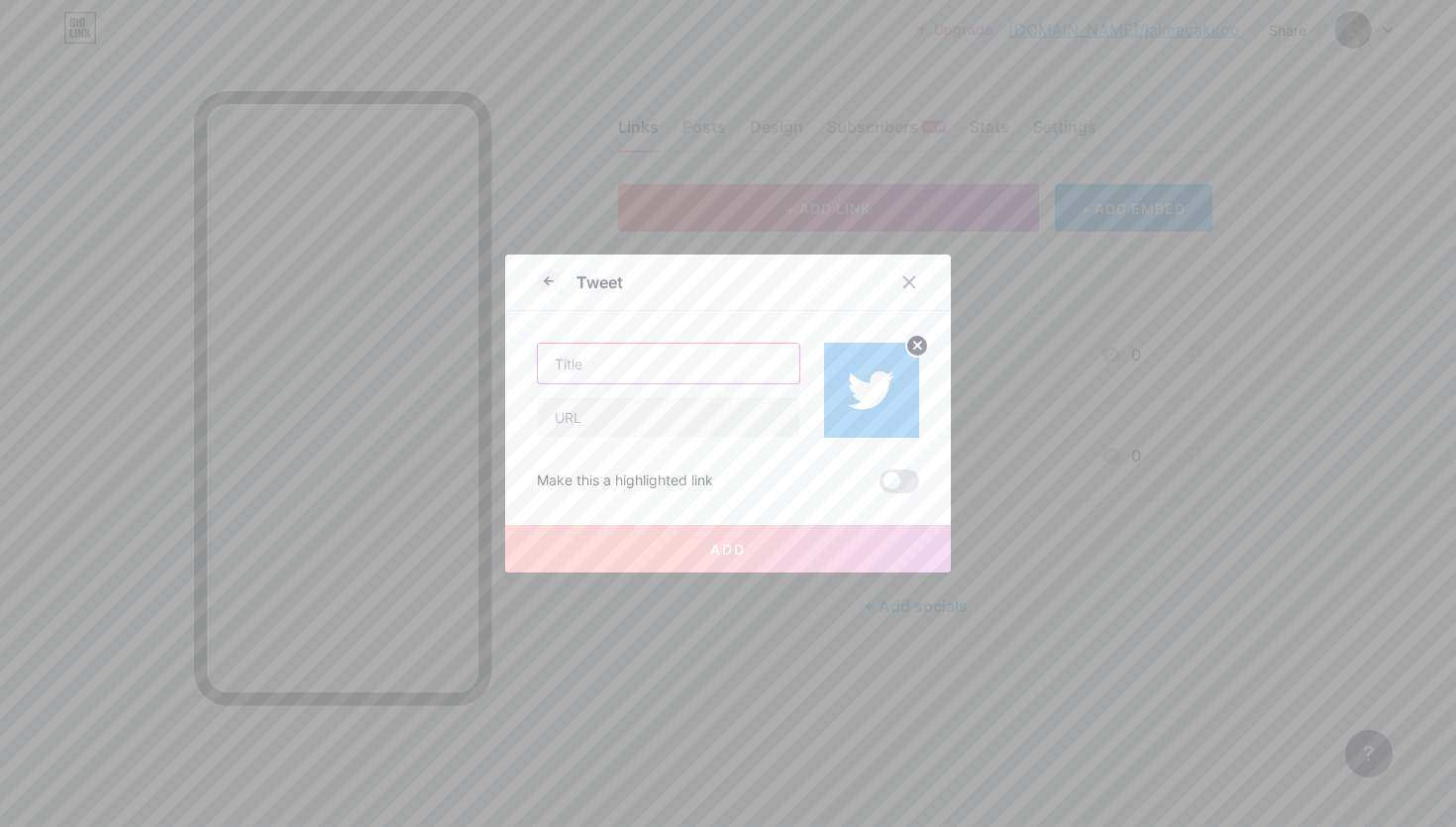 click at bounding box center (669, 363) 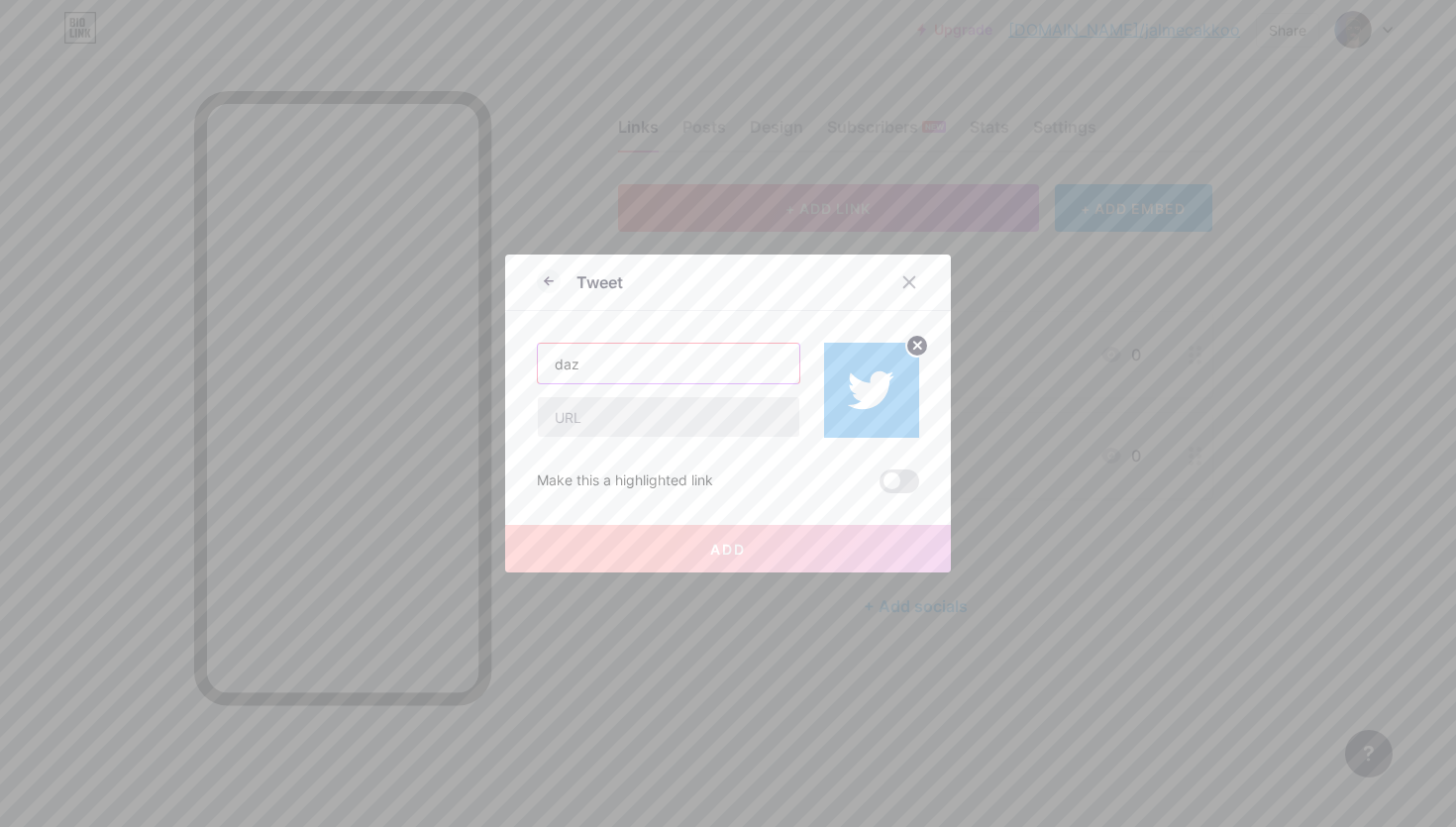 type on "daz" 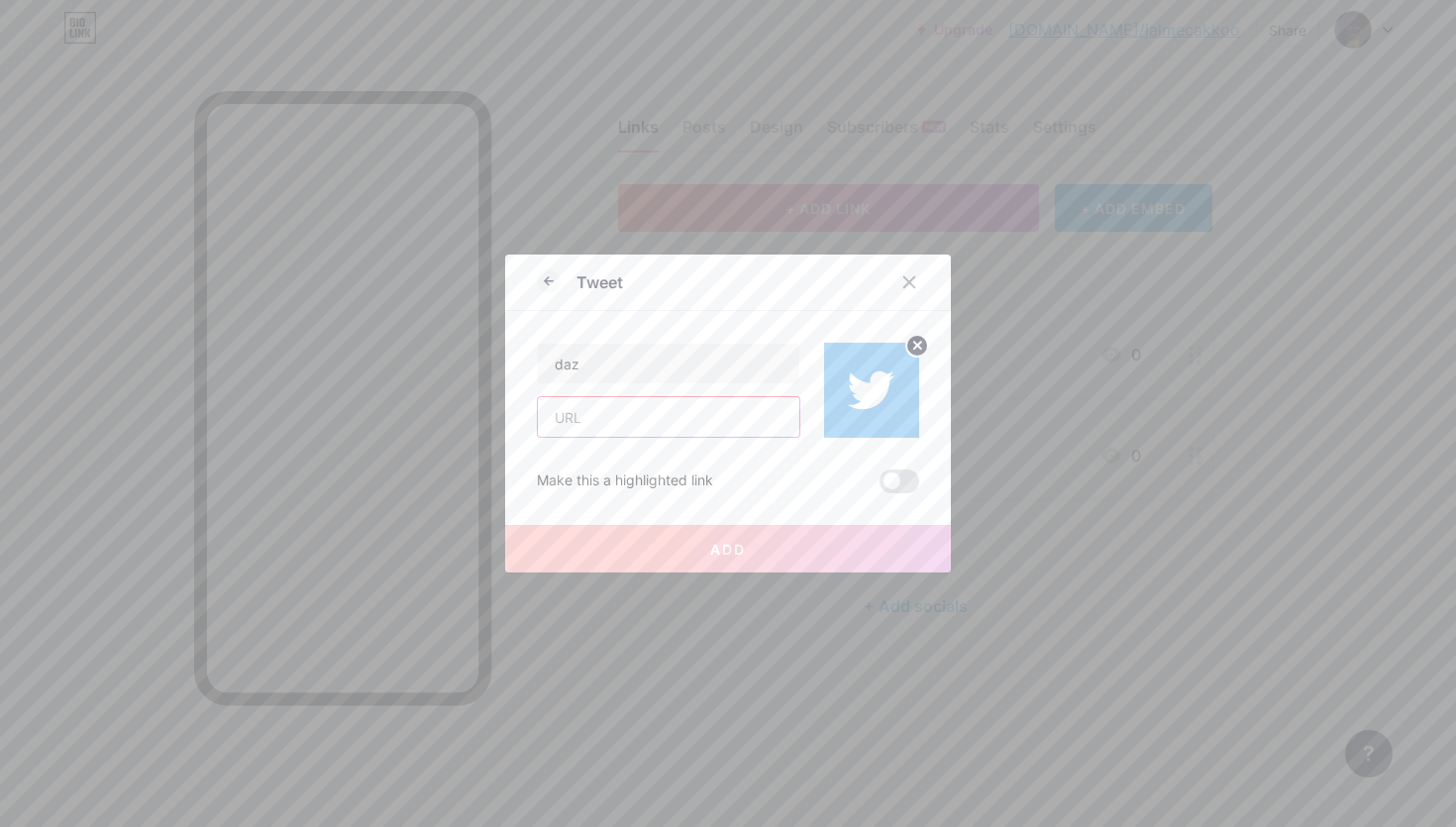 click at bounding box center [669, 417] 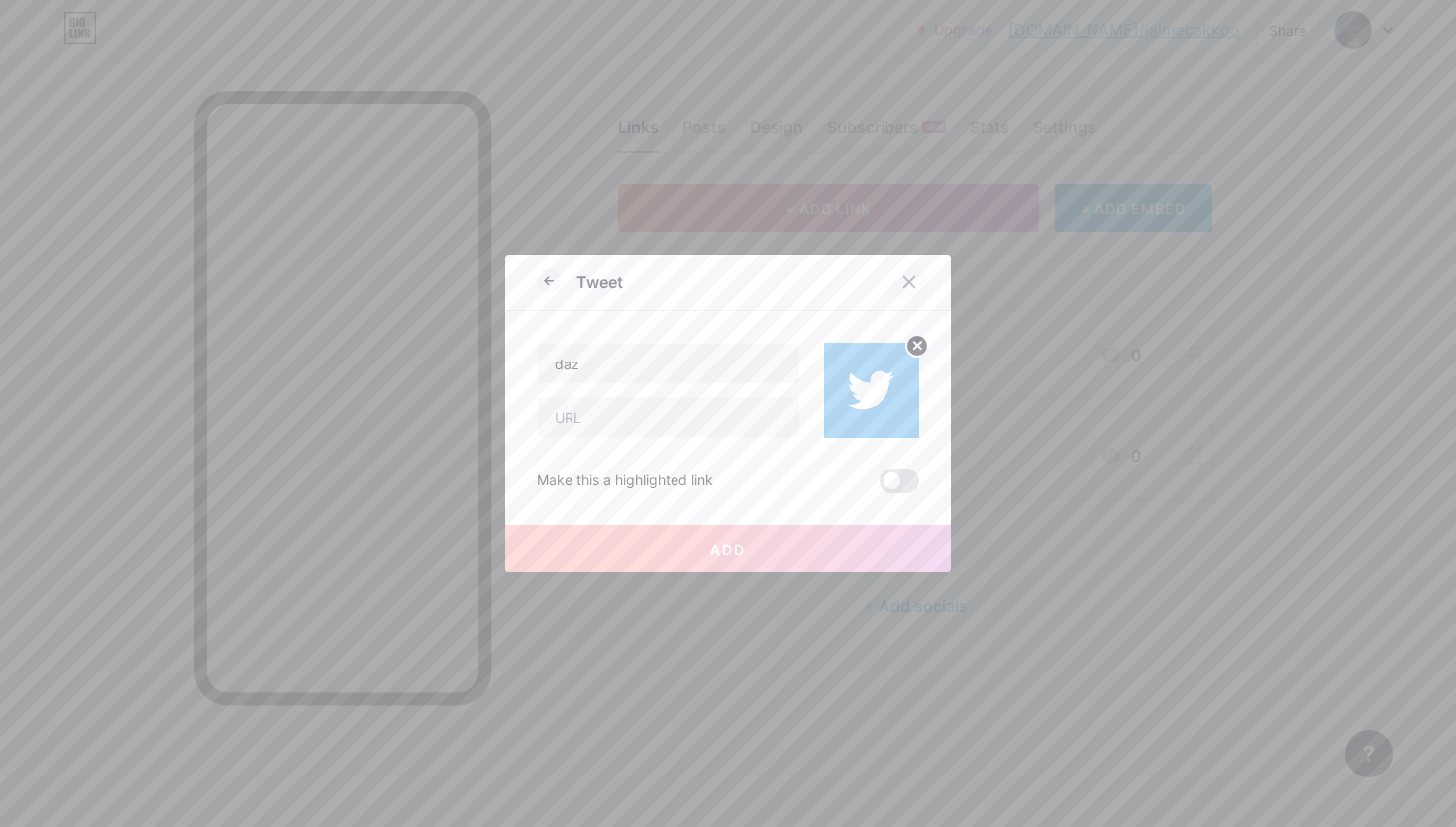 click 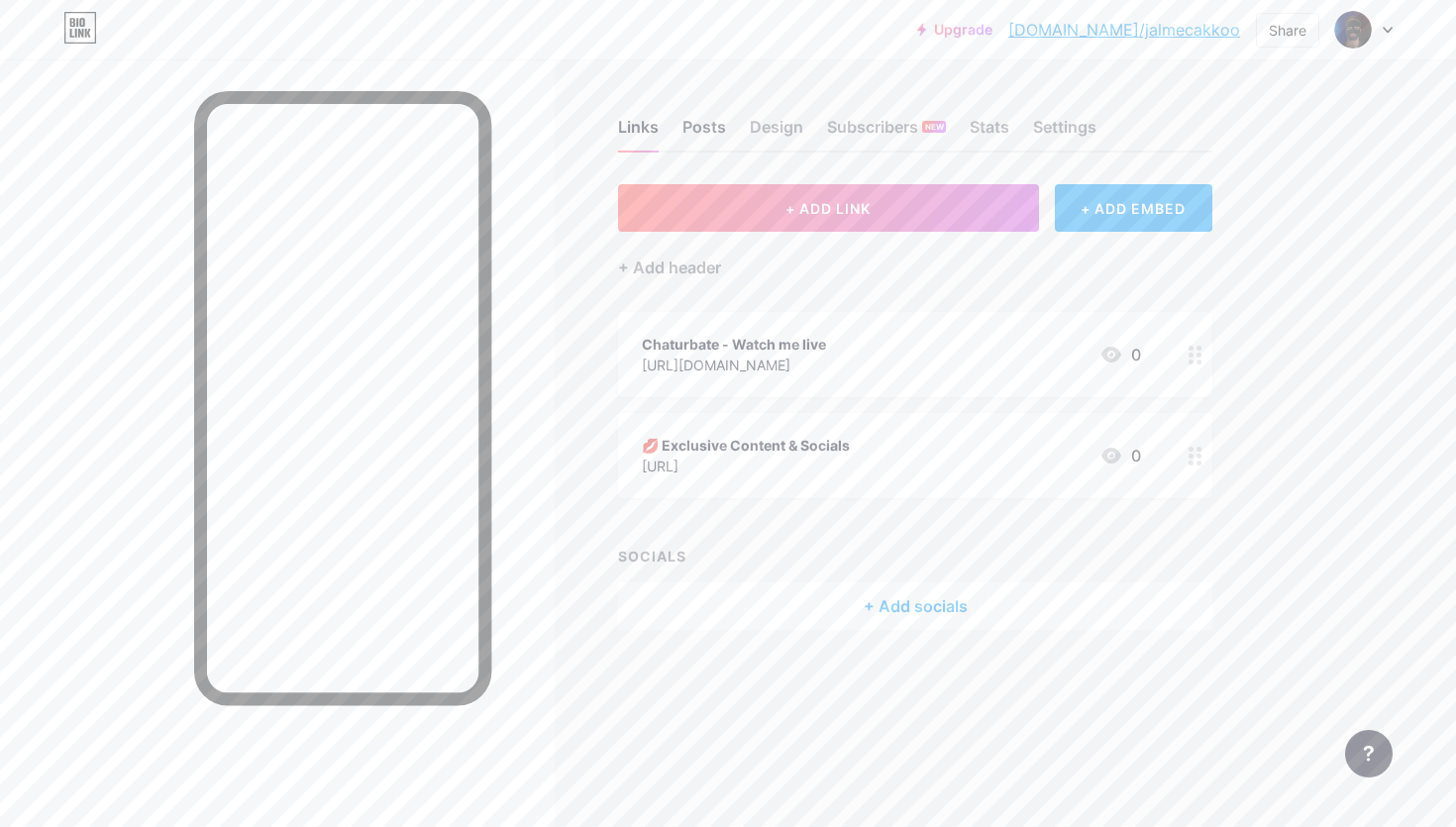 click on "Posts" at bounding box center [704, 133] 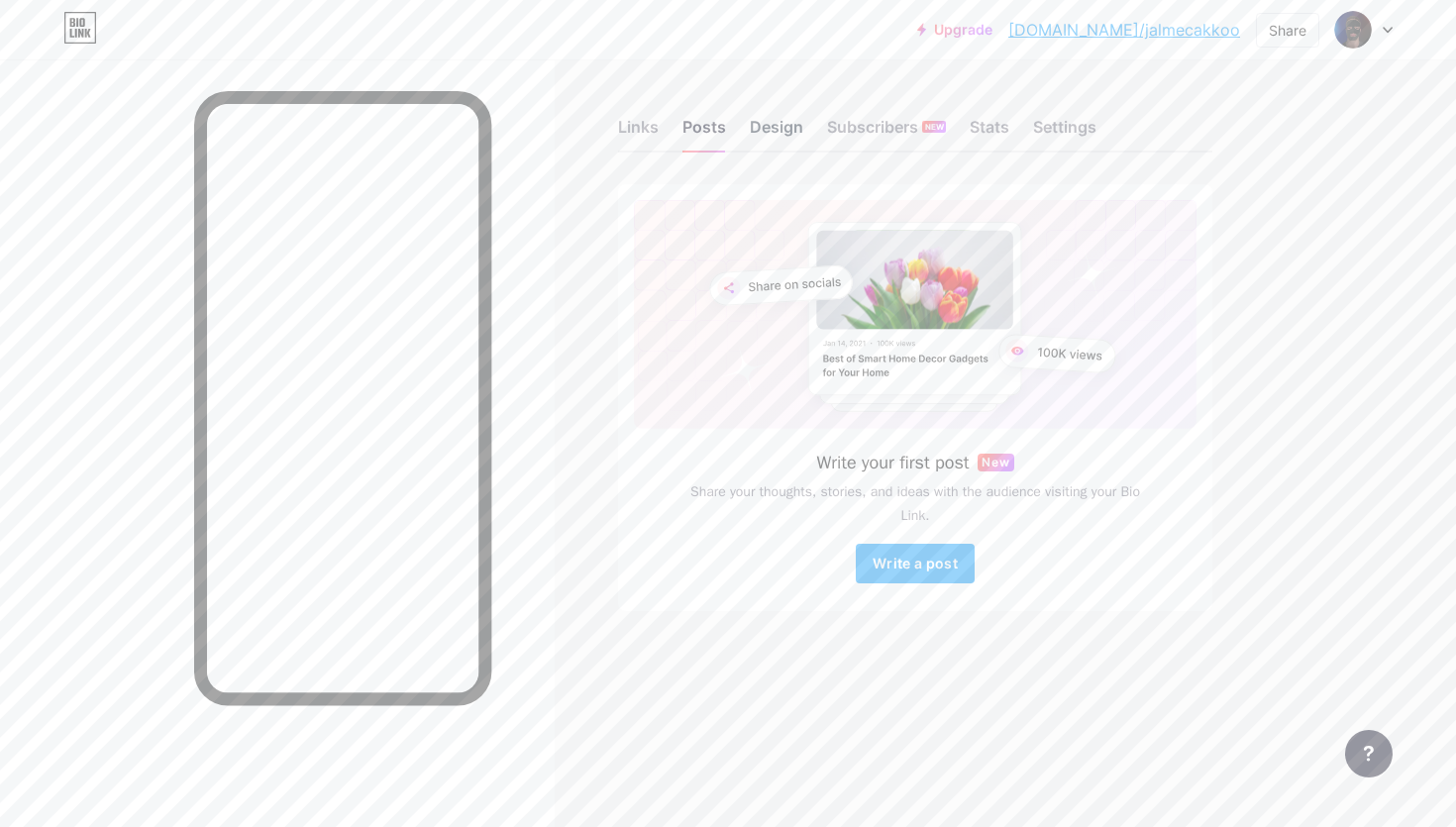 click on "Design" at bounding box center (777, 133) 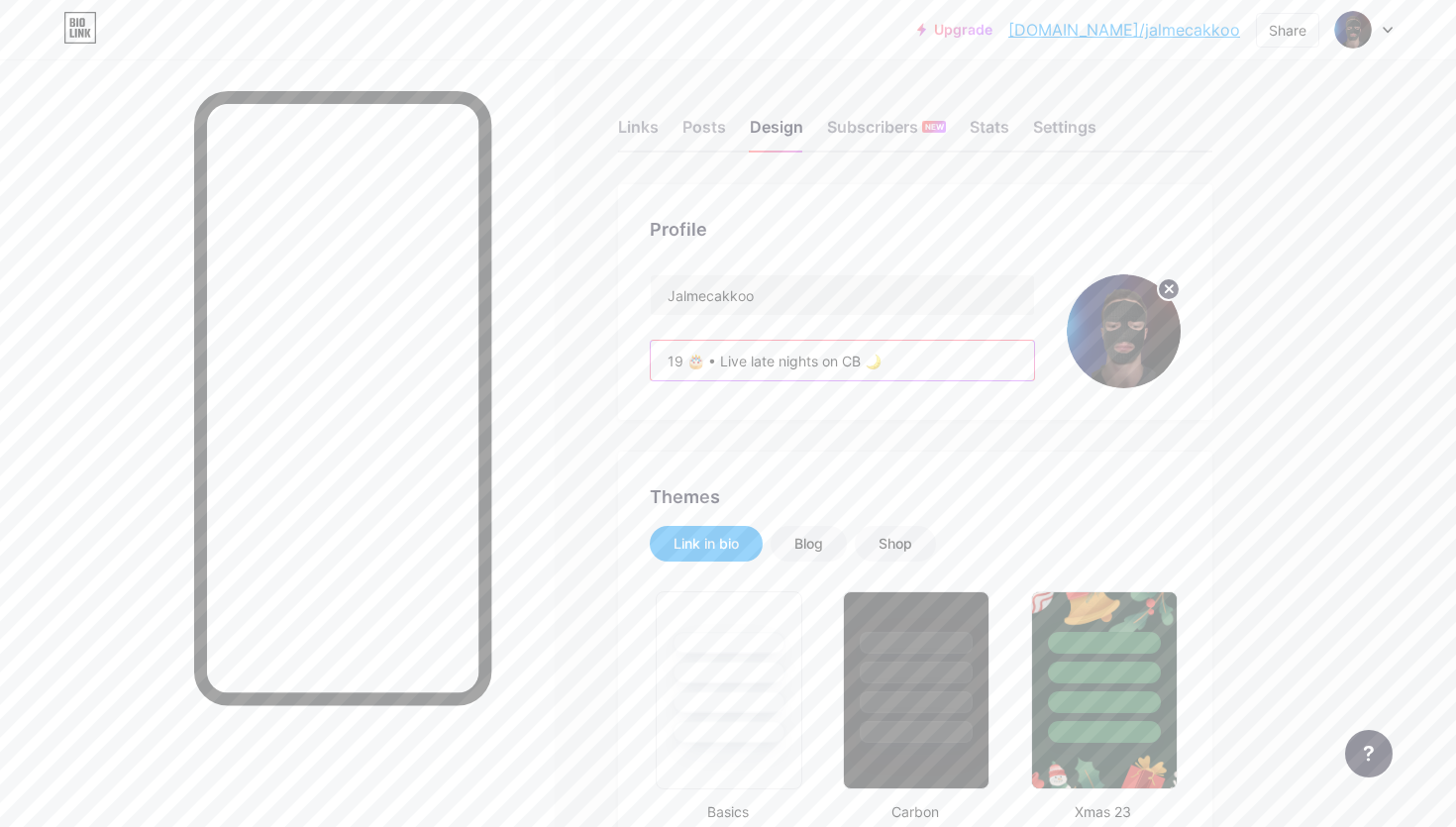click on "19 🎂 • Live late nights on CB 🌙" at bounding box center [842, 361] 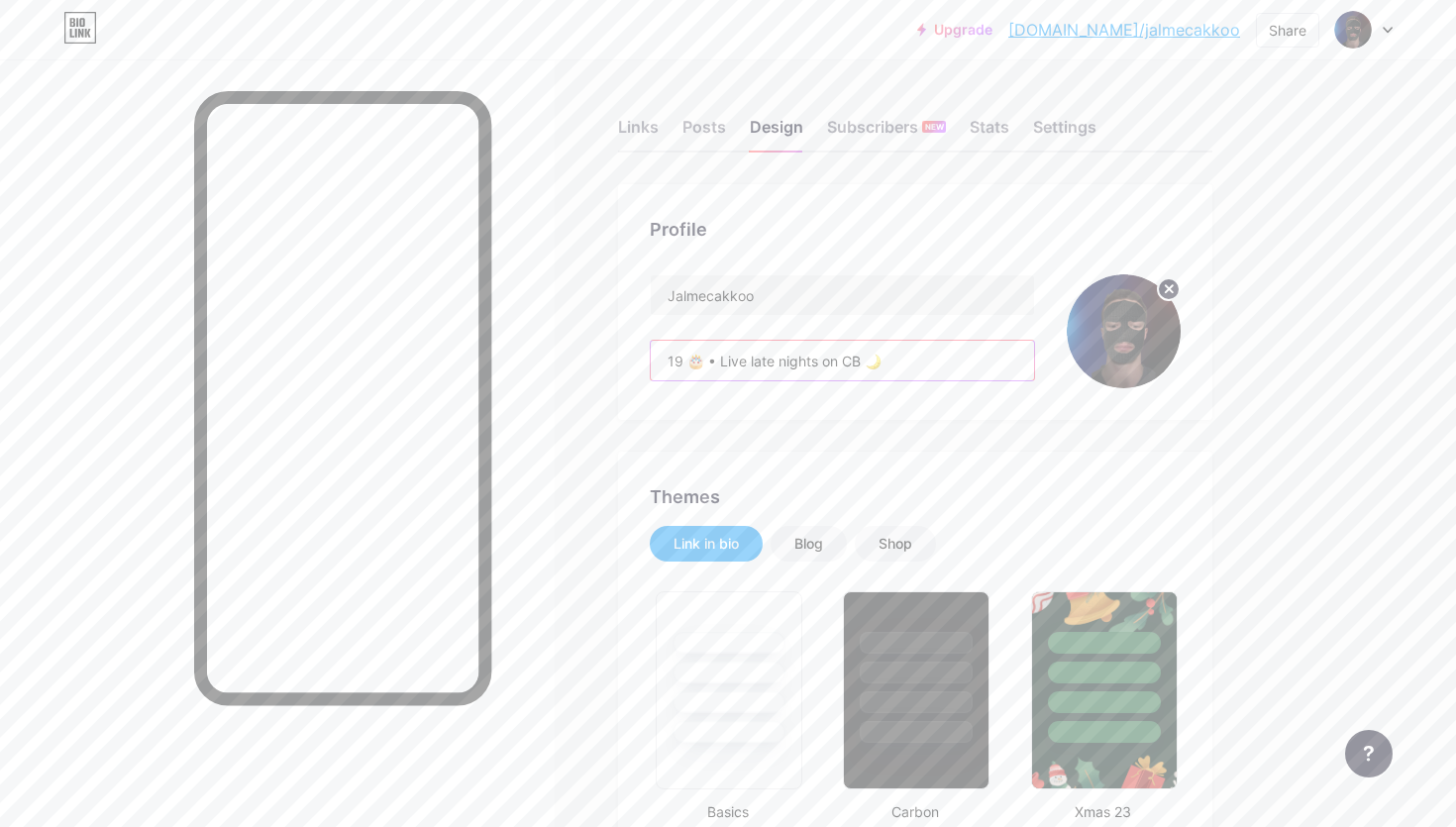 paste on "vibes all night" 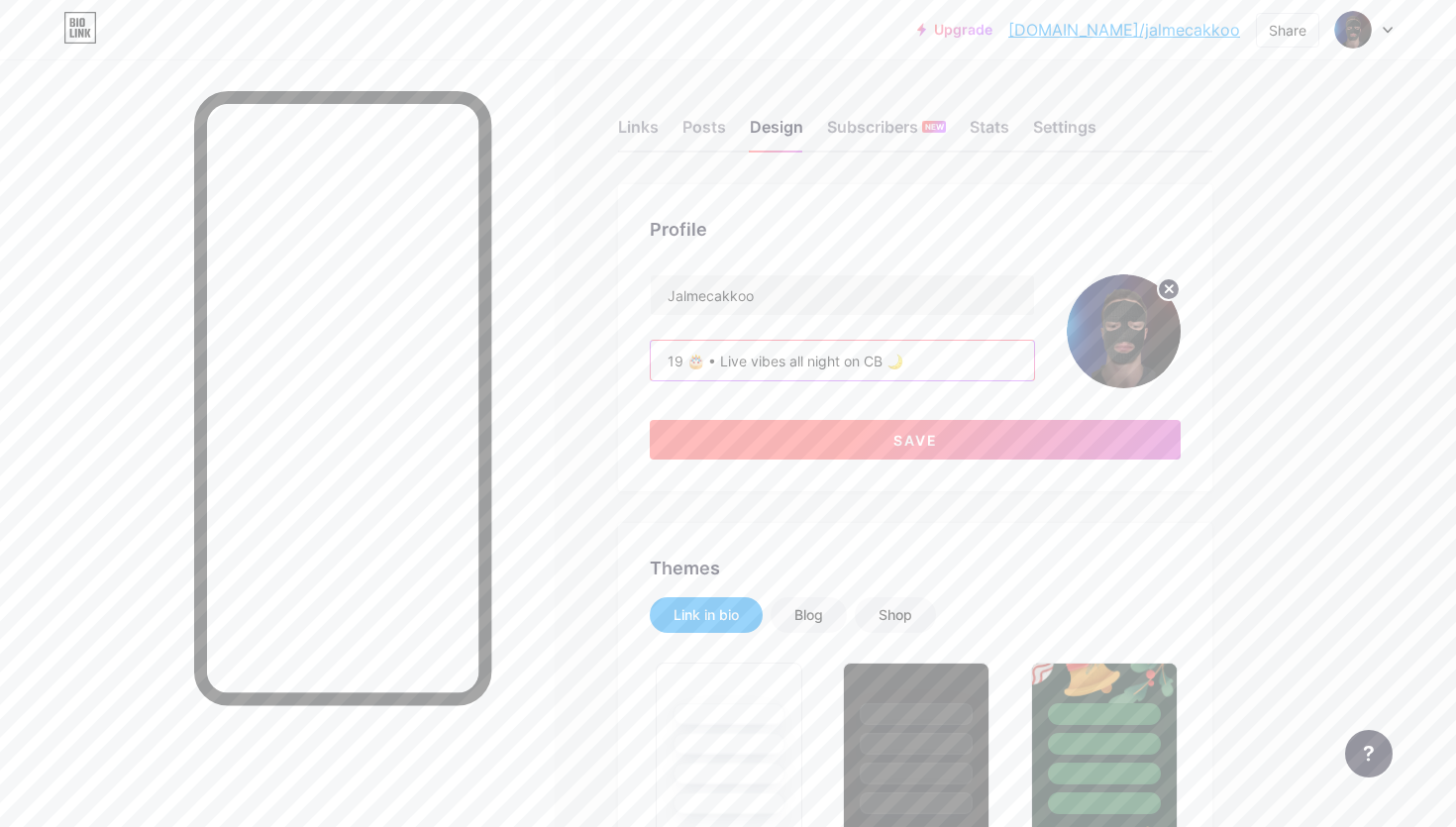 type on "19 🎂 • Live vibes all night on CB 🌙" 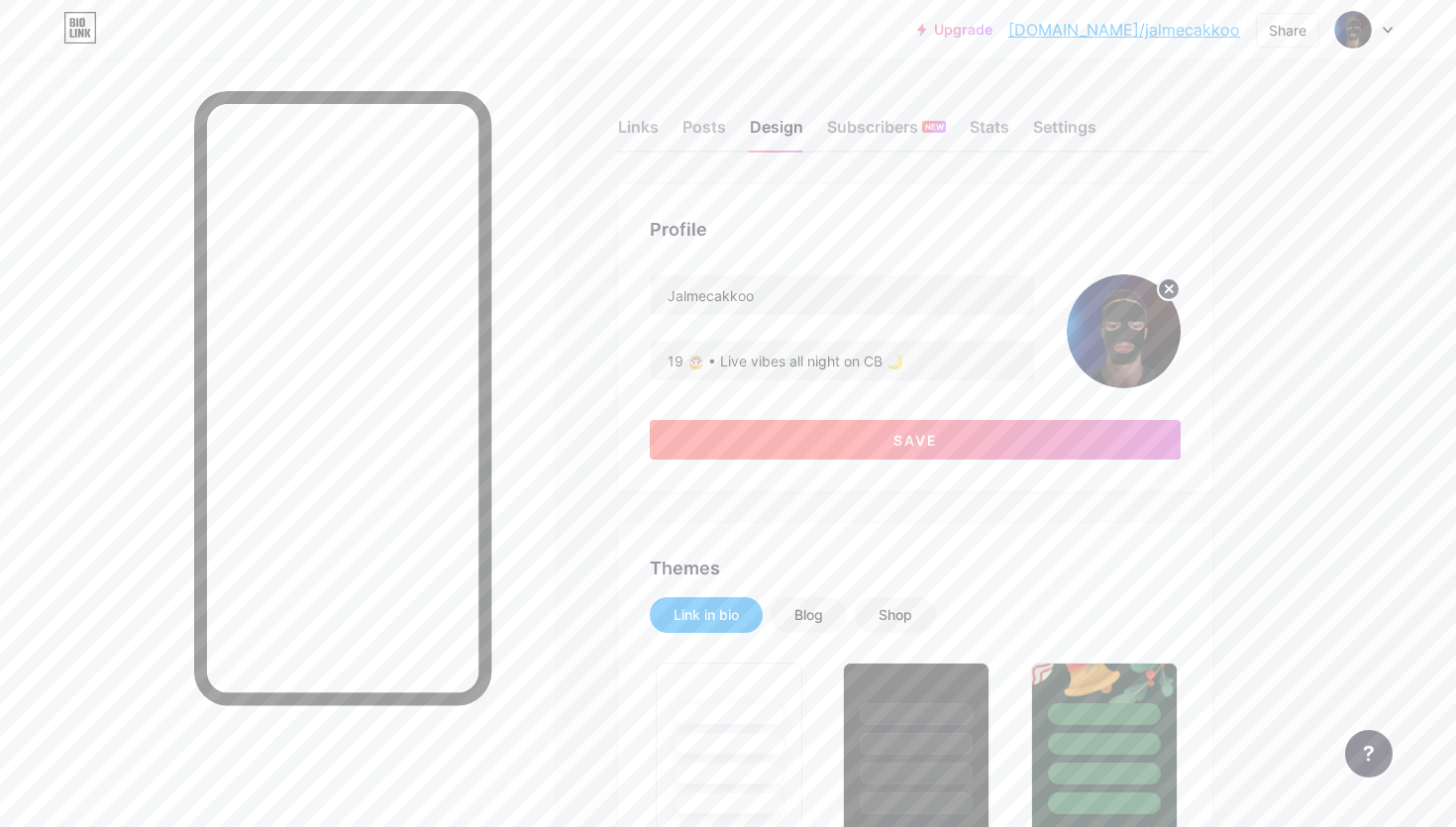 click on "Save" at bounding box center [915, 440] 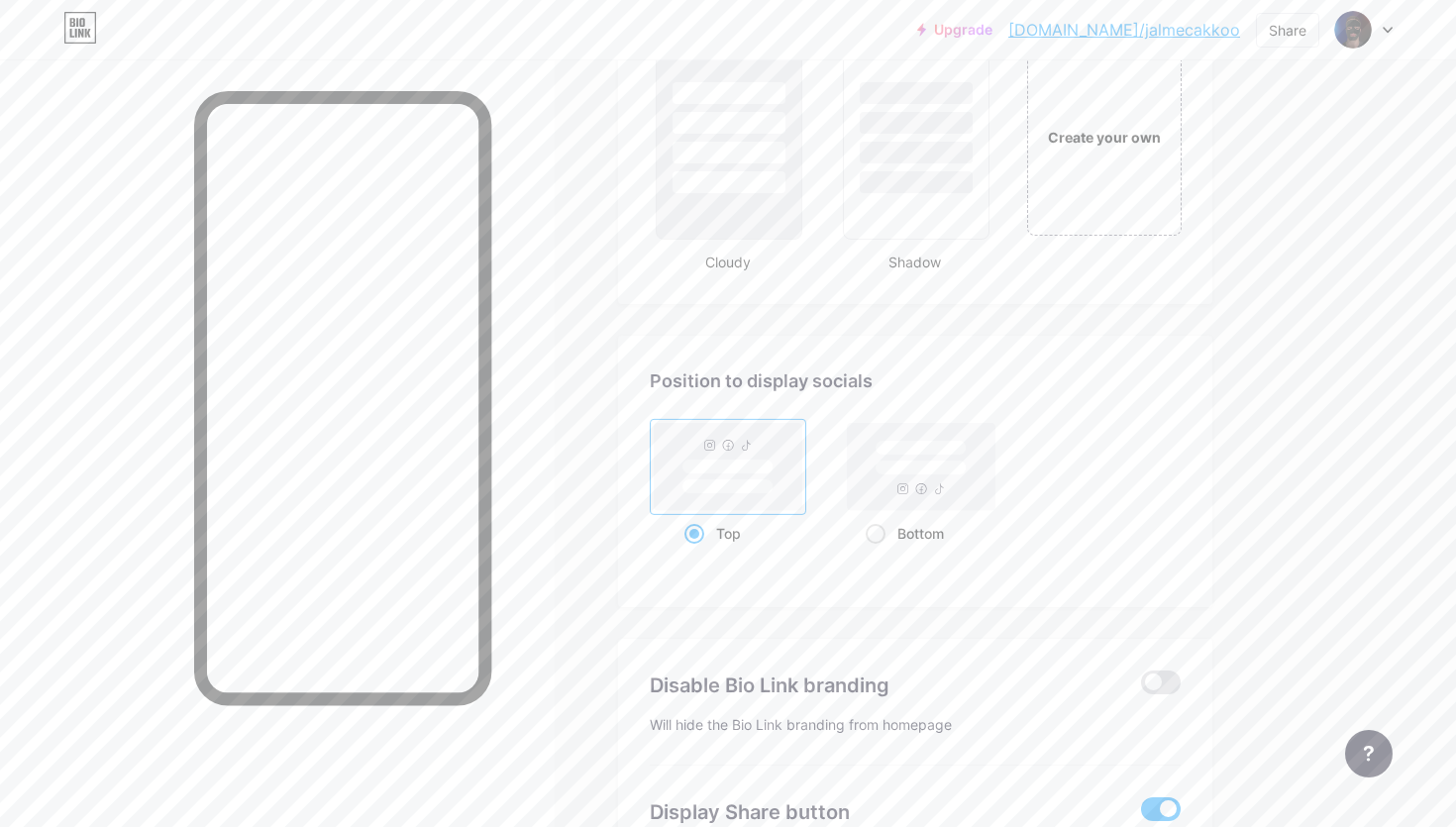 scroll, scrollTop: 2537, scrollLeft: 0, axis: vertical 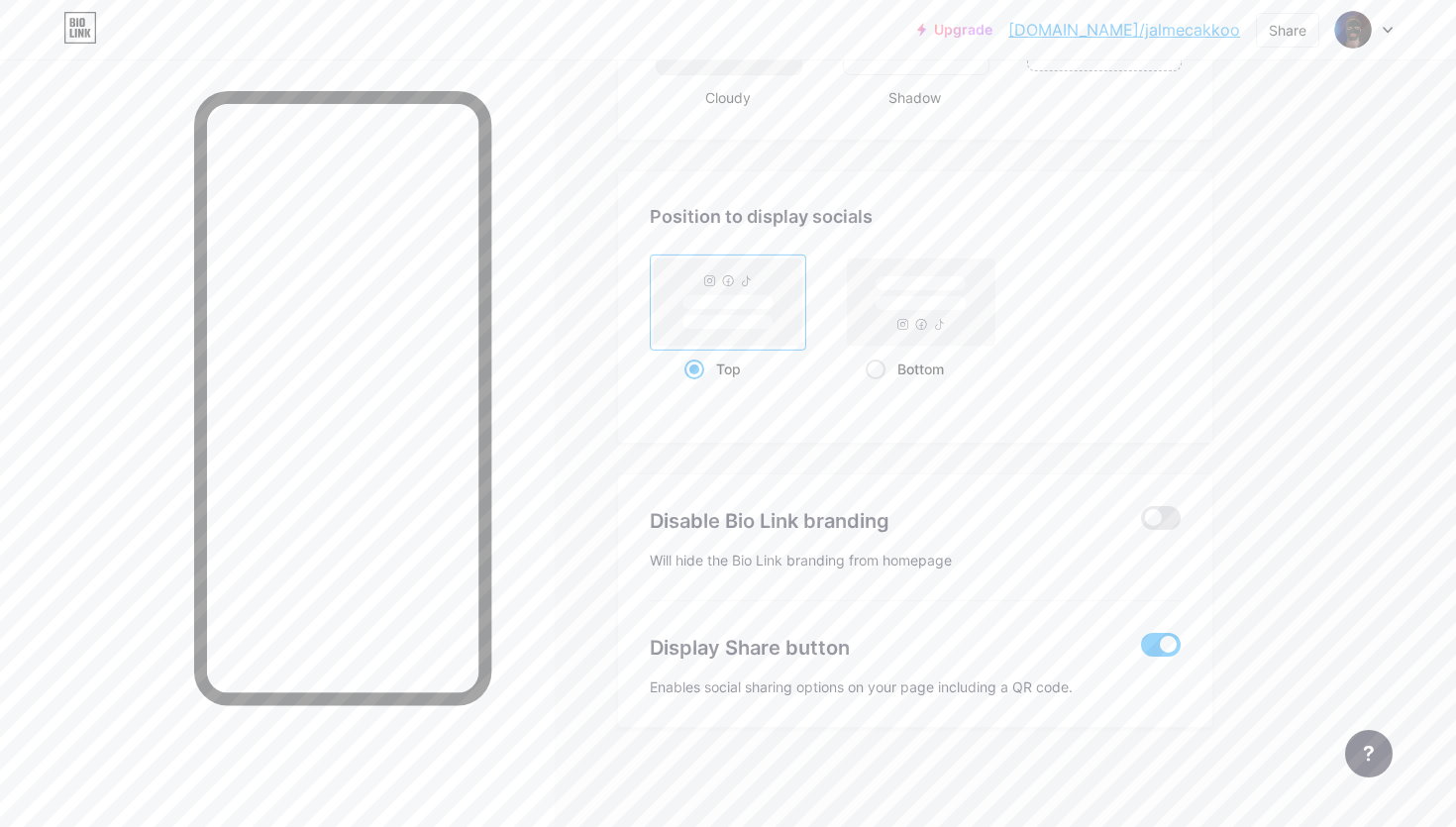 click at bounding box center [1161, 645] 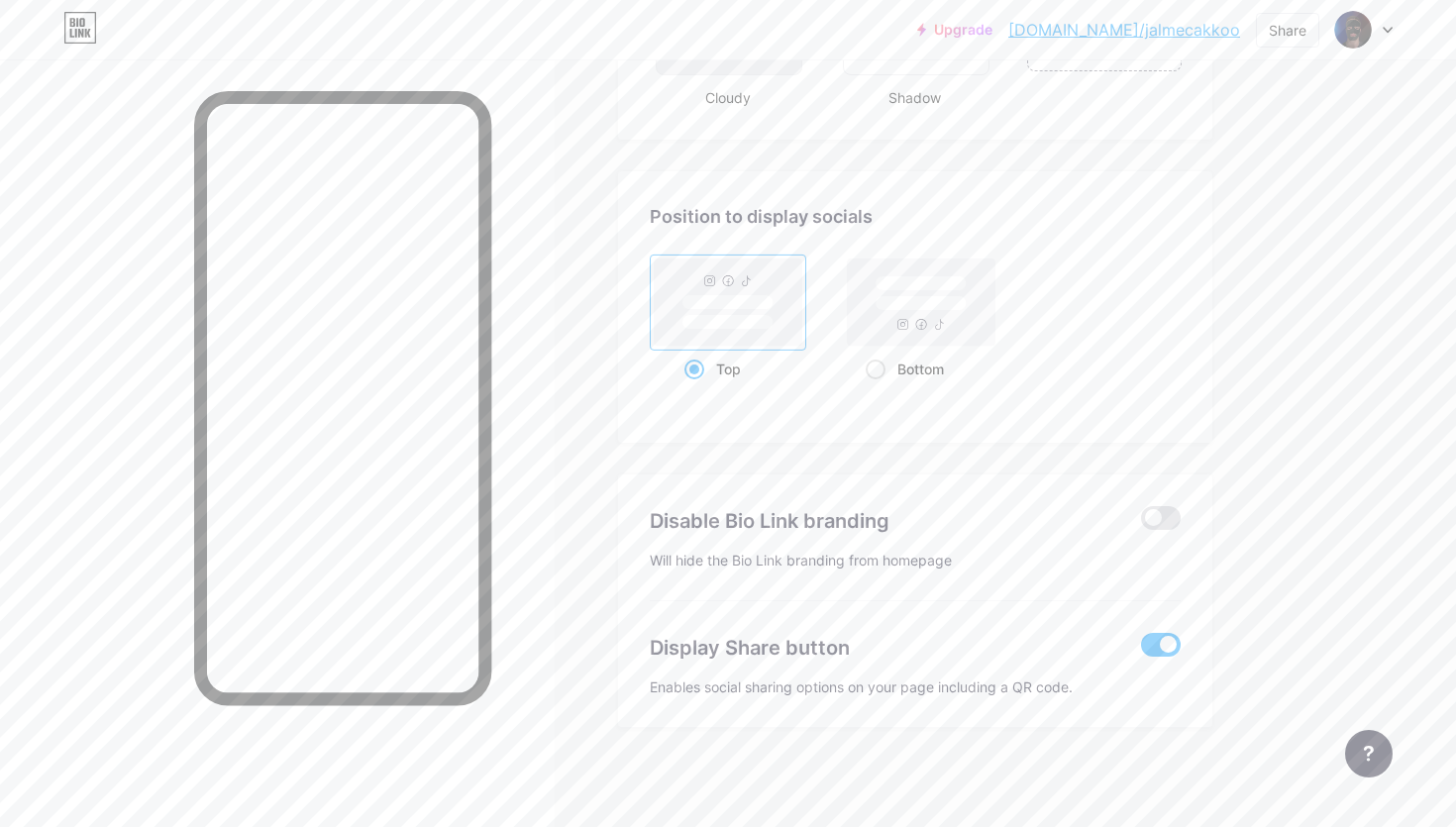 click at bounding box center (1141, 650) 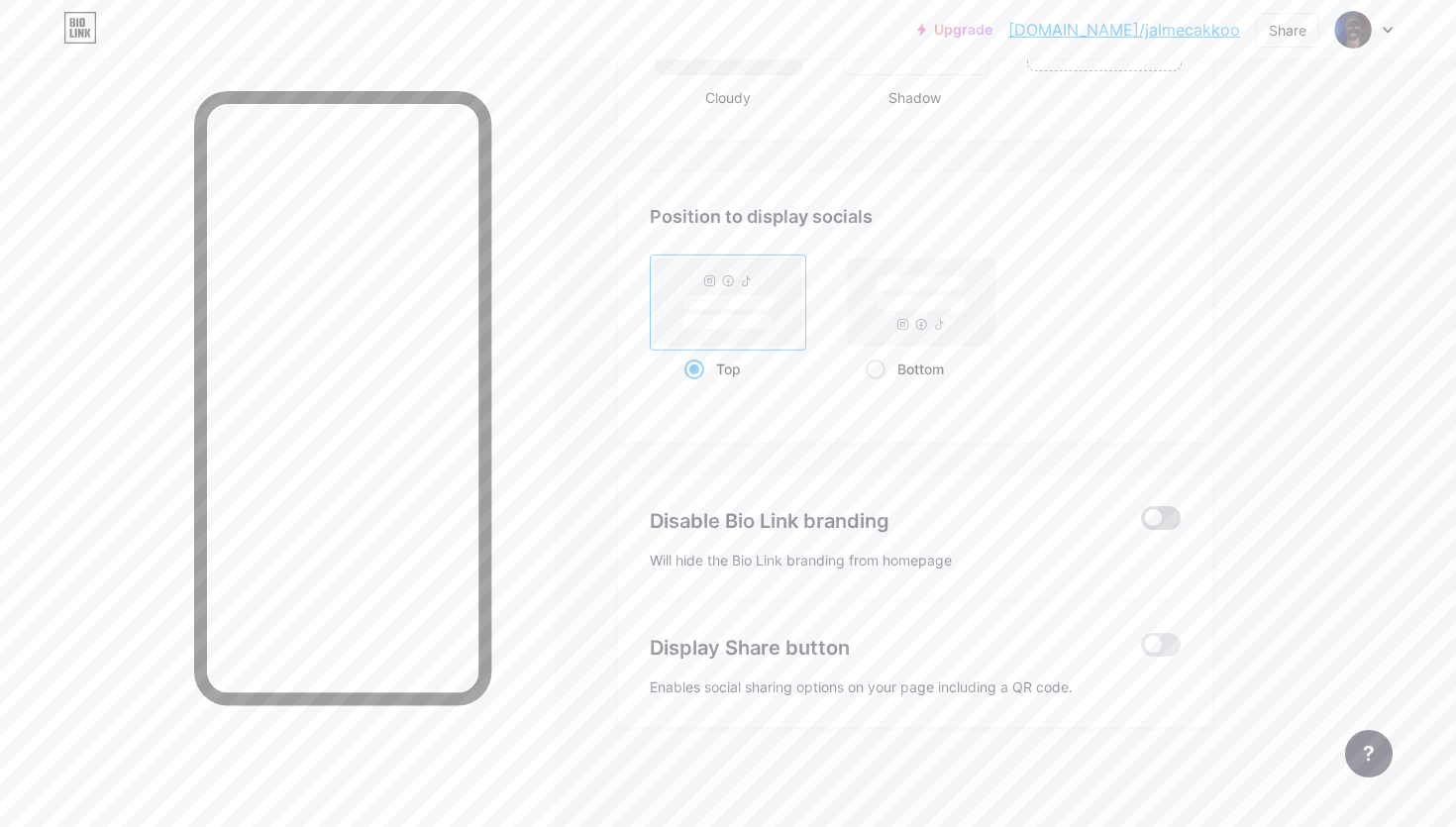 click at bounding box center (1161, 518) 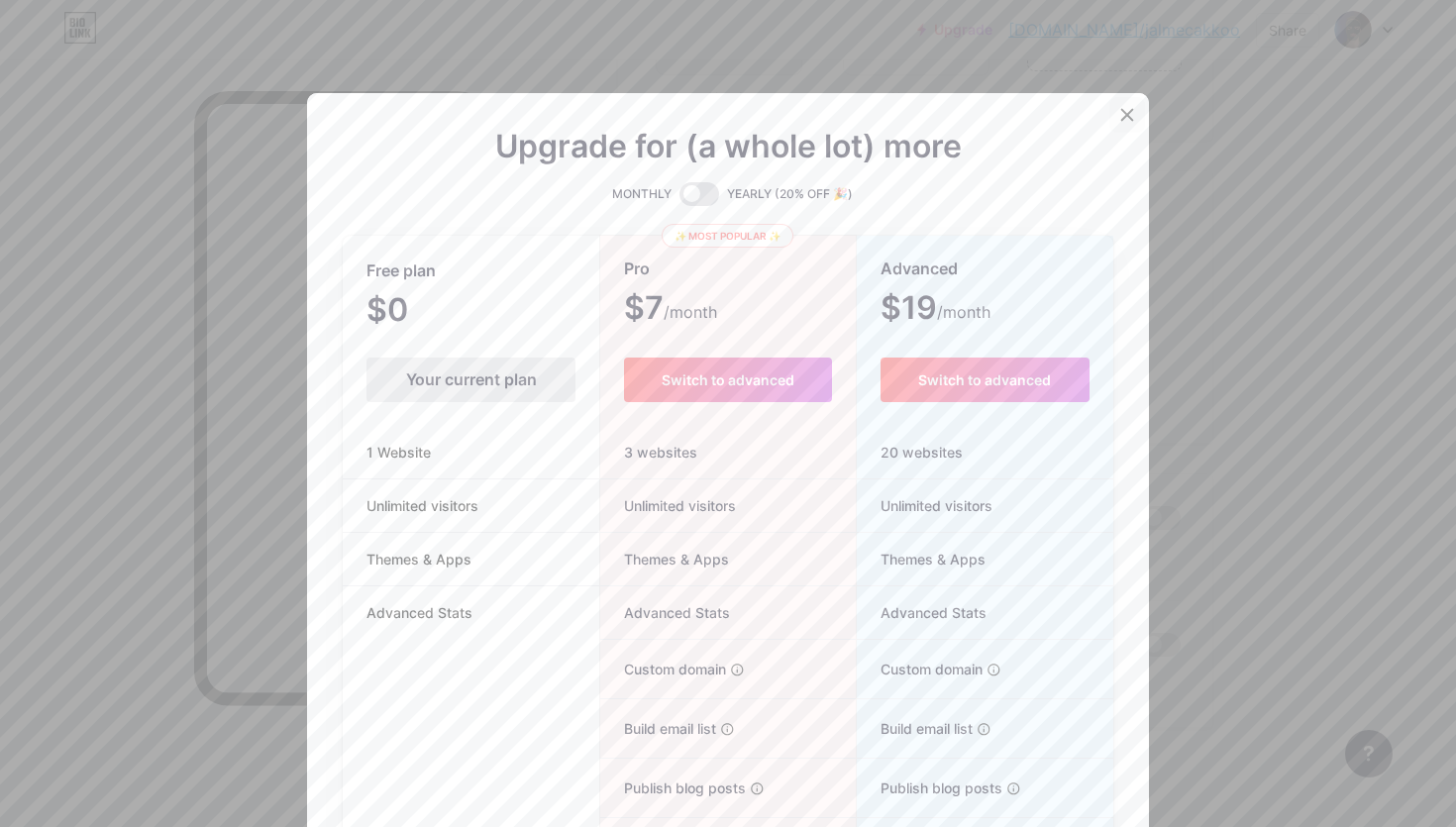 click 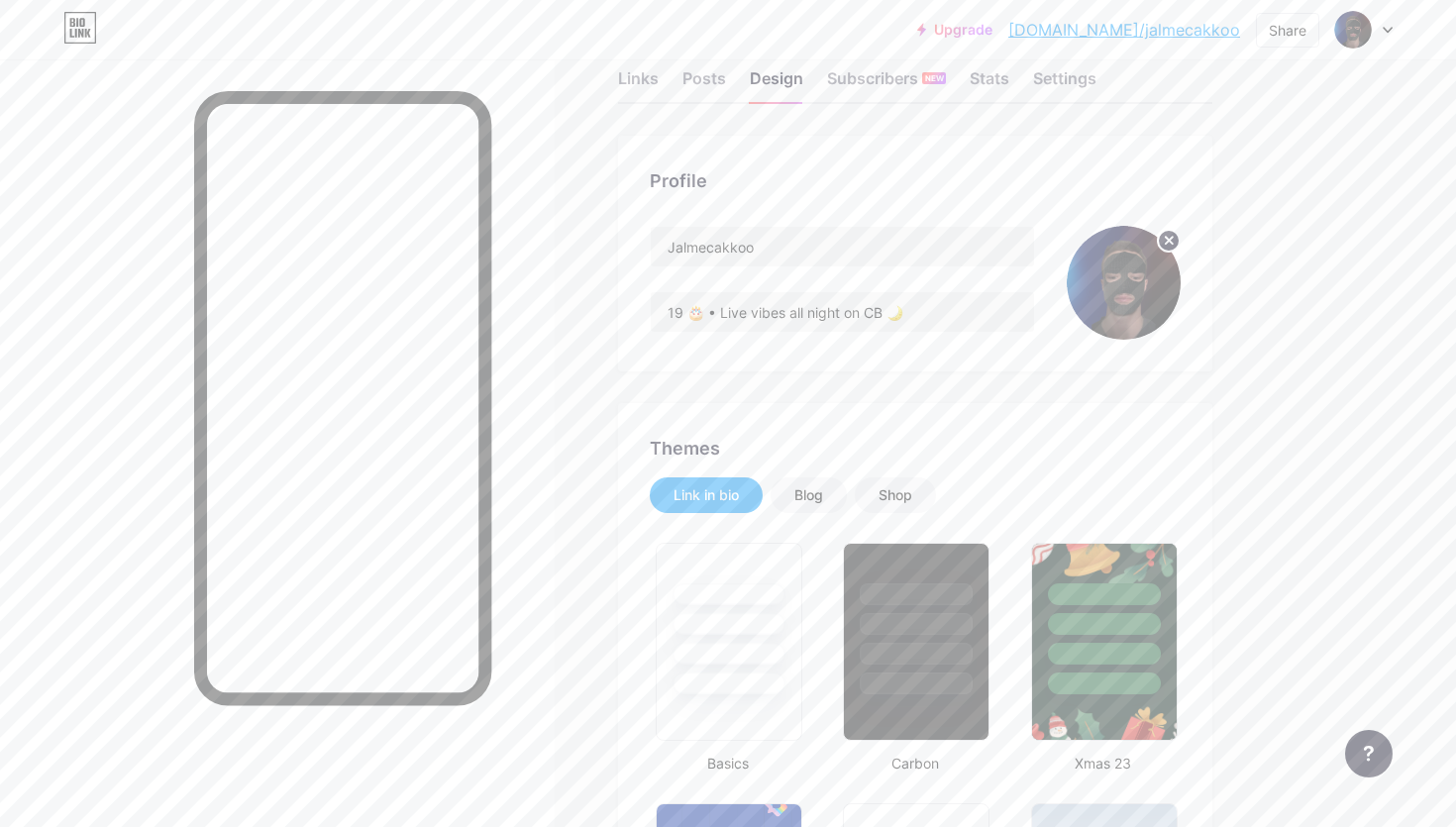 scroll, scrollTop: 0, scrollLeft: 0, axis: both 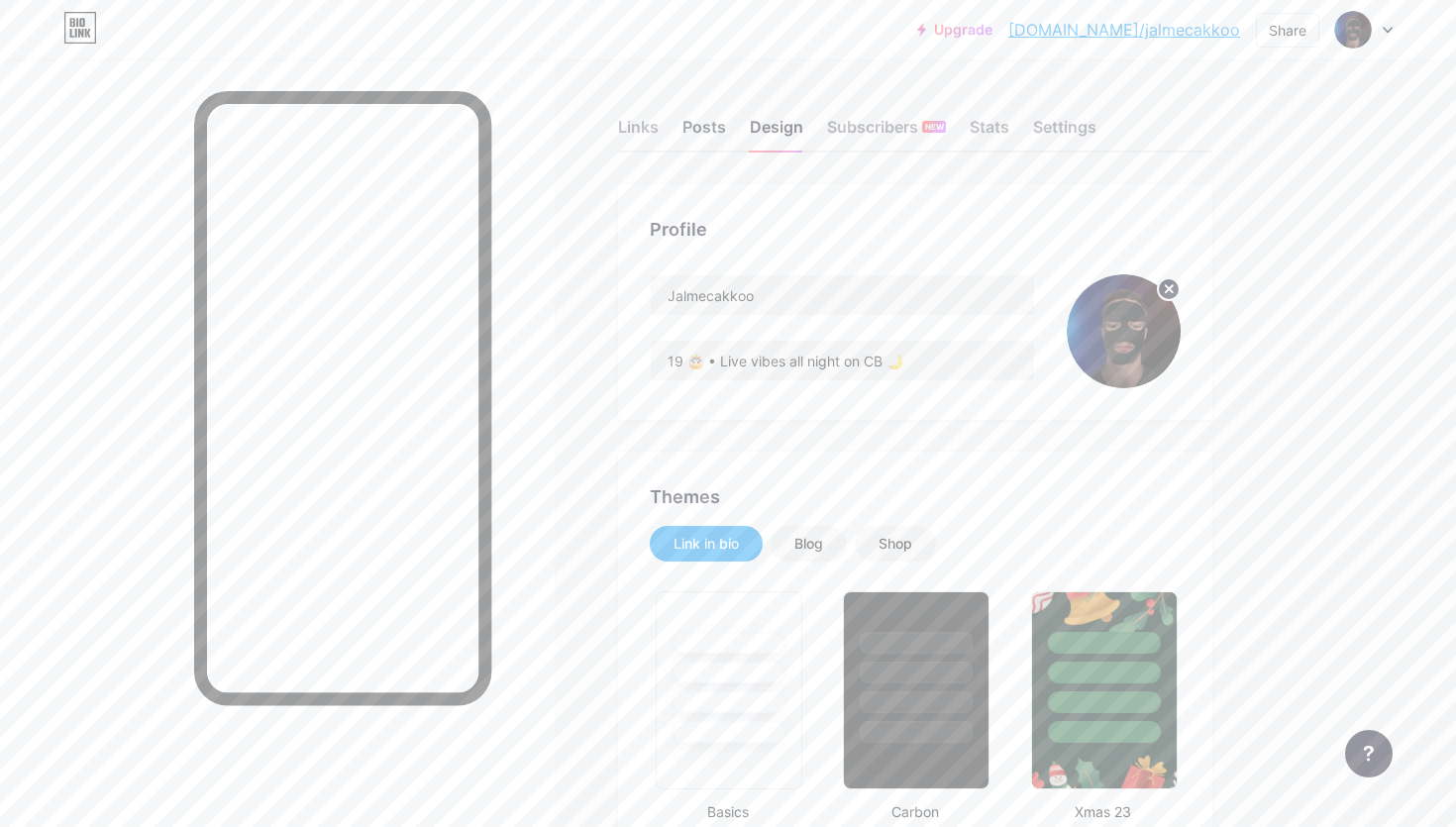 click on "Posts" at bounding box center [704, 133] 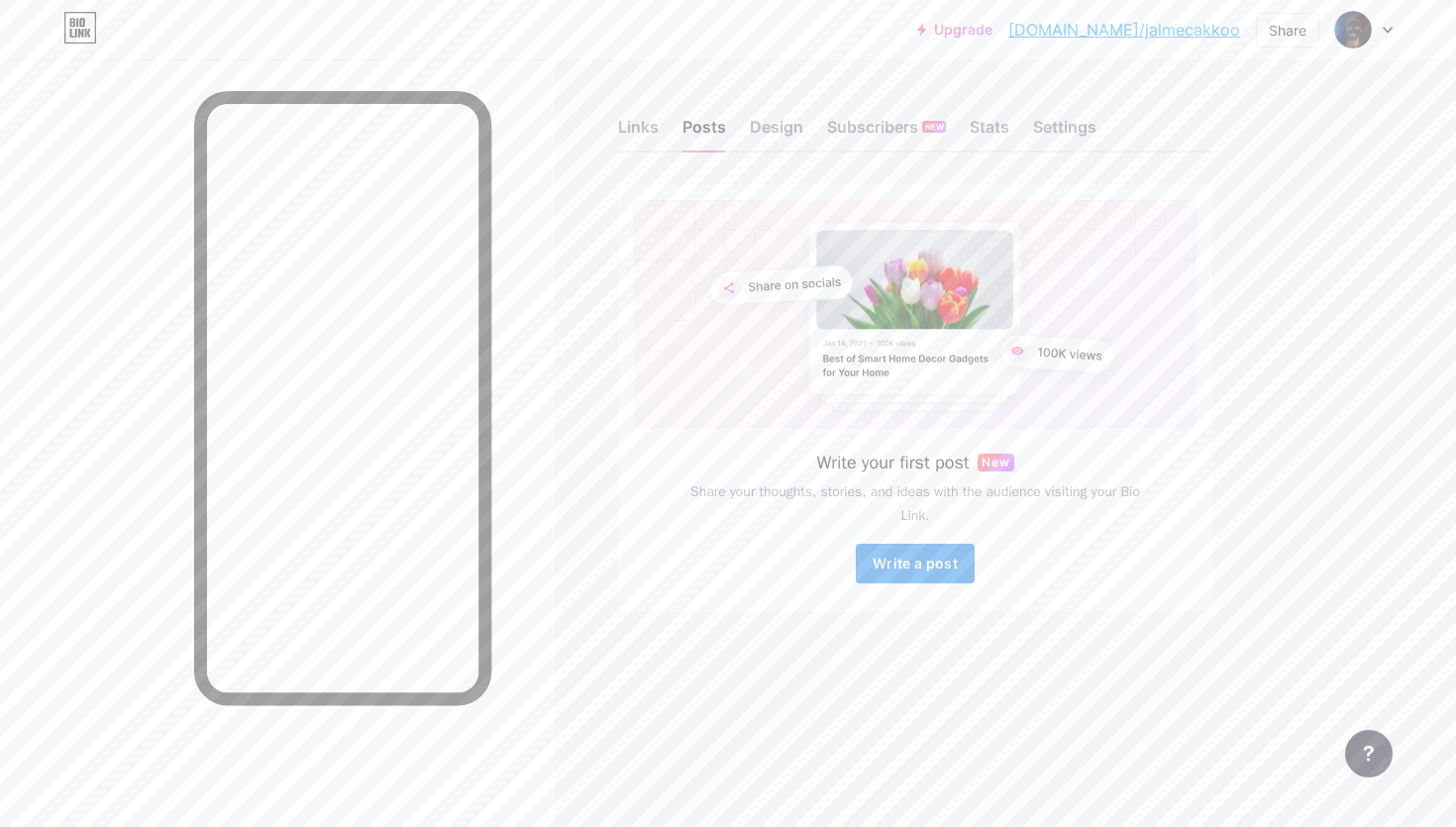 click on "Write a post" at bounding box center (915, 563) 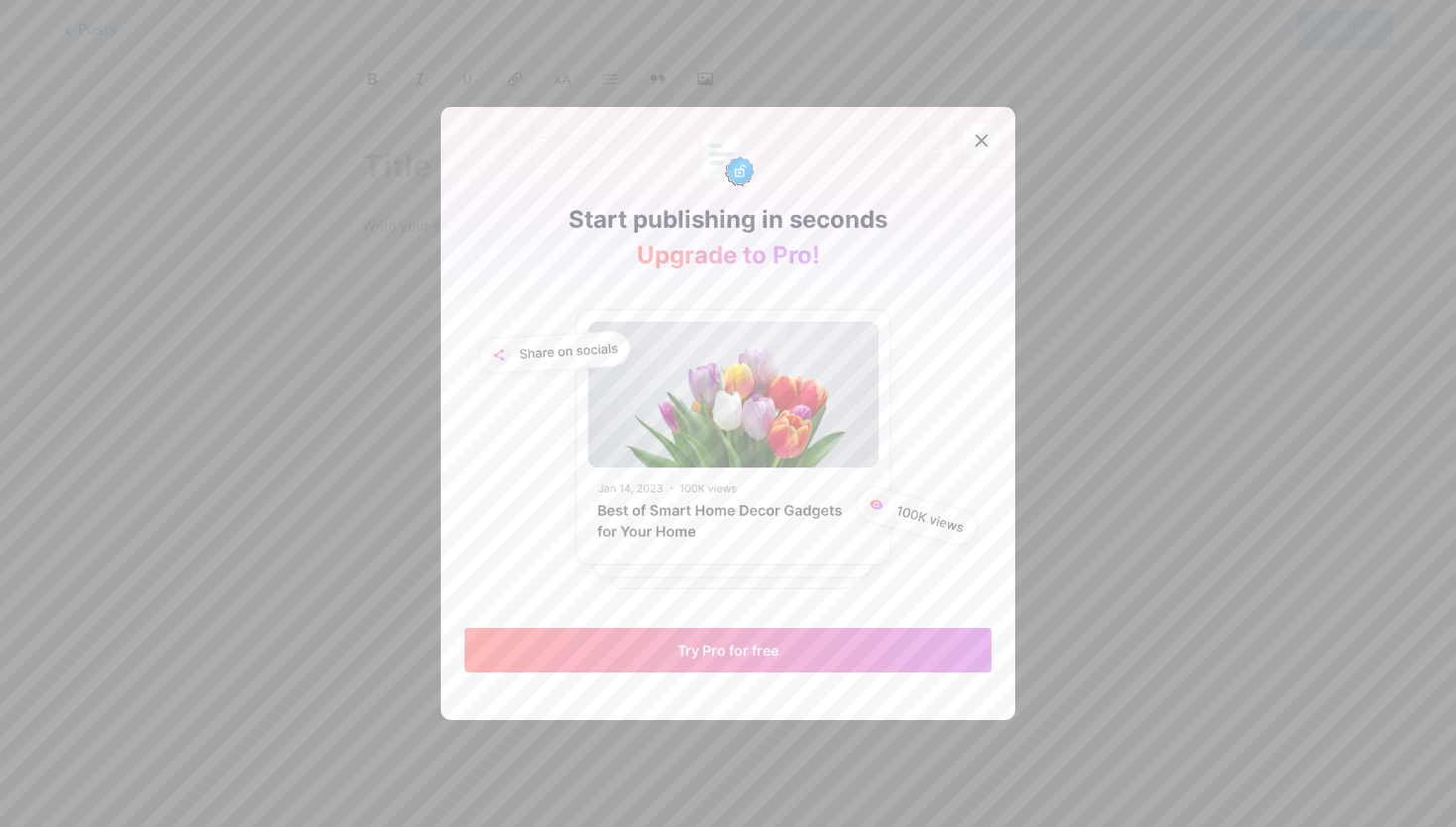 click at bounding box center [982, 141] 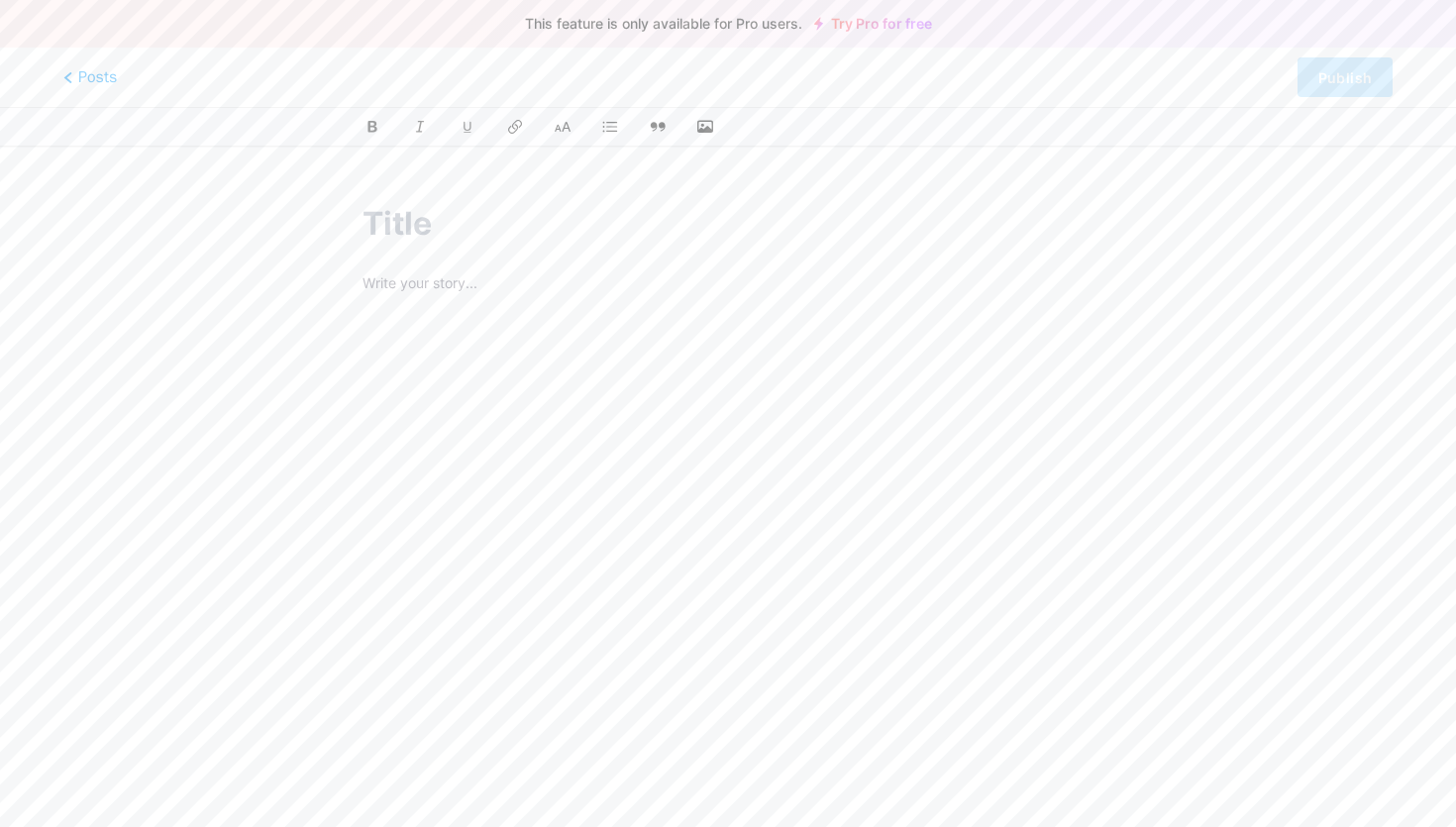 click at bounding box center (728, 224) 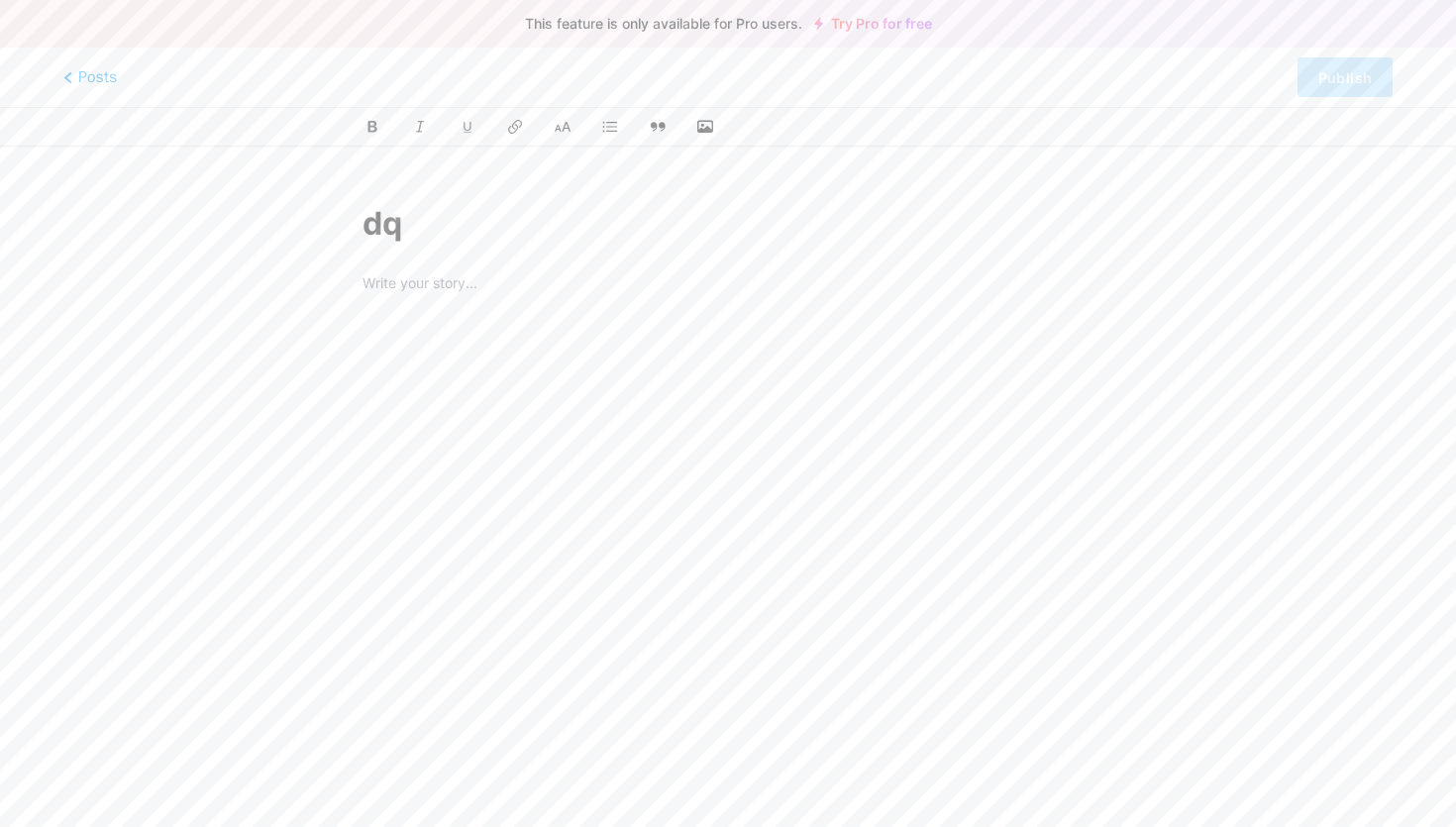 type on "dq" 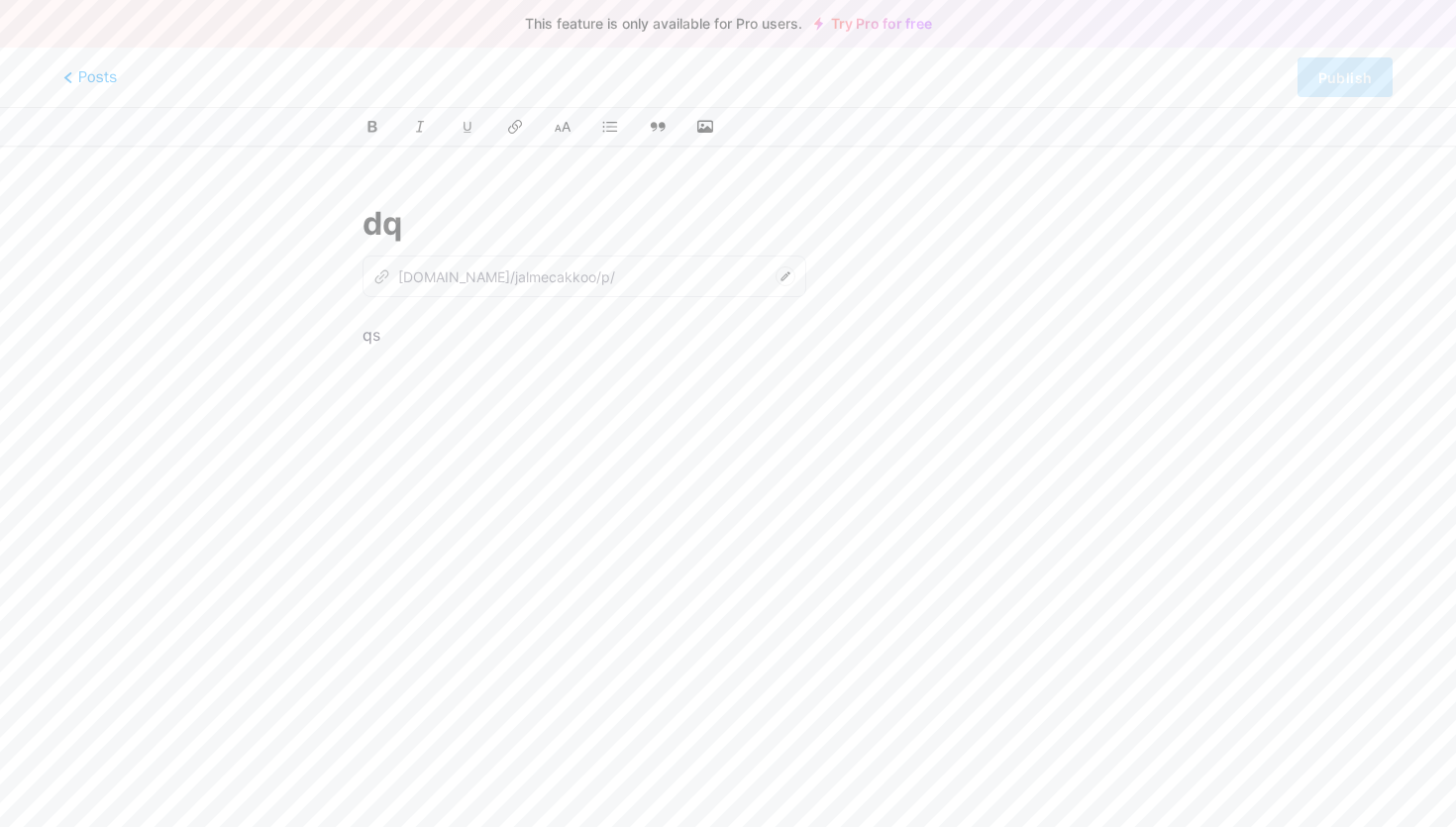 type on "dq" 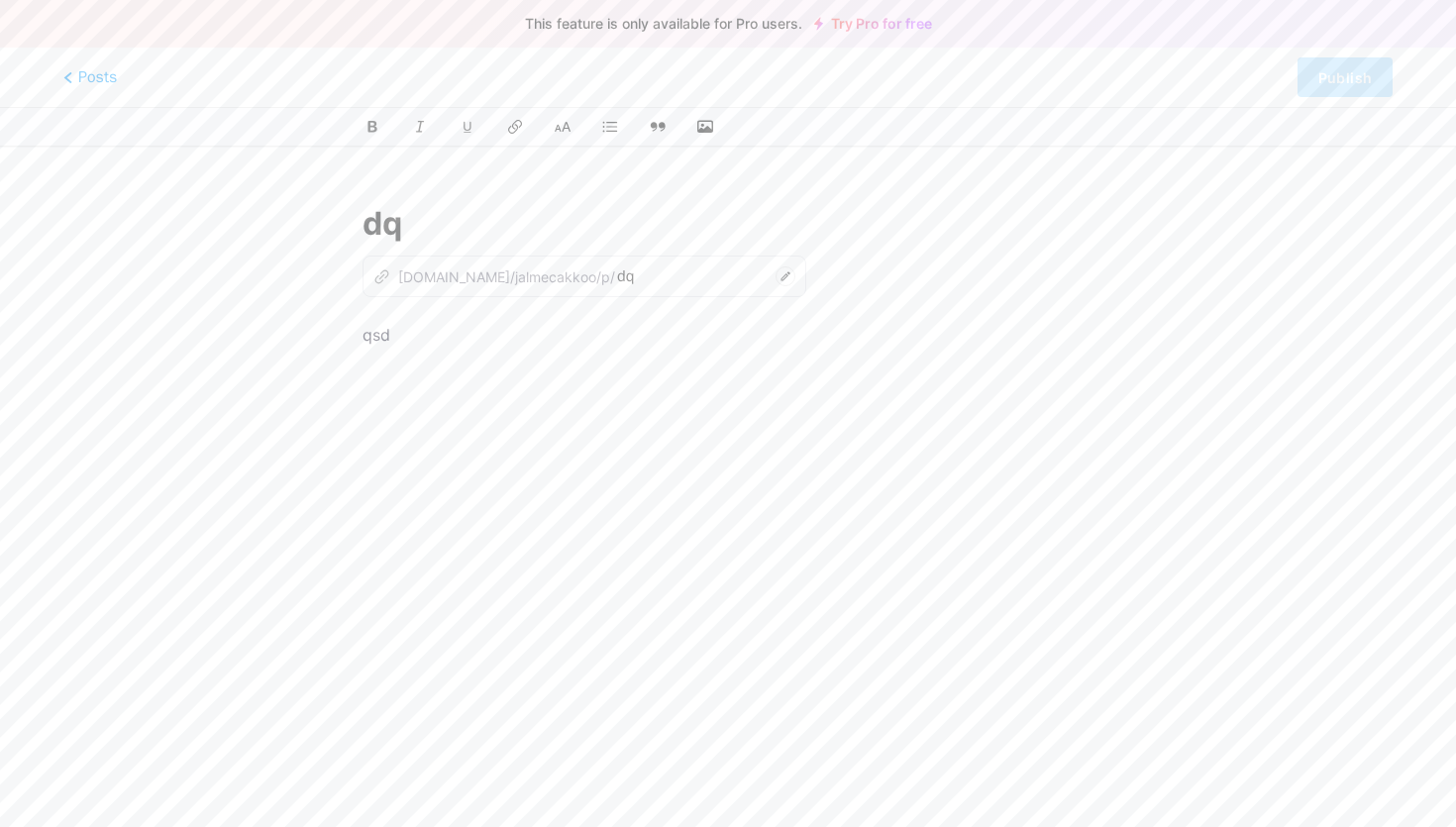 click on "Posts     Publish" at bounding box center (728, 77) 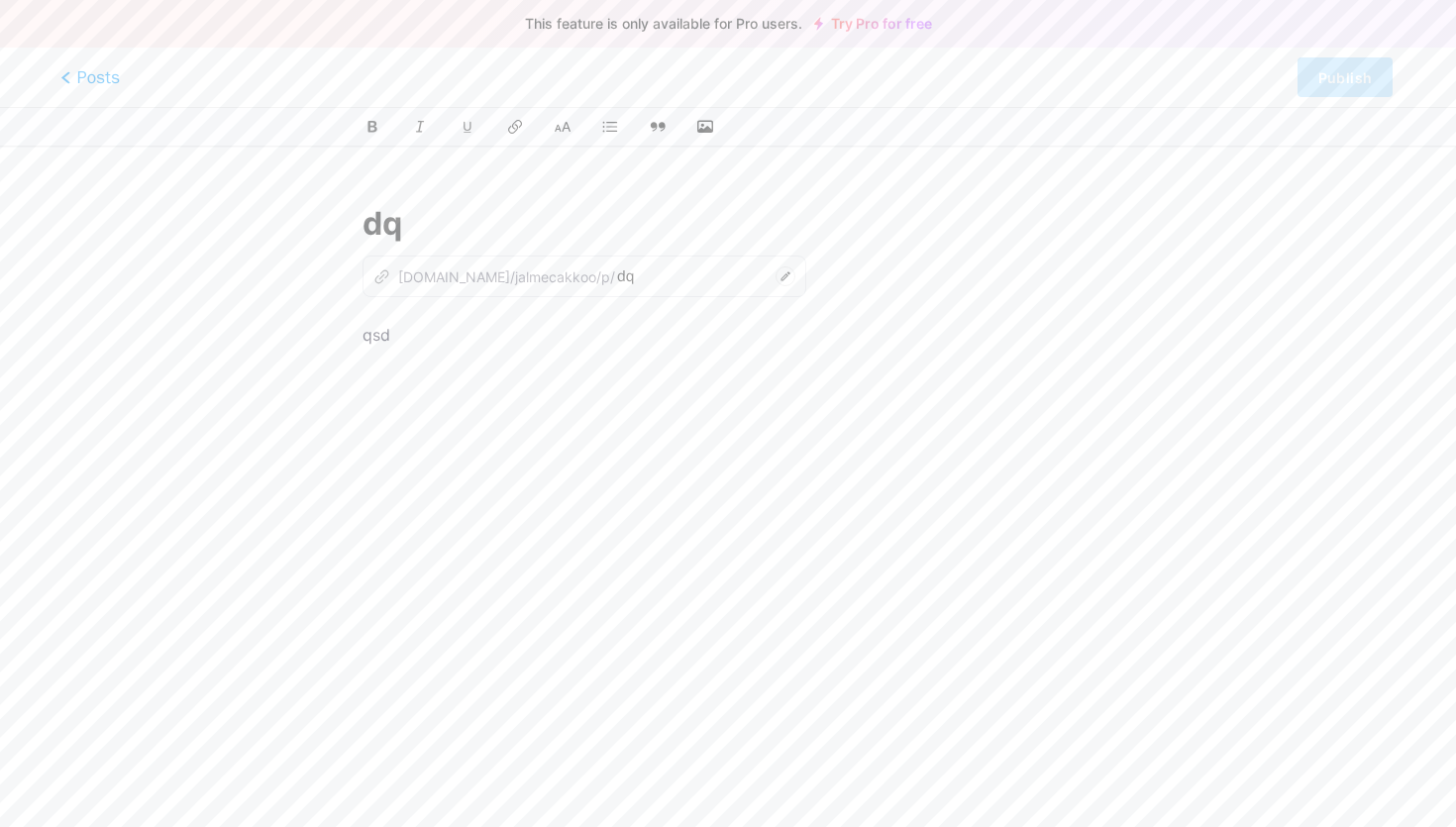 click on "Posts" at bounding box center [90, 77] 